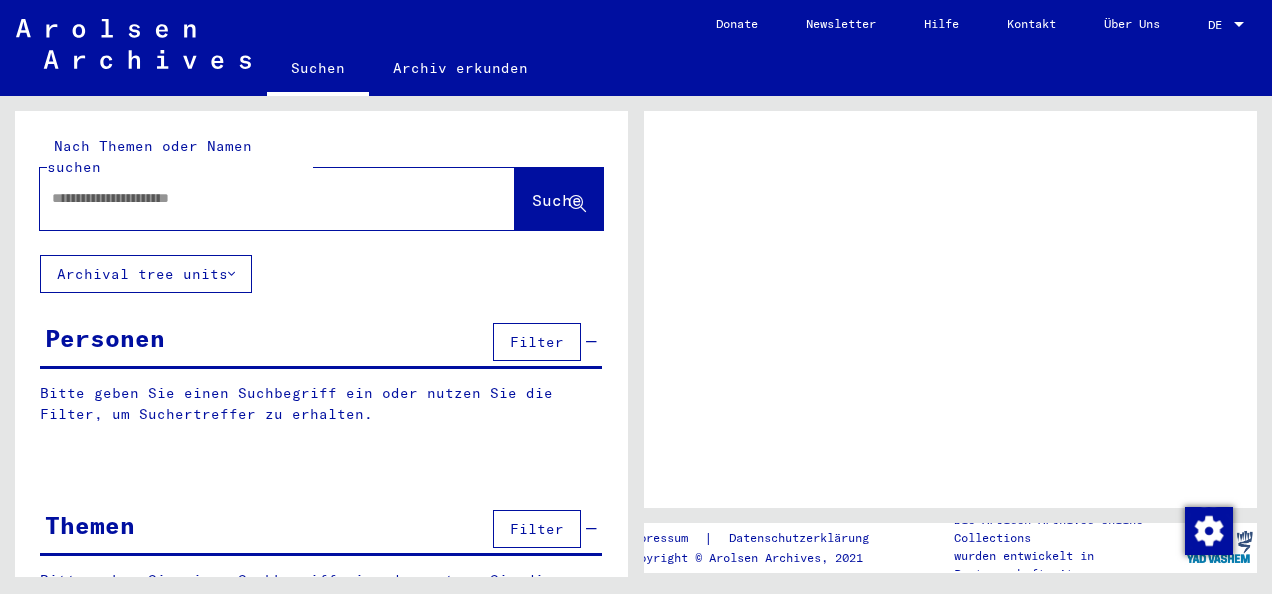 scroll, scrollTop: 0, scrollLeft: 0, axis: both 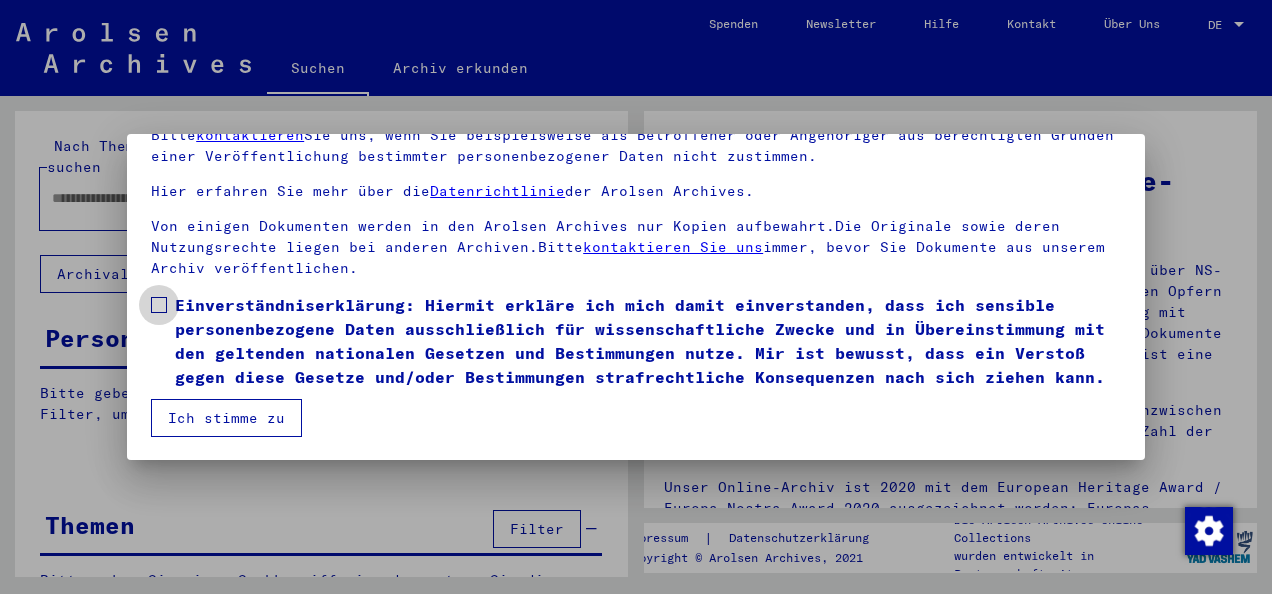 click at bounding box center (159, 305) 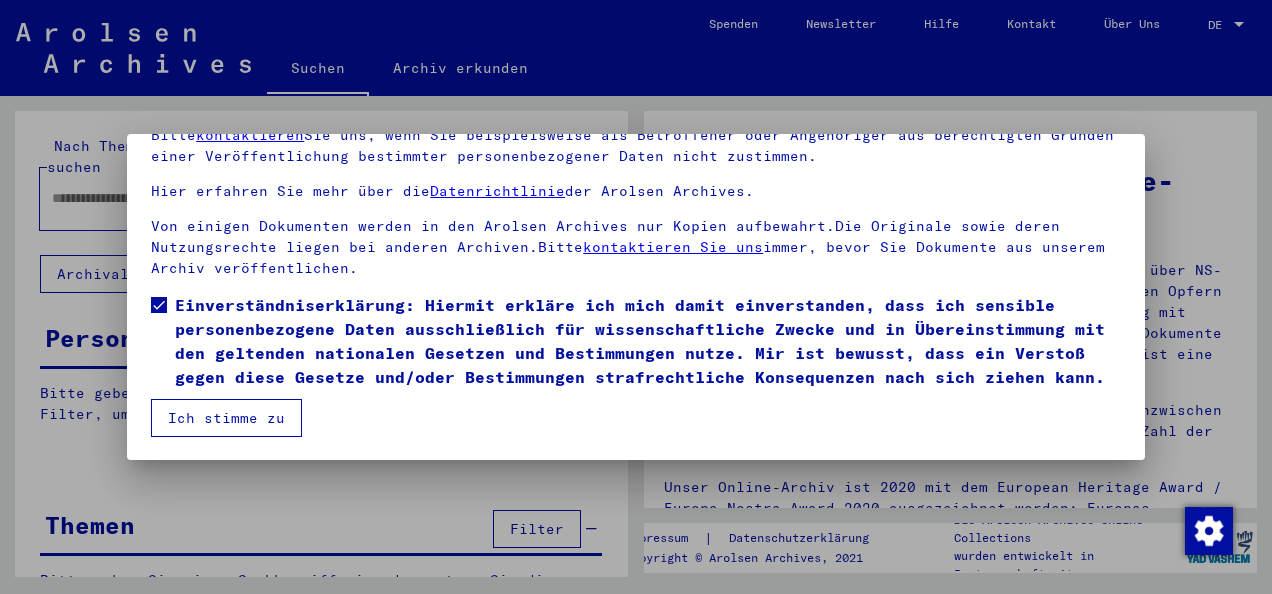 click on "Ich stimme zu" at bounding box center [226, 418] 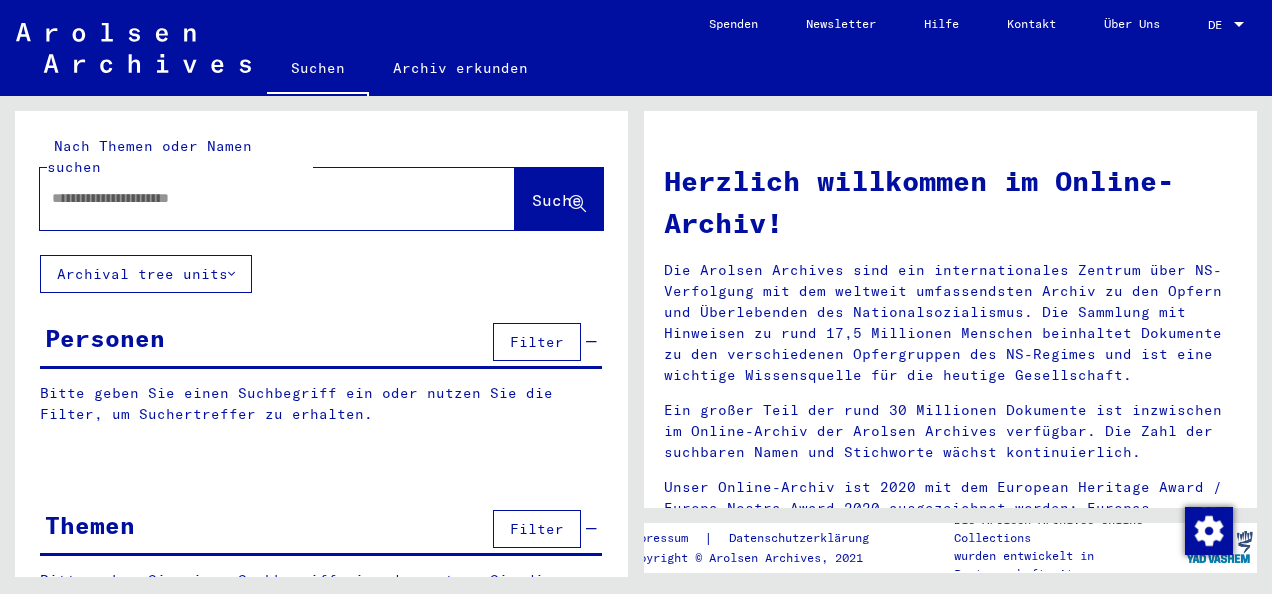 click at bounding box center (253, 198) 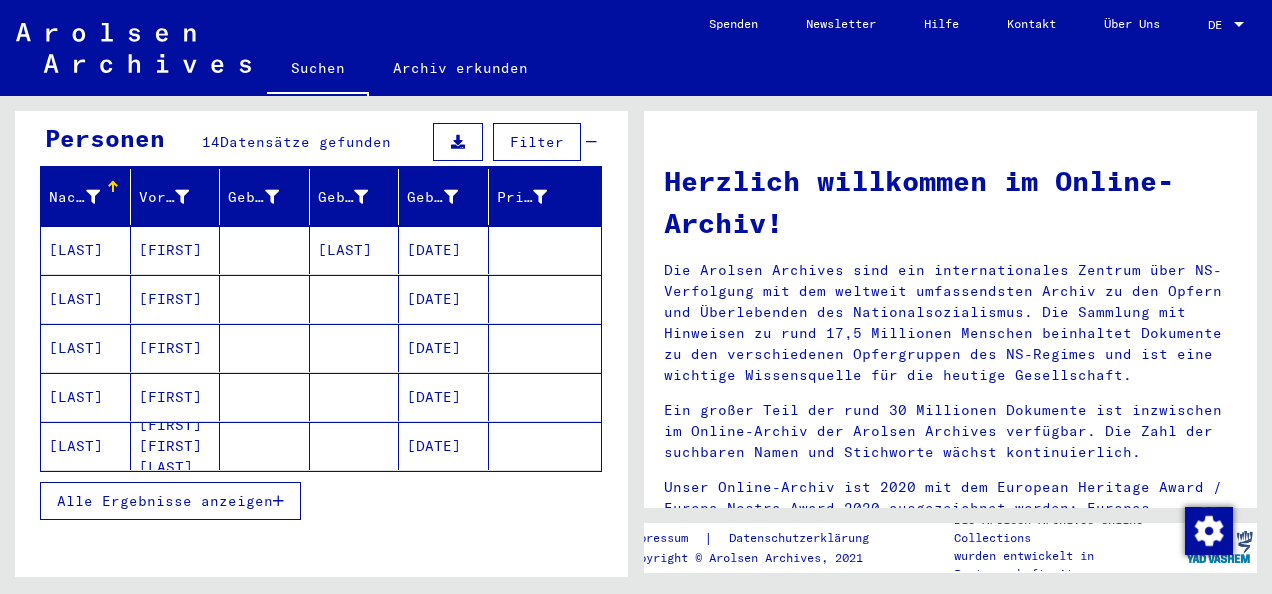 scroll, scrollTop: 205, scrollLeft: 0, axis: vertical 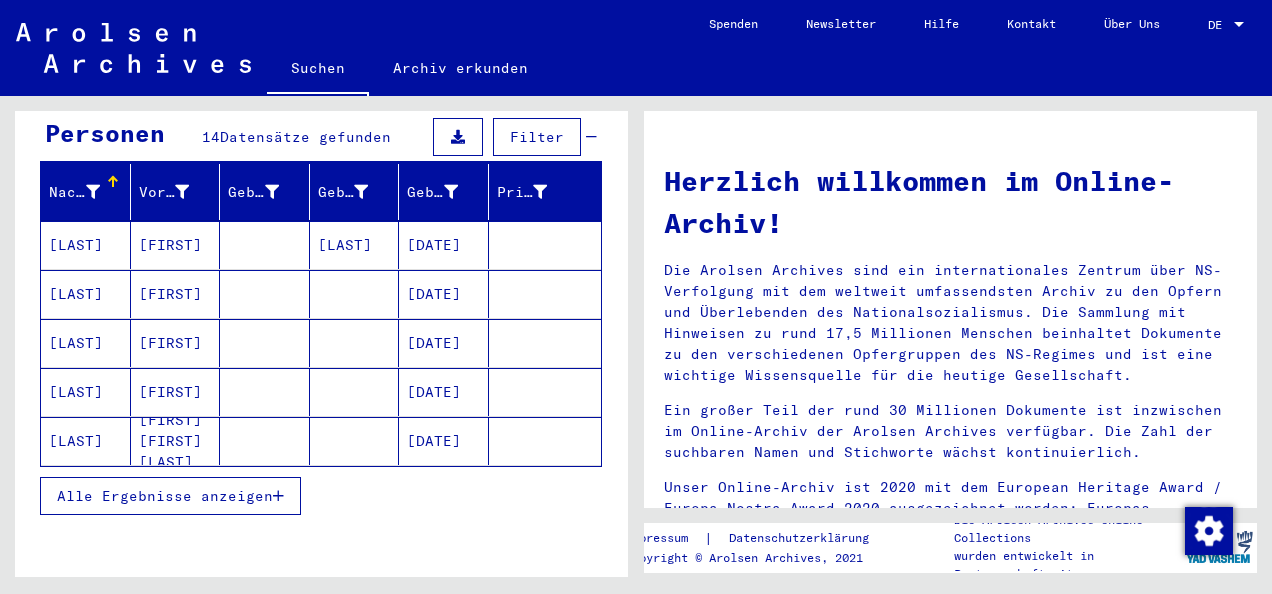click on "Alle Ergebnisse anzeigen" at bounding box center [321, 496] 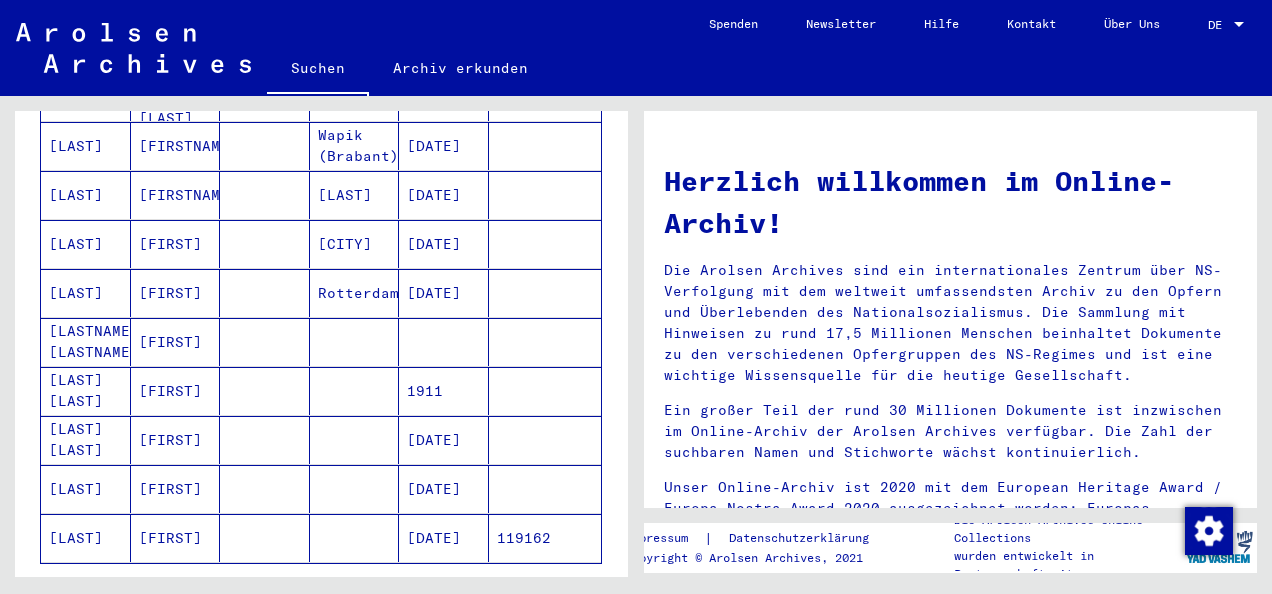 scroll, scrollTop: 566, scrollLeft: 0, axis: vertical 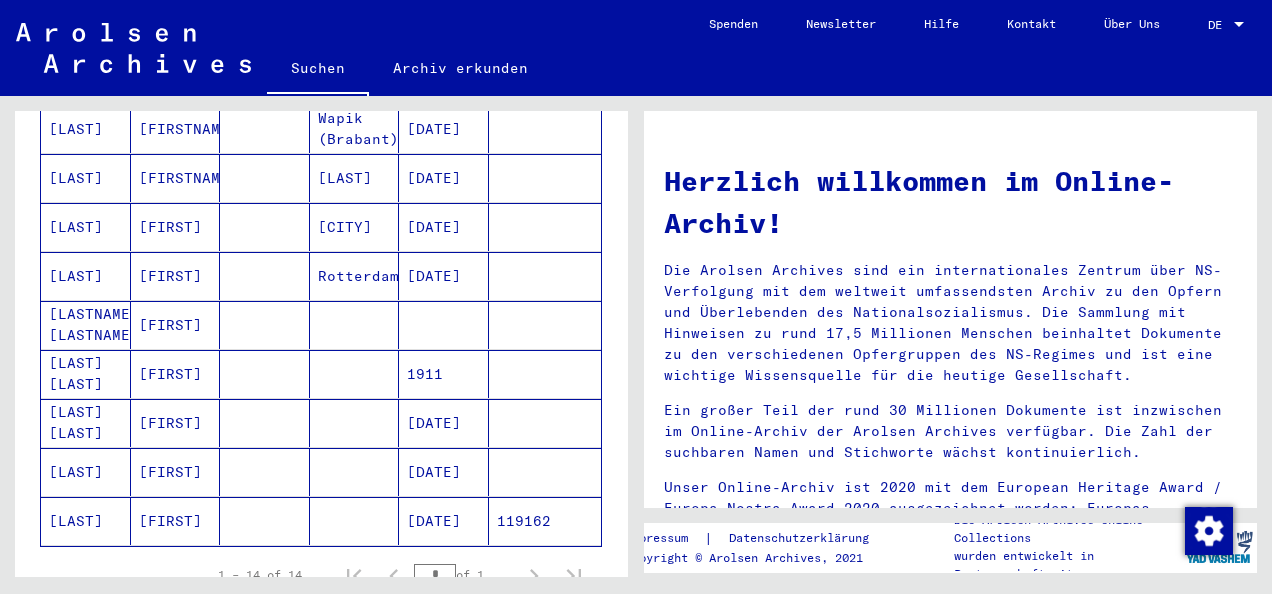 click at bounding box center [265, 521] 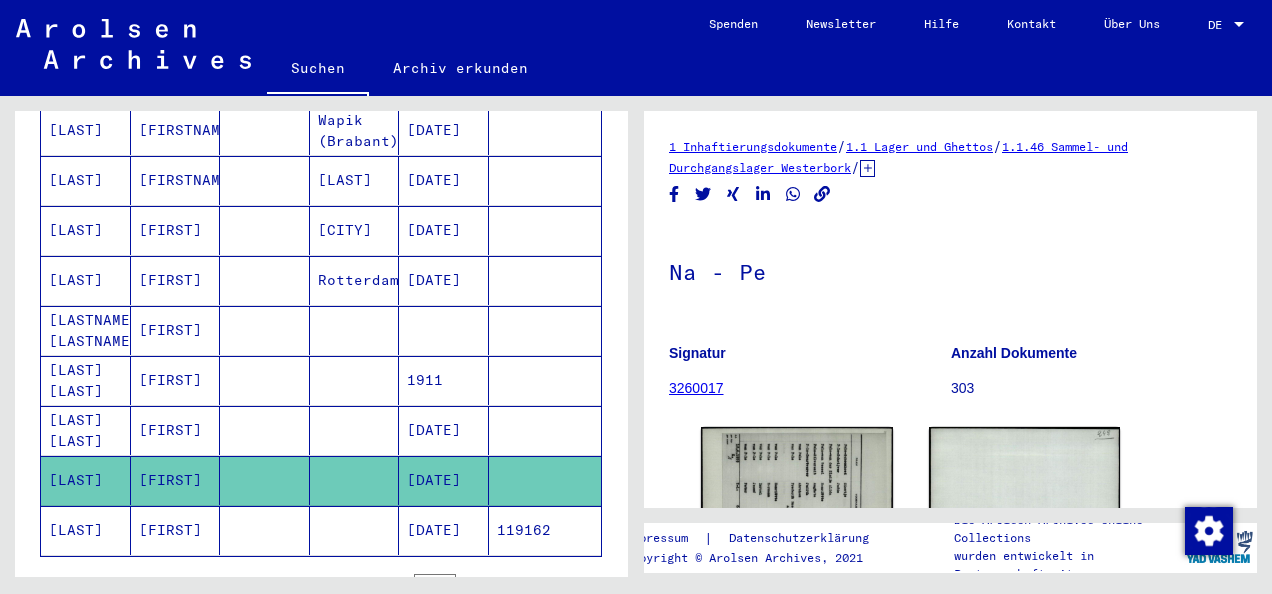scroll, scrollTop: 0, scrollLeft: 0, axis: both 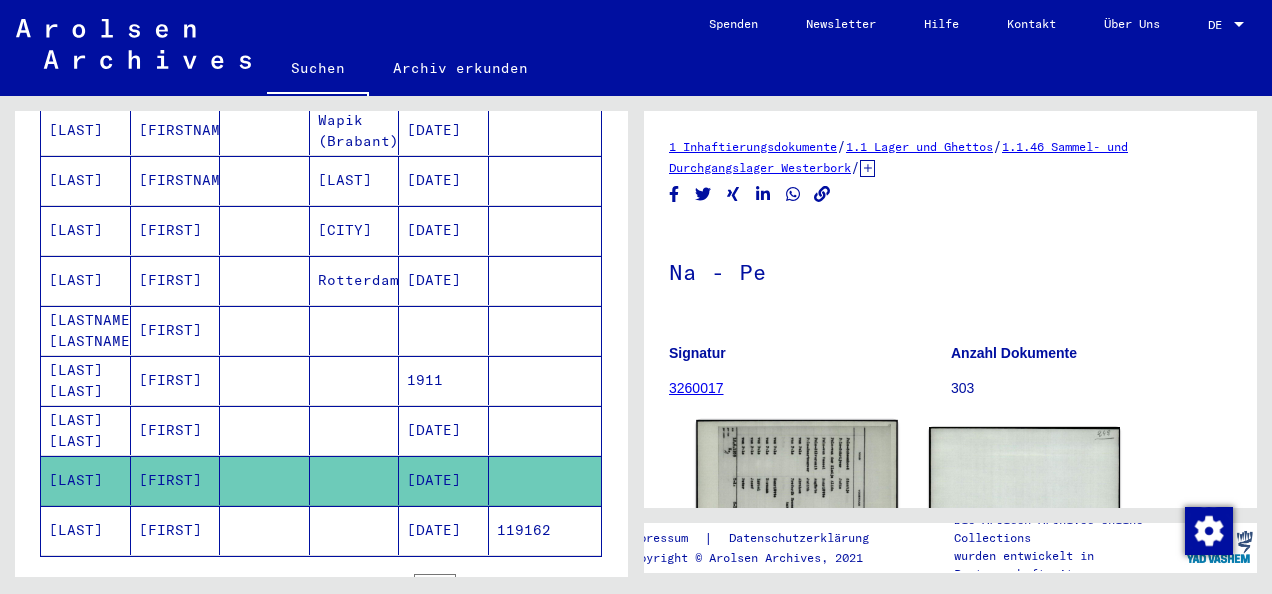 click 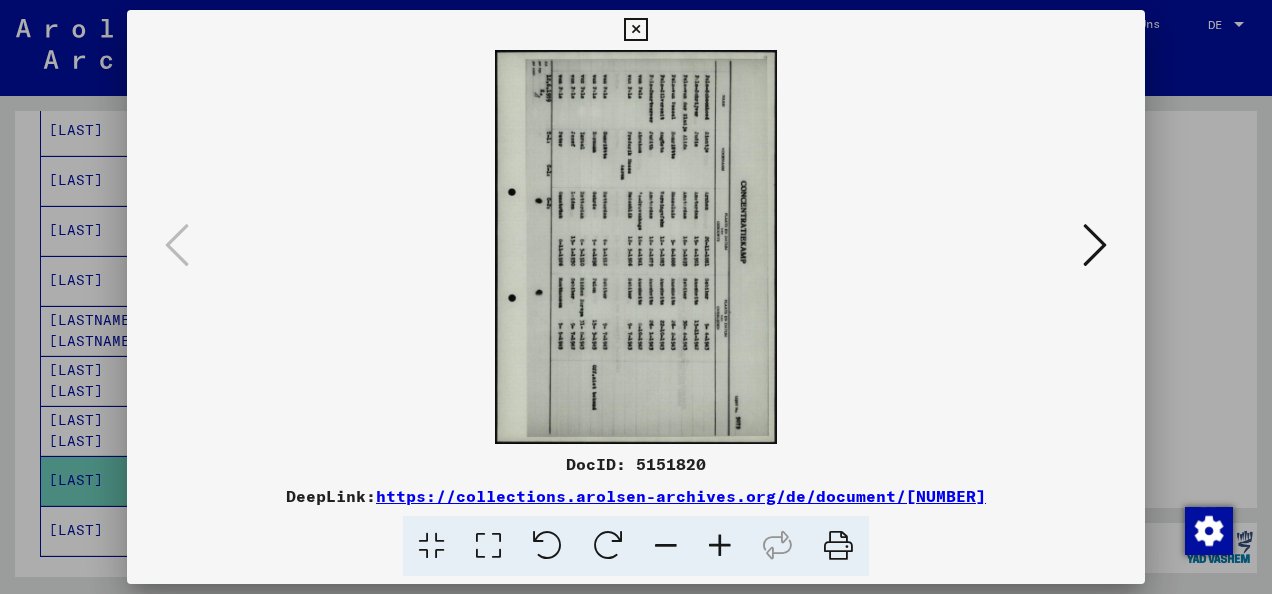 click at bounding box center (608, 546) 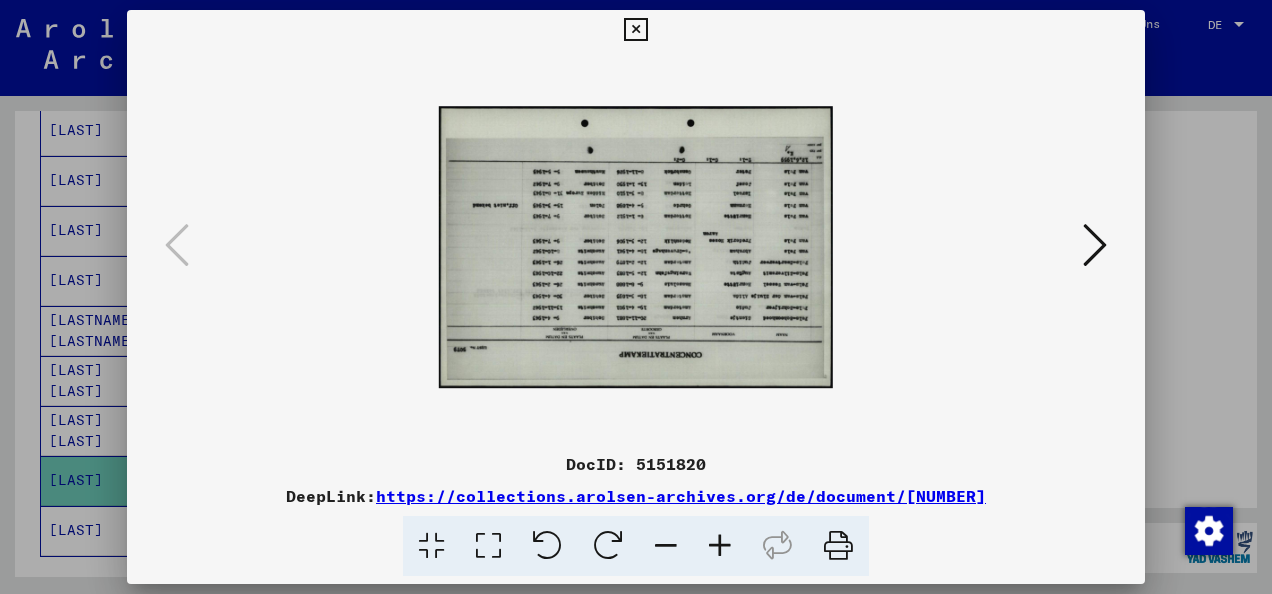 click at bounding box center (608, 546) 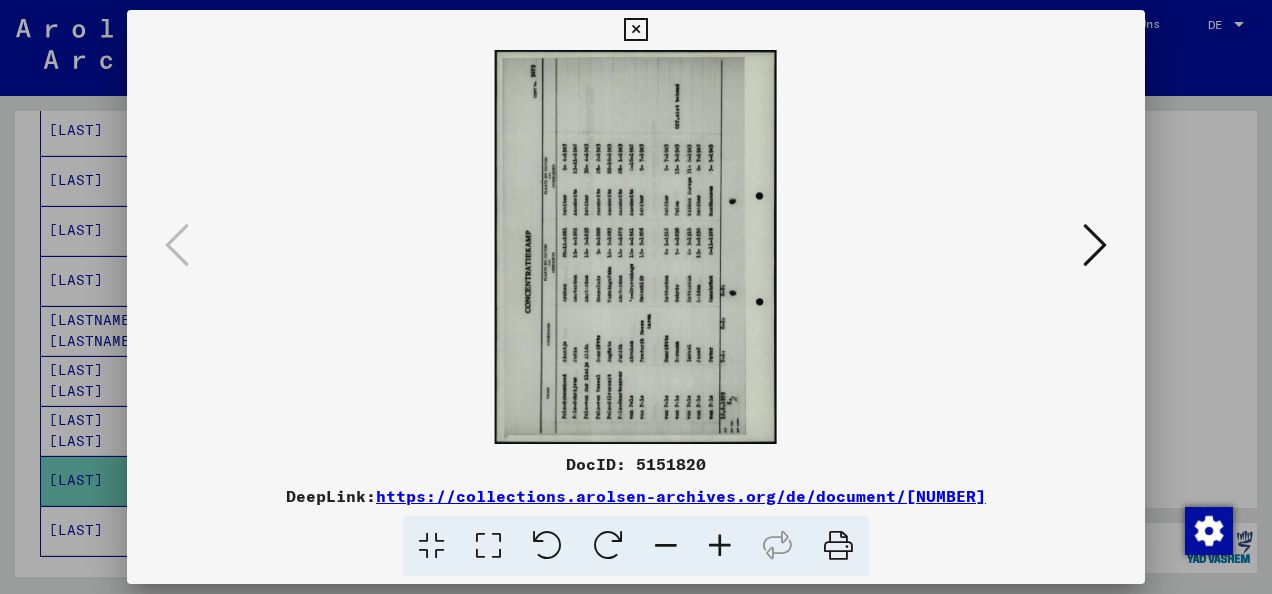 click at bounding box center [608, 546] 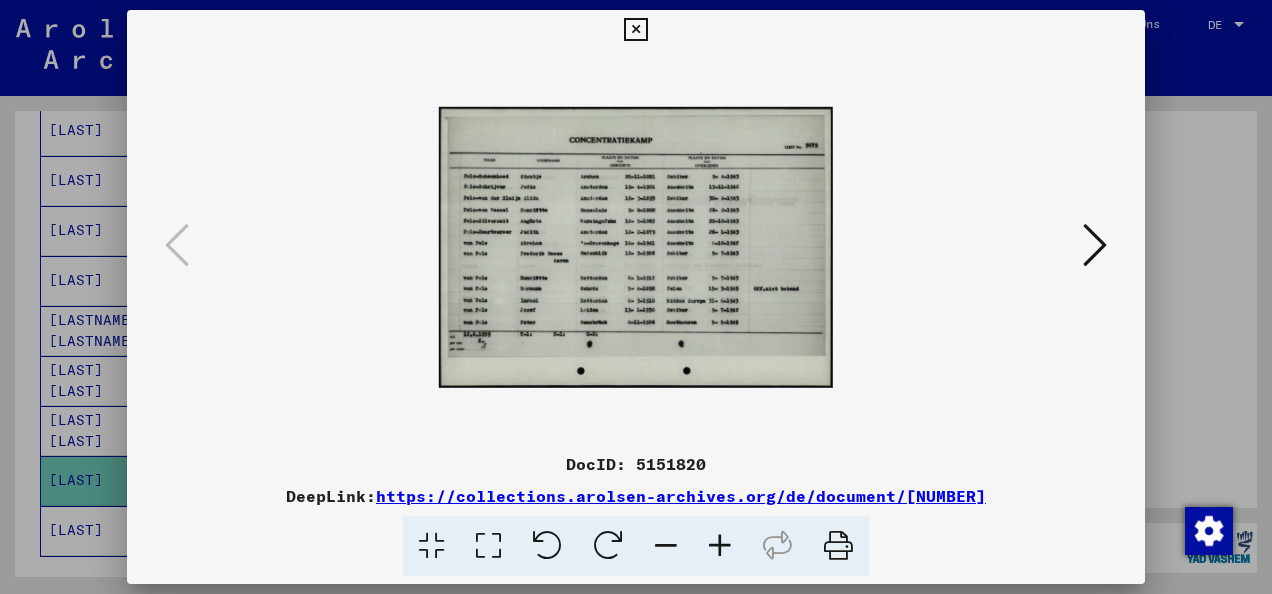 click at bounding box center [720, 546] 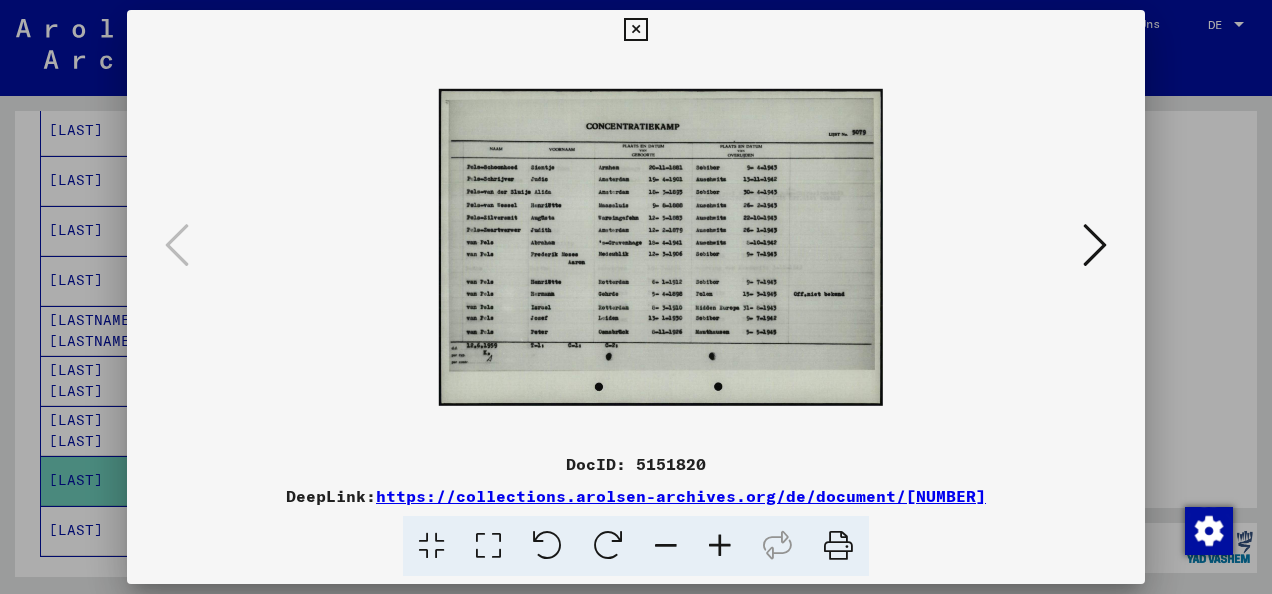 click at bounding box center (720, 546) 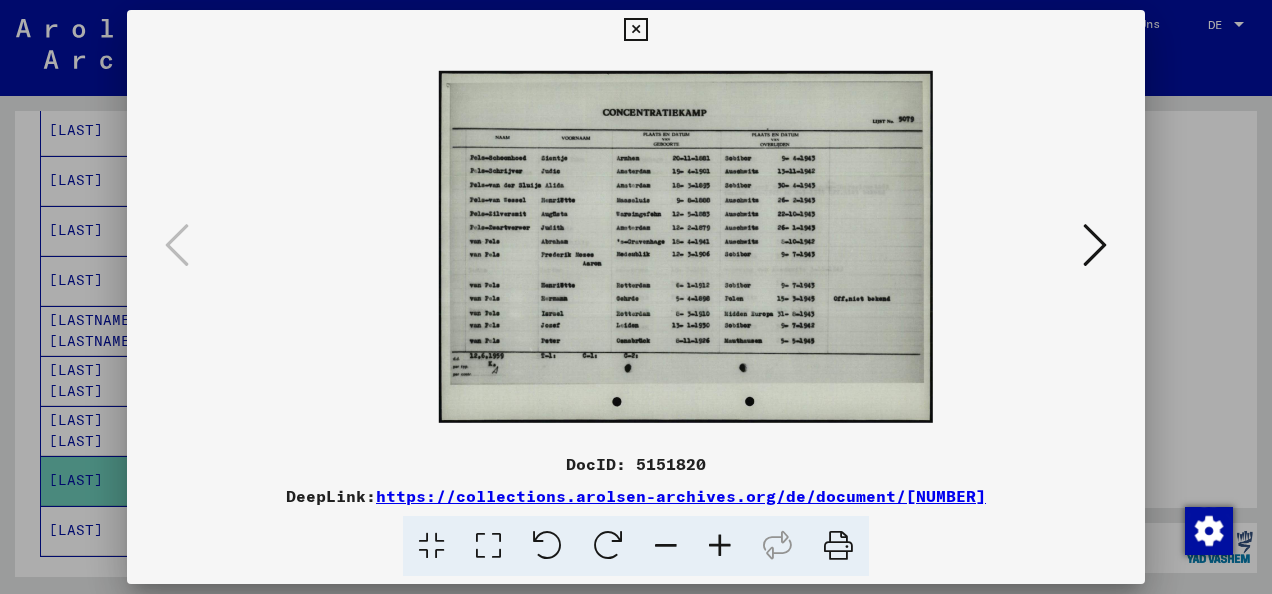 click at bounding box center [720, 546] 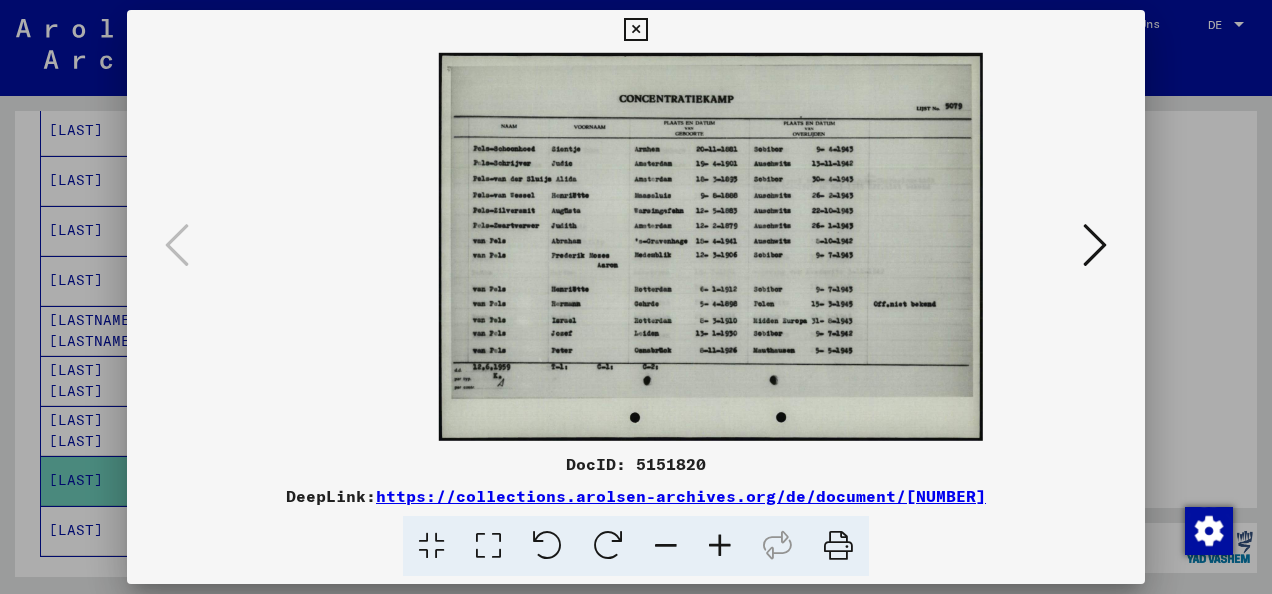 click at bounding box center (720, 546) 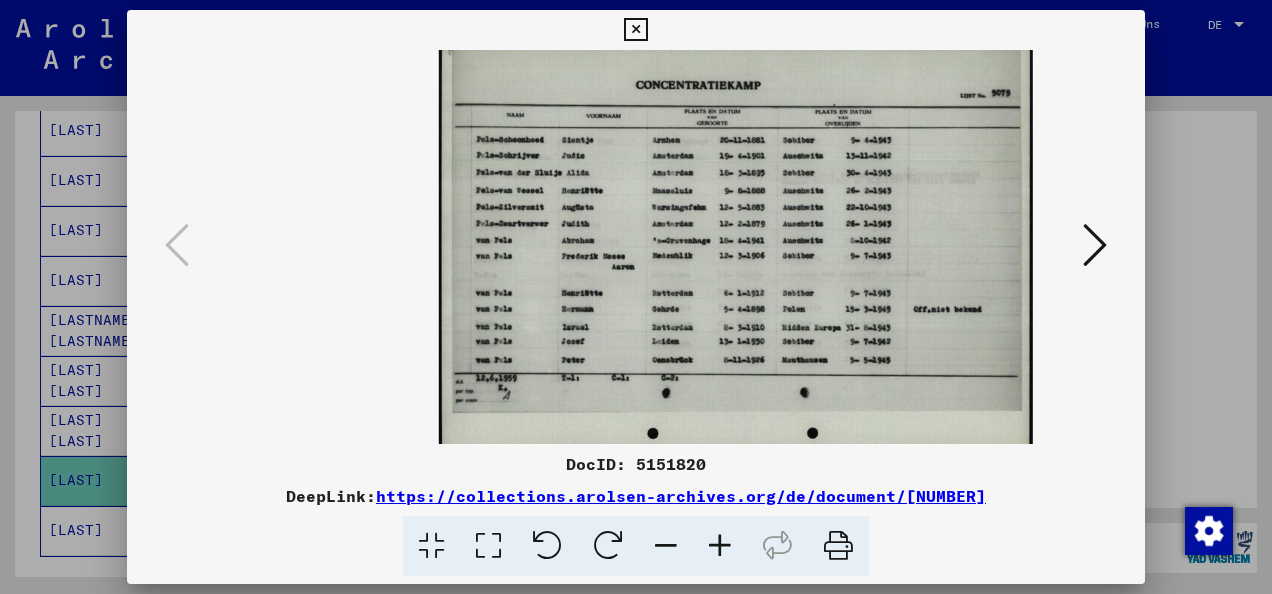 click at bounding box center [720, 546] 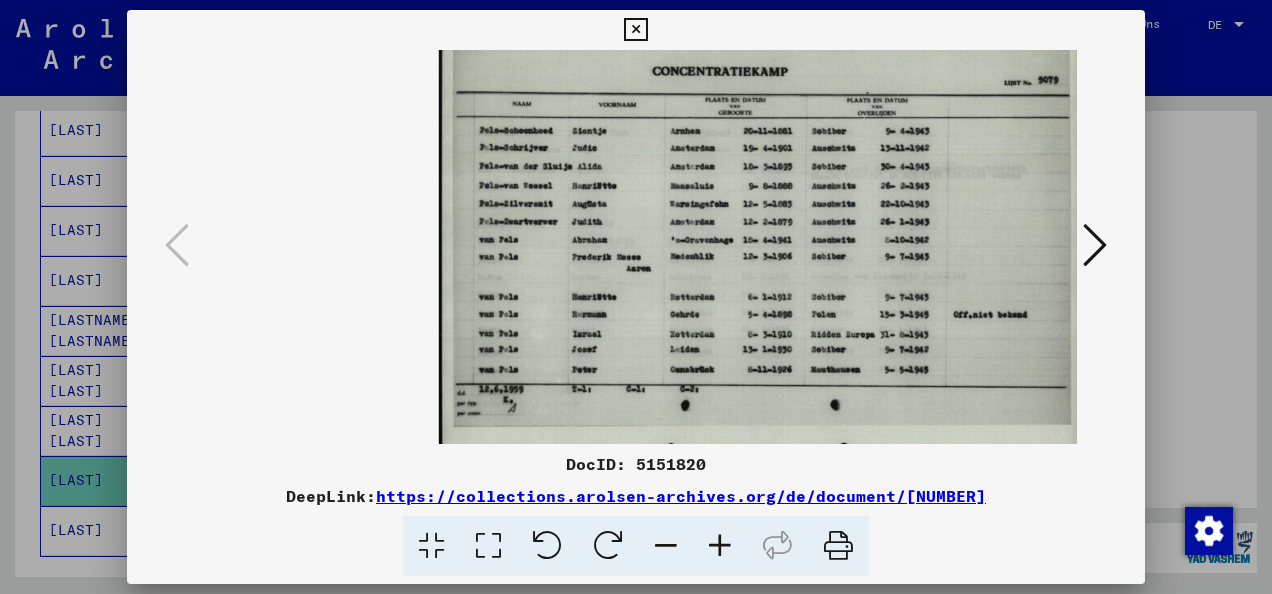 click at bounding box center (720, 546) 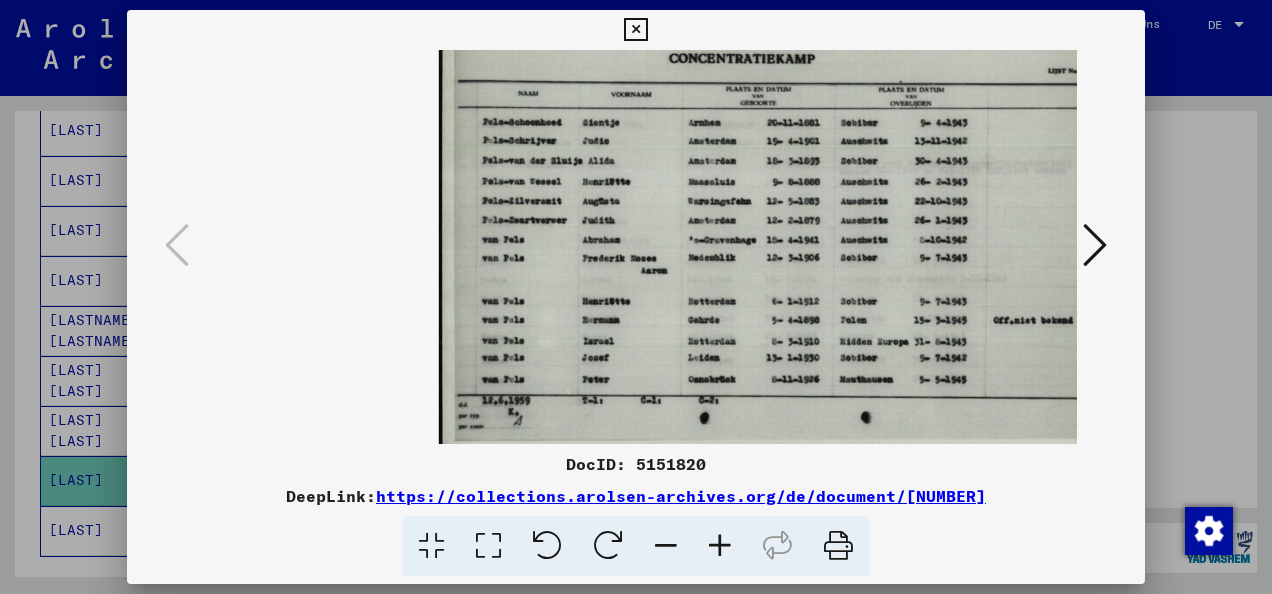 click at bounding box center (720, 546) 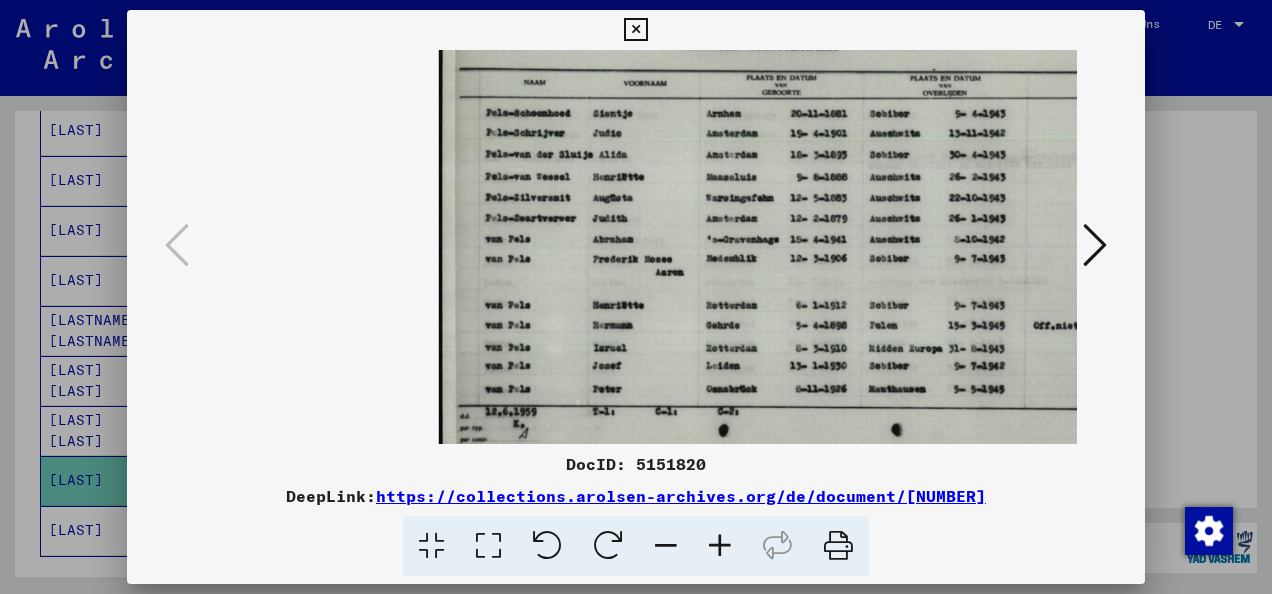click at bounding box center (720, 546) 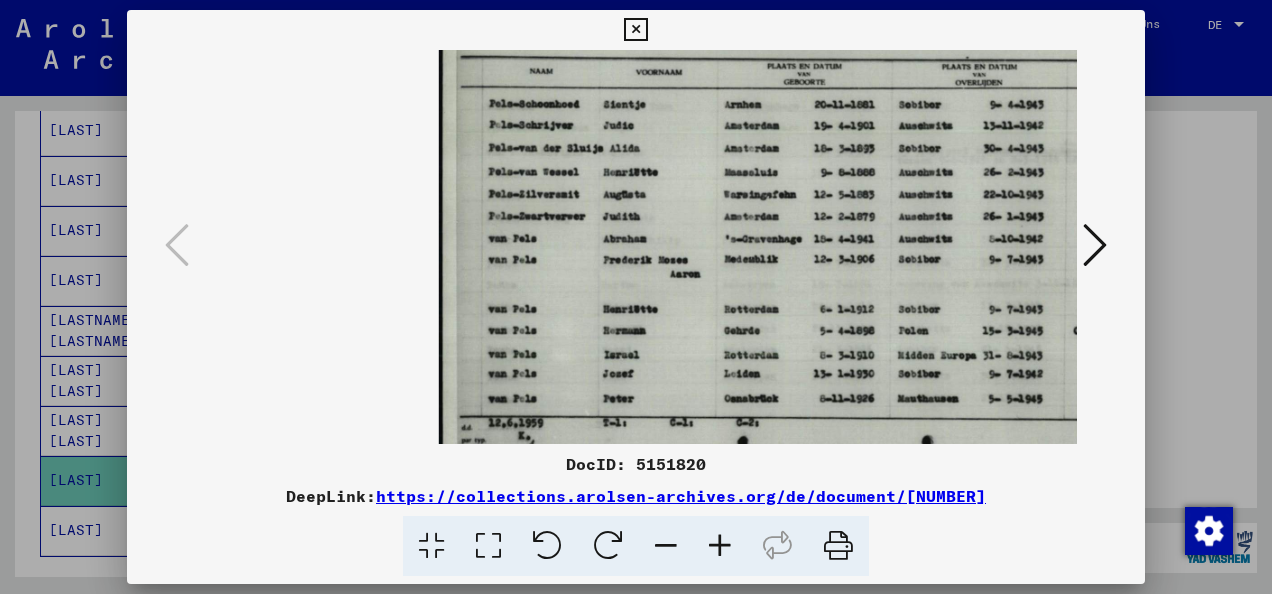 click at bounding box center (720, 546) 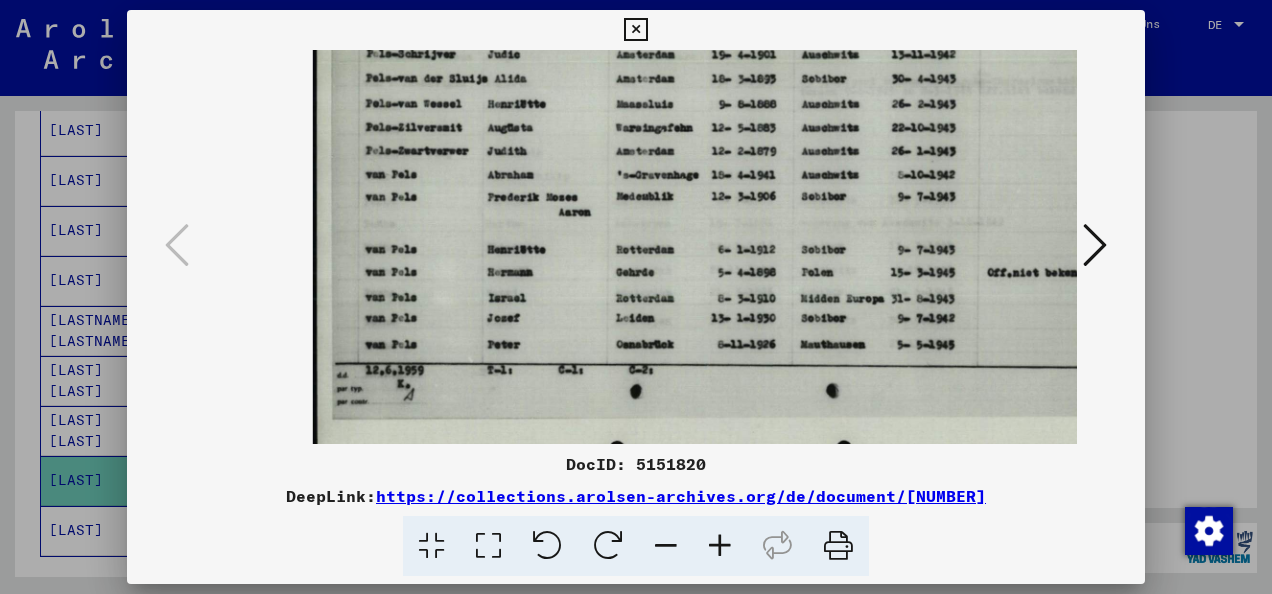 scroll, scrollTop: 63, scrollLeft: 129, axis: both 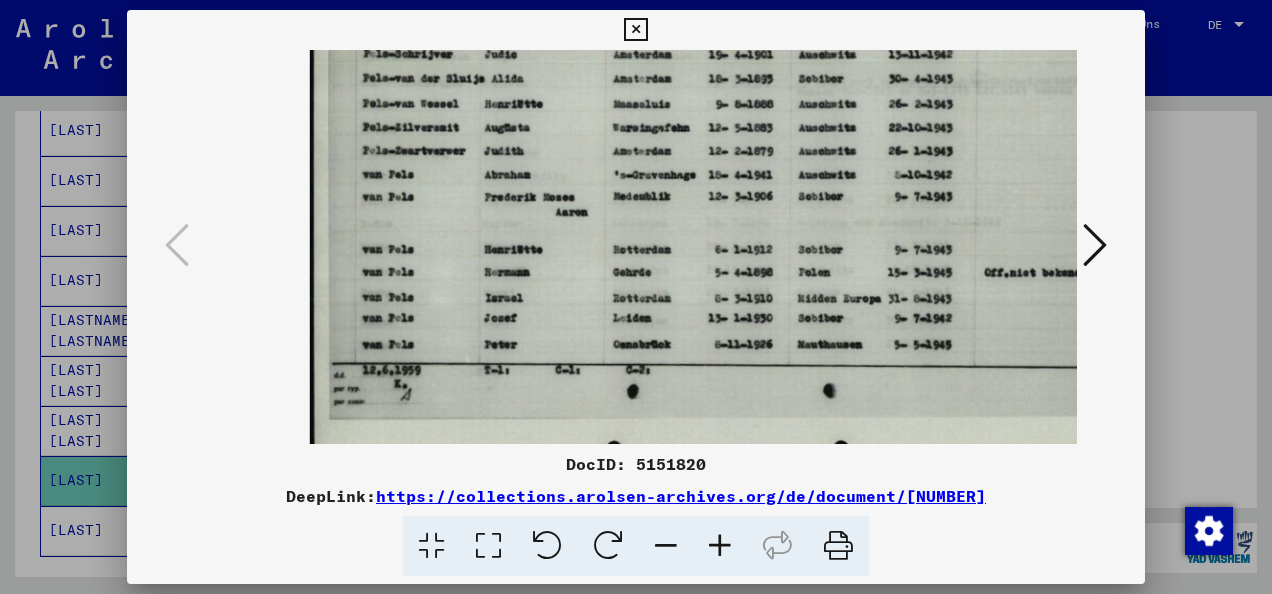 drag, startPoint x: 951, startPoint y: 348, endPoint x: 829, endPoint y: 294, distance: 133.41664 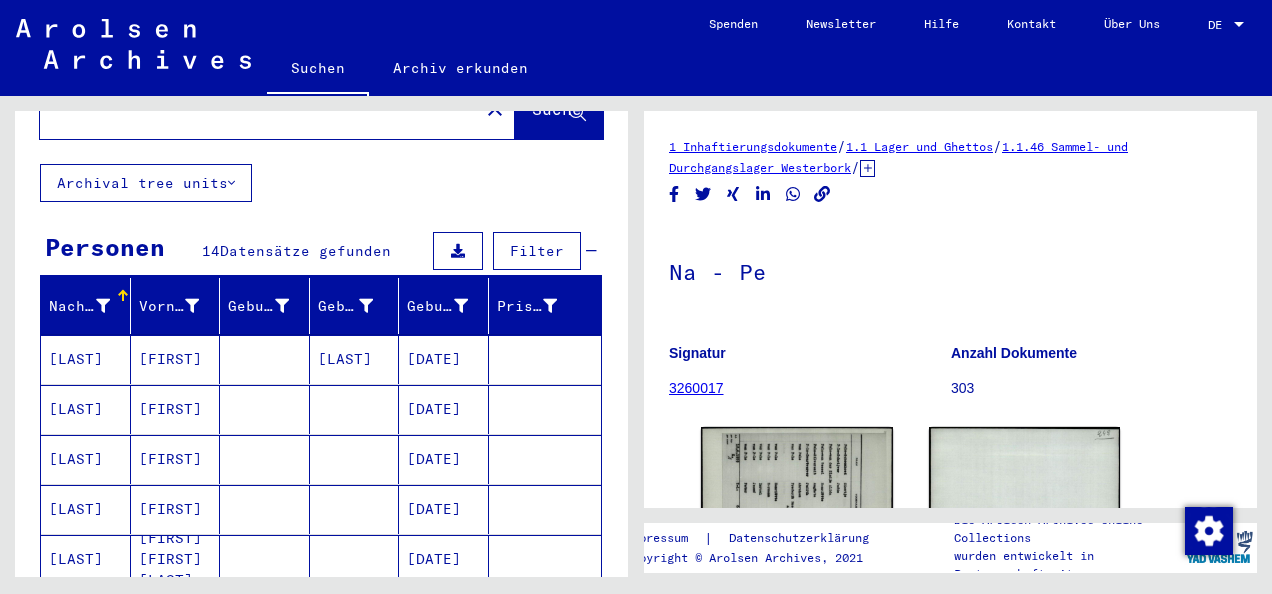 scroll, scrollTop: 0, scrollLeft: 0, axis: both 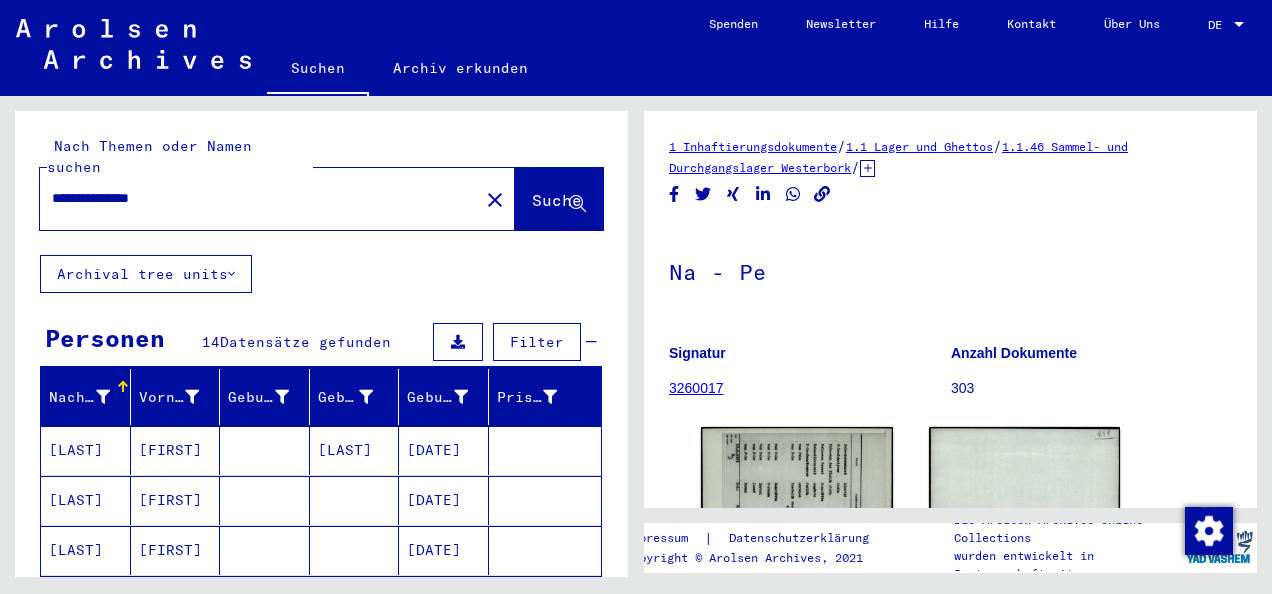 click on "**********" at bounding box center [259, 198] 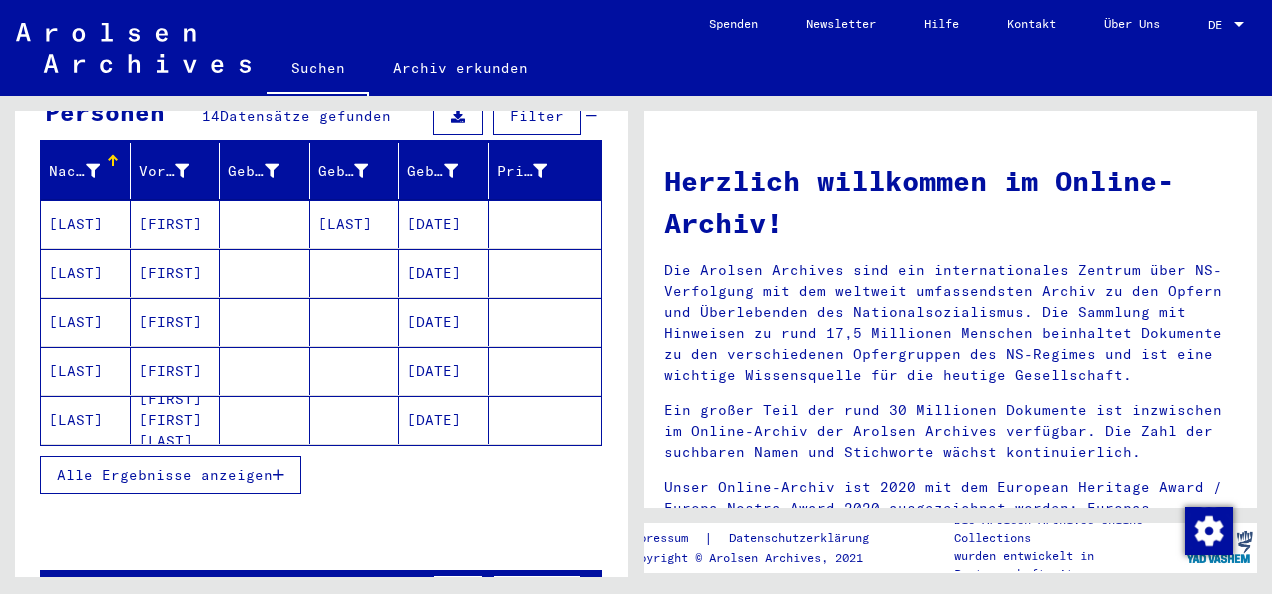 scroll, scrollTop: 240, scrollLeft: 0, axis: vertical 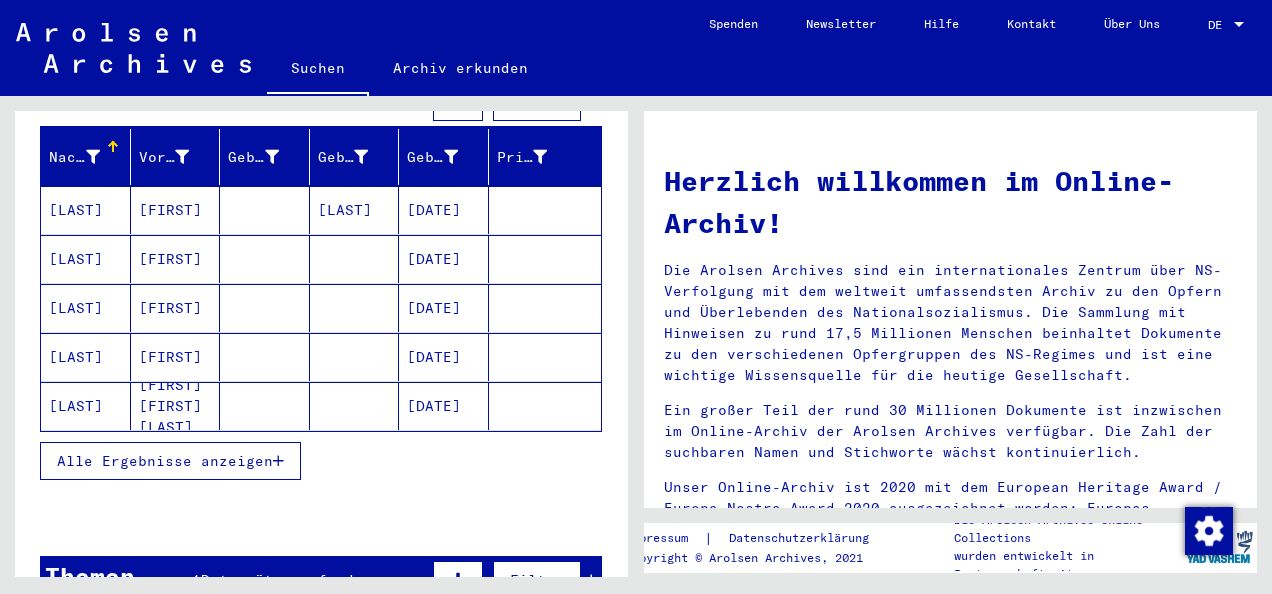 click on "Alle Ergebnisse anzeigen" at bounding box center [170, 461] 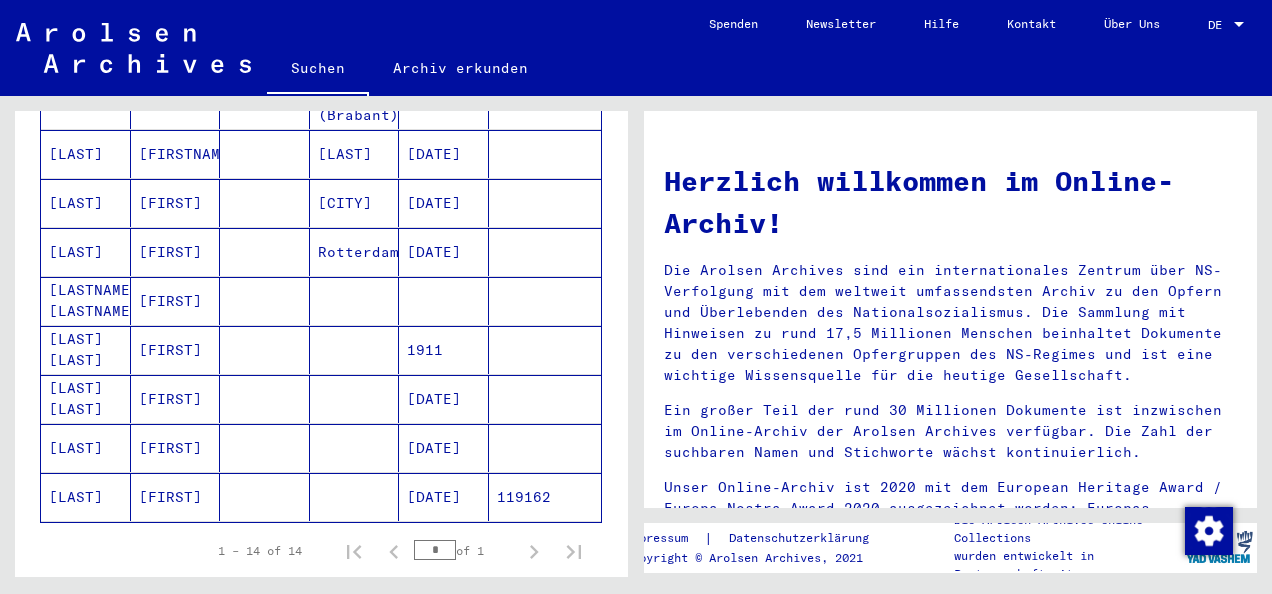 scroll, scrollTop: 598, scrollLeft: 0, axis: vertical 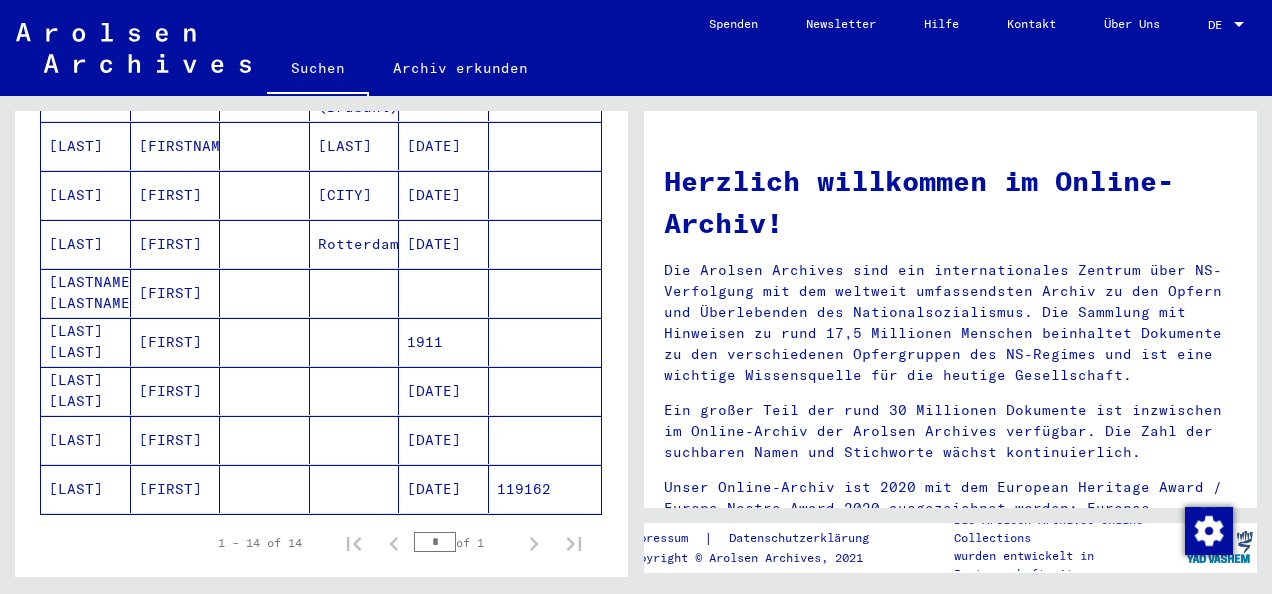 click at bounding box center (265, 489) 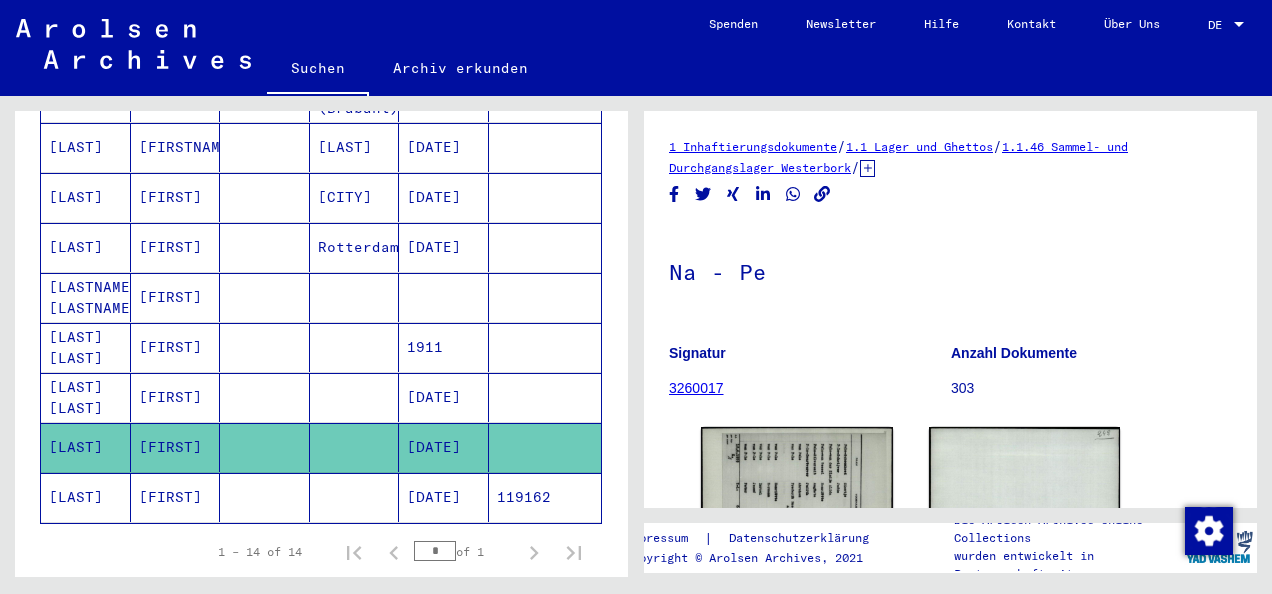 scroll, scrollTop: 0, scrollLeft: 0, axis: both 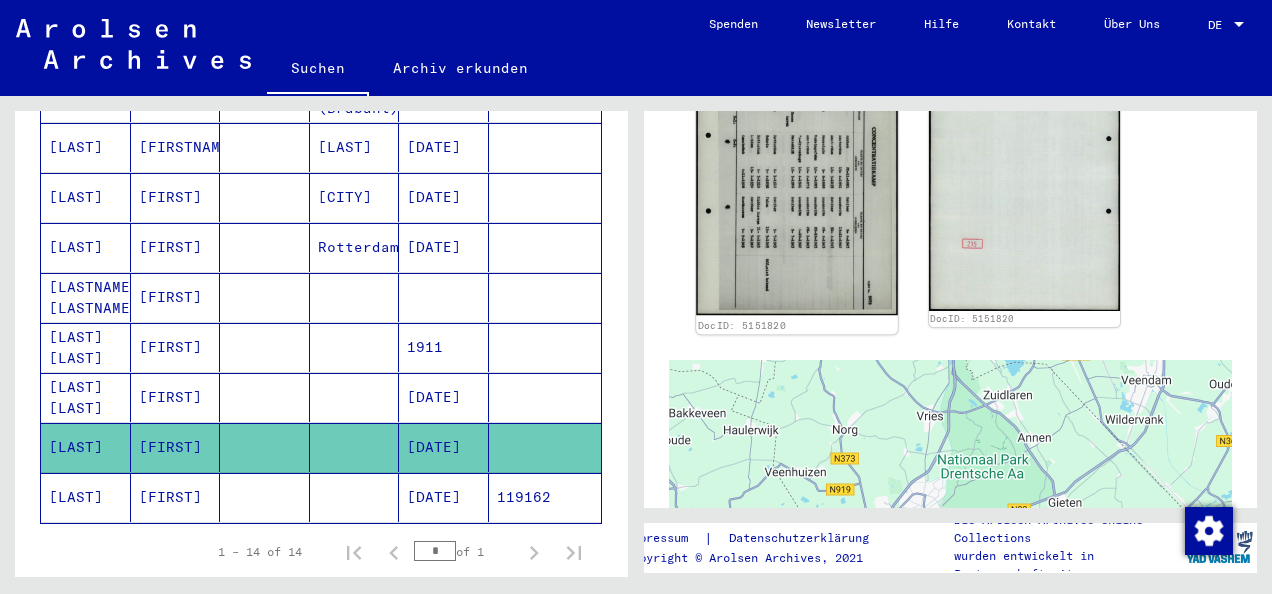 click 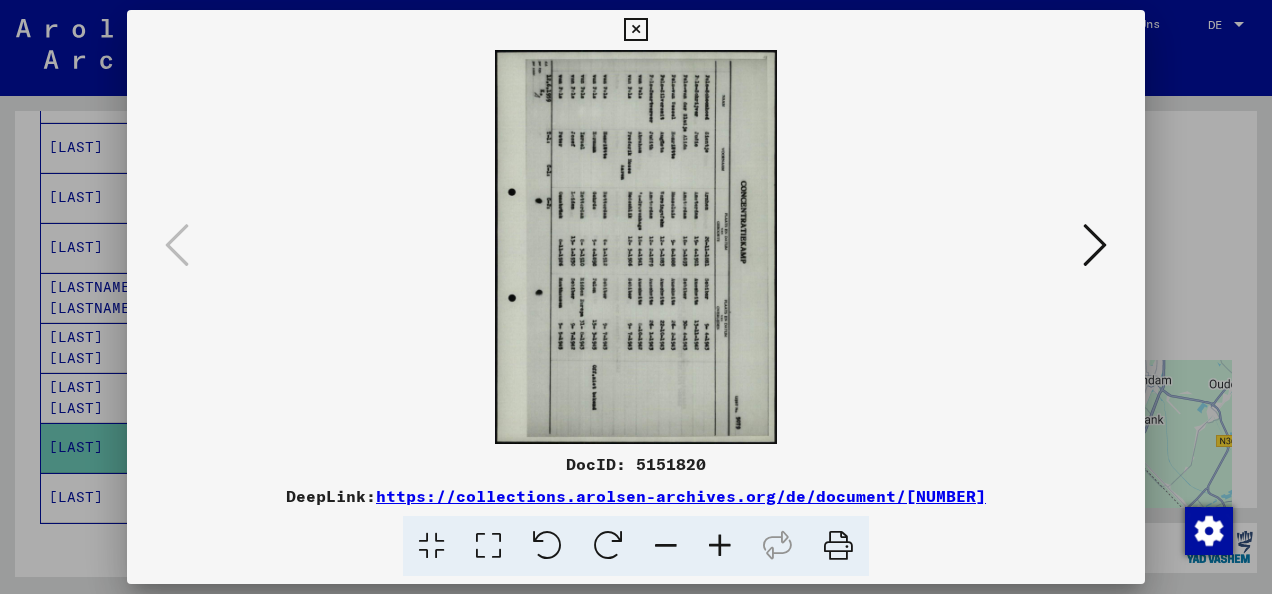 click at bounding box center (608, 546) 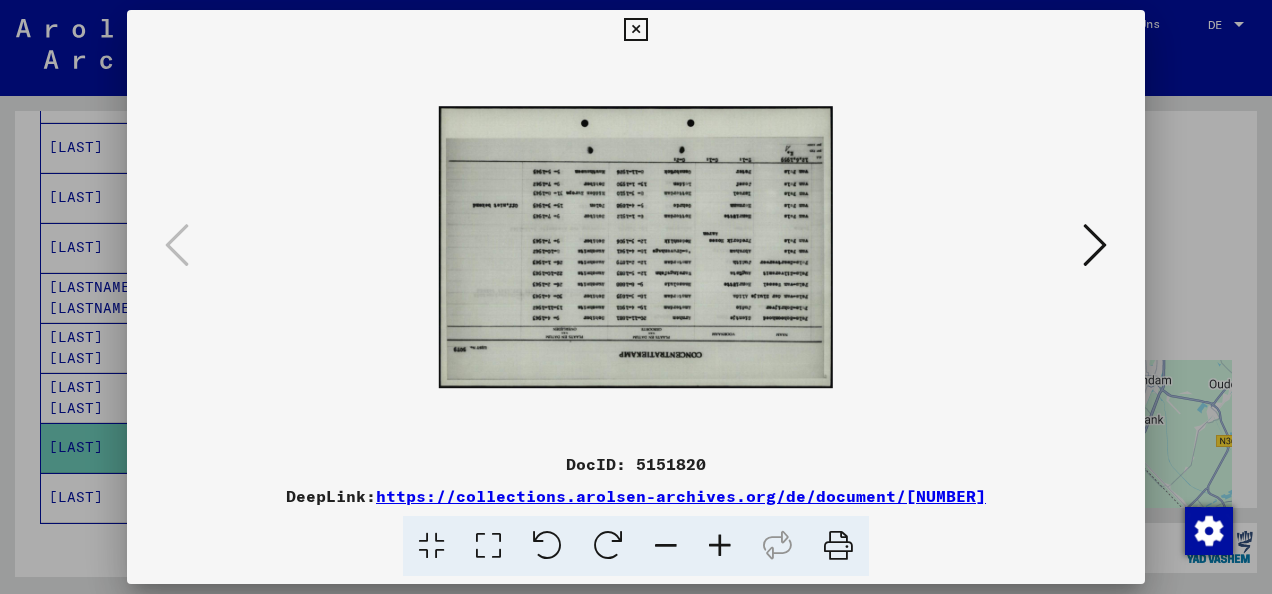 click at bounding box center (608, 546) 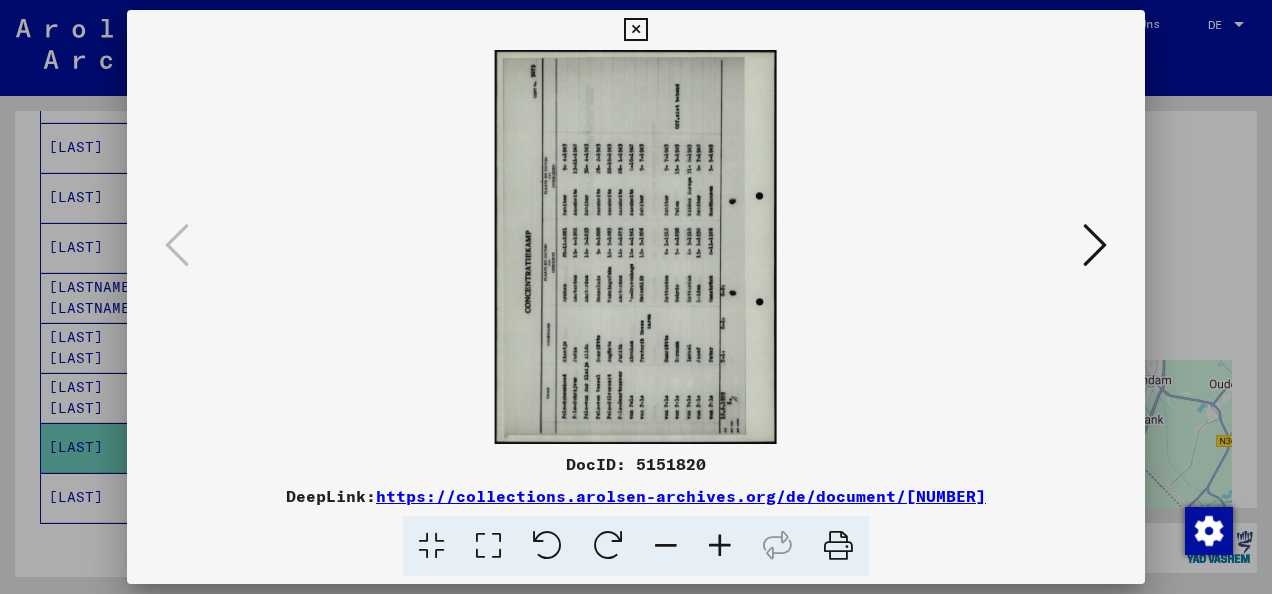 click at bounding box center (608, 546) 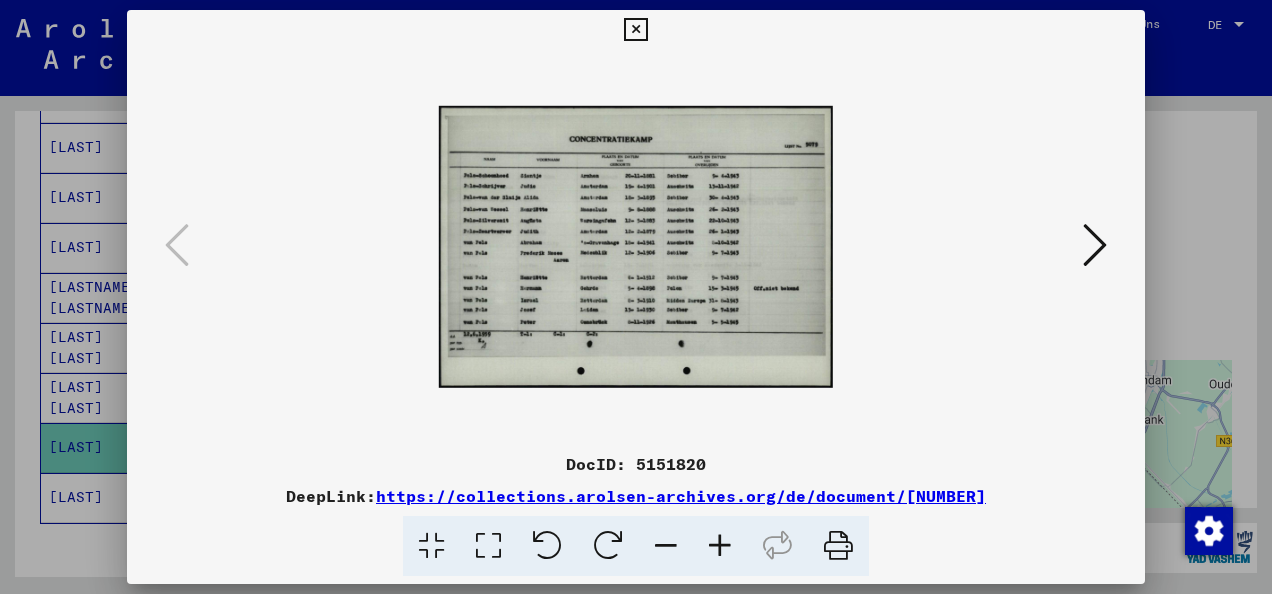 click at bounding box center (720, 546) 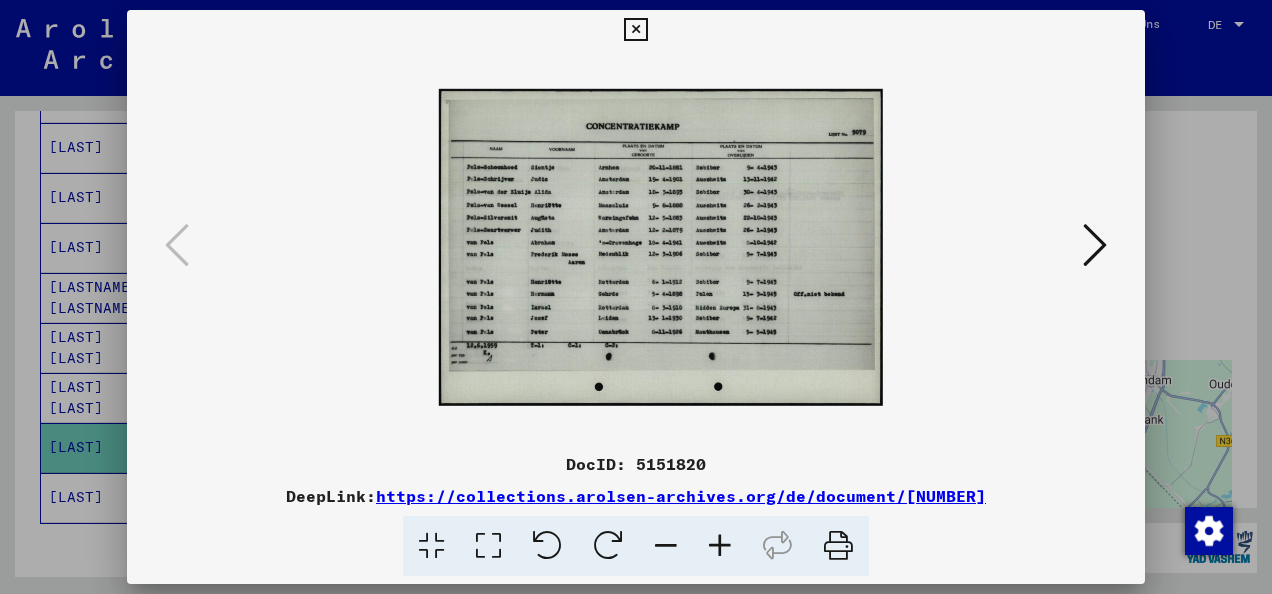 click at bounding box center [720, 546] 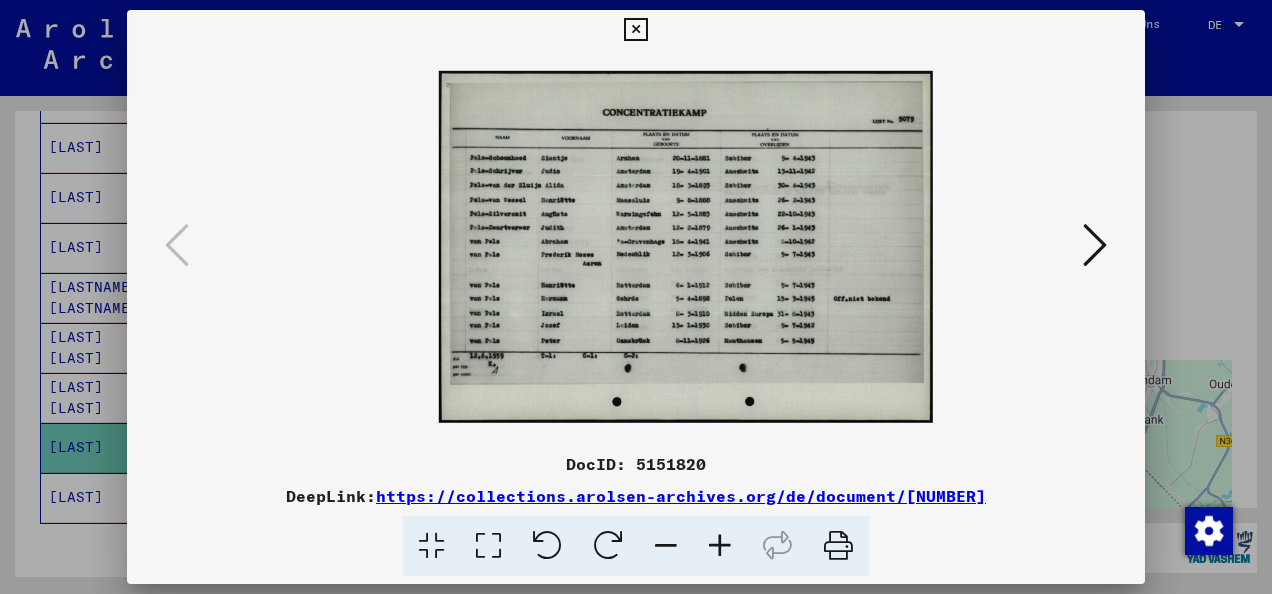 click at bounding box center (720, 546) 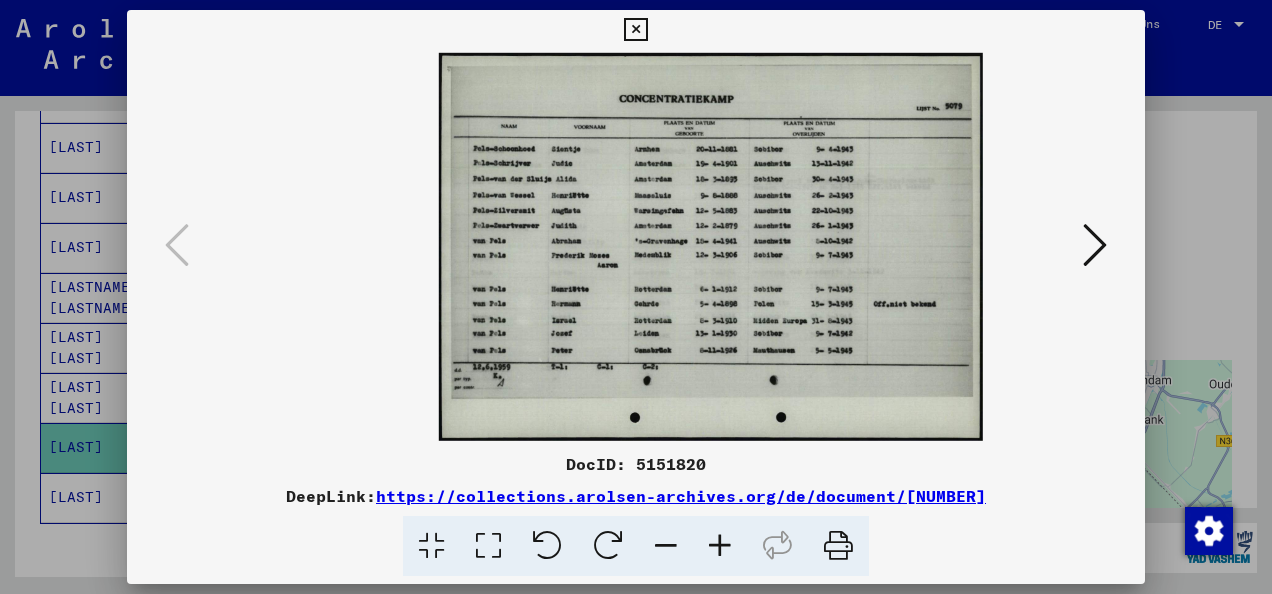 click at bounding box center (720, 546) 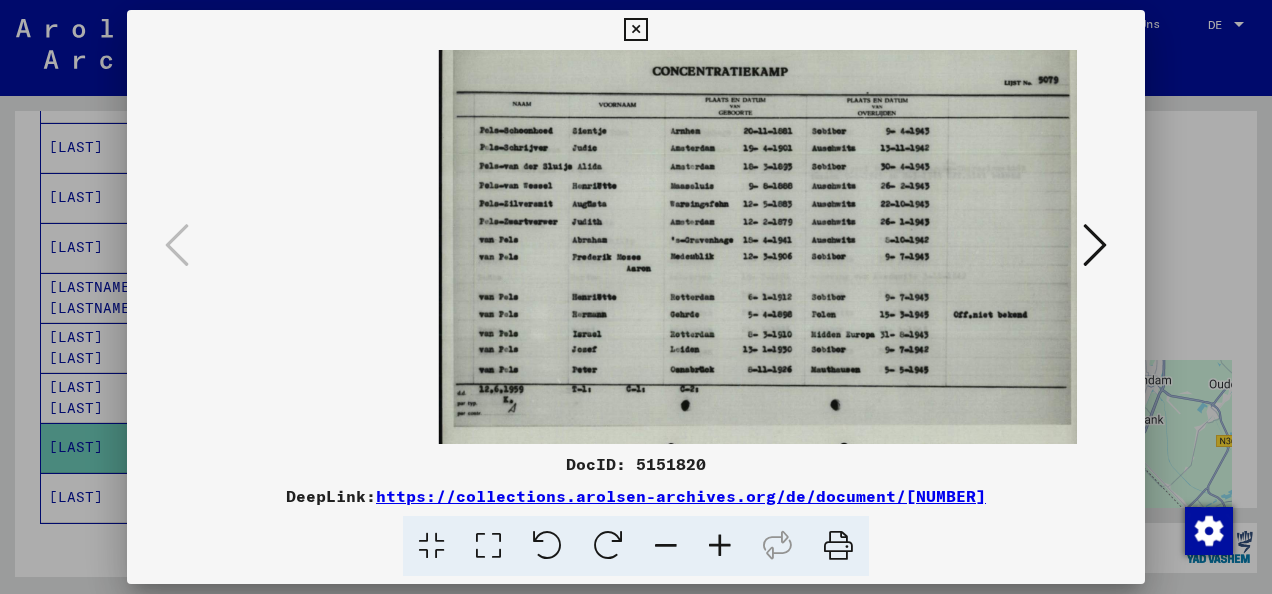 click at bounding box center [720, 546] 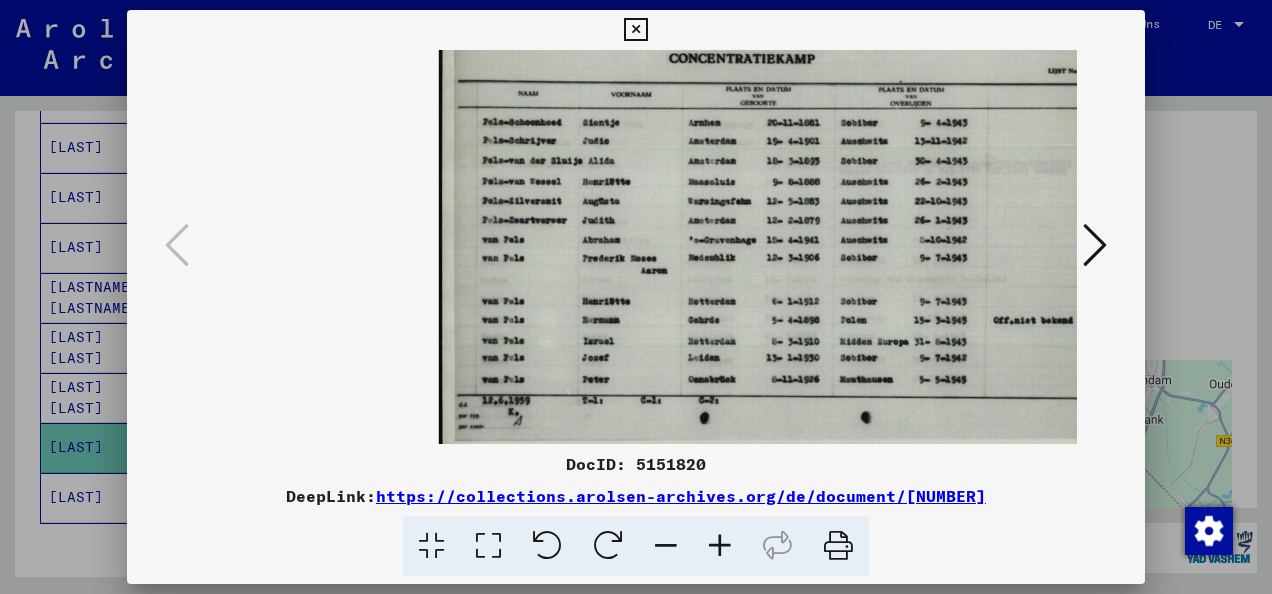 click at bounding box center (720, 546) 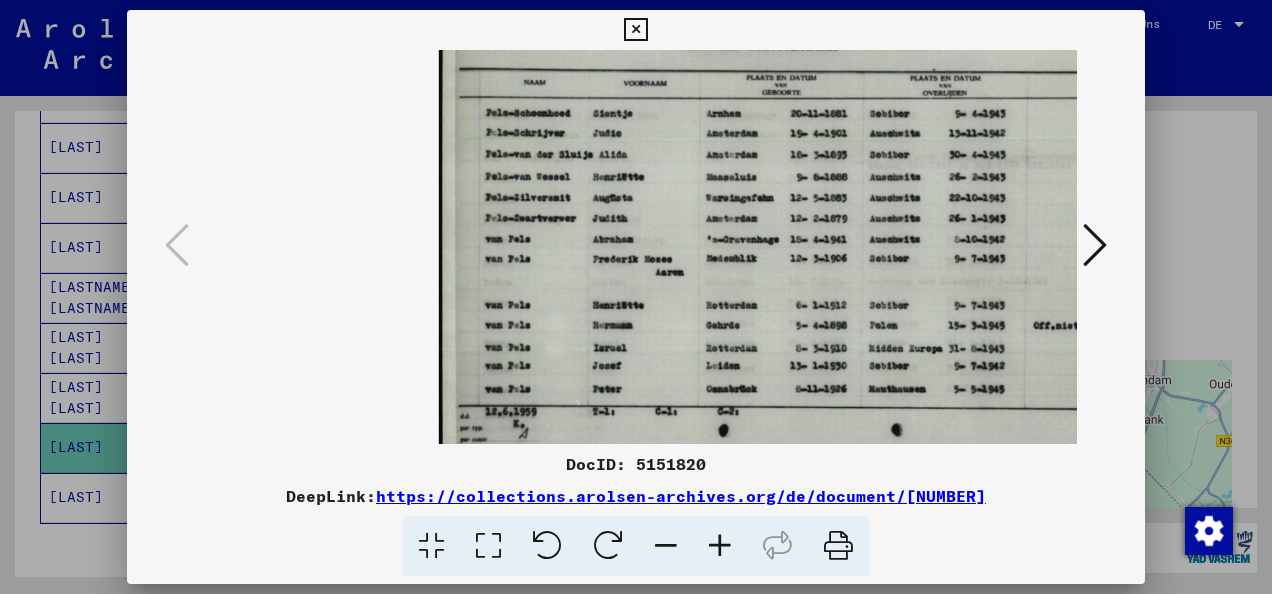 click at bounding box center (720, 546) 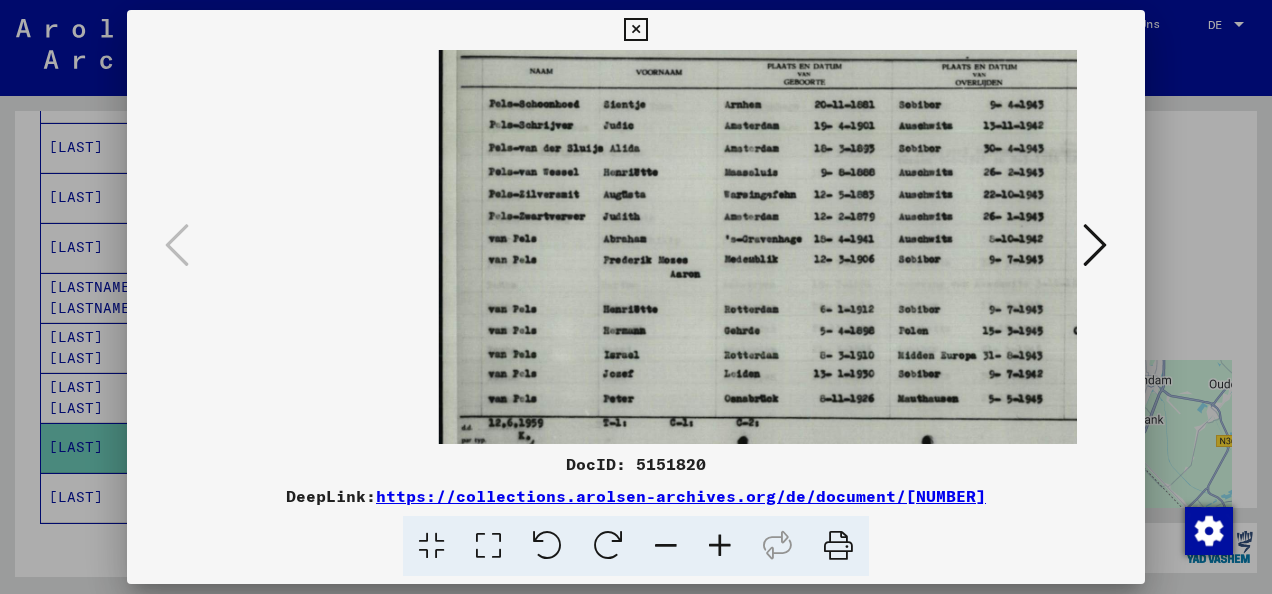 click at bounding box center [720, 546] 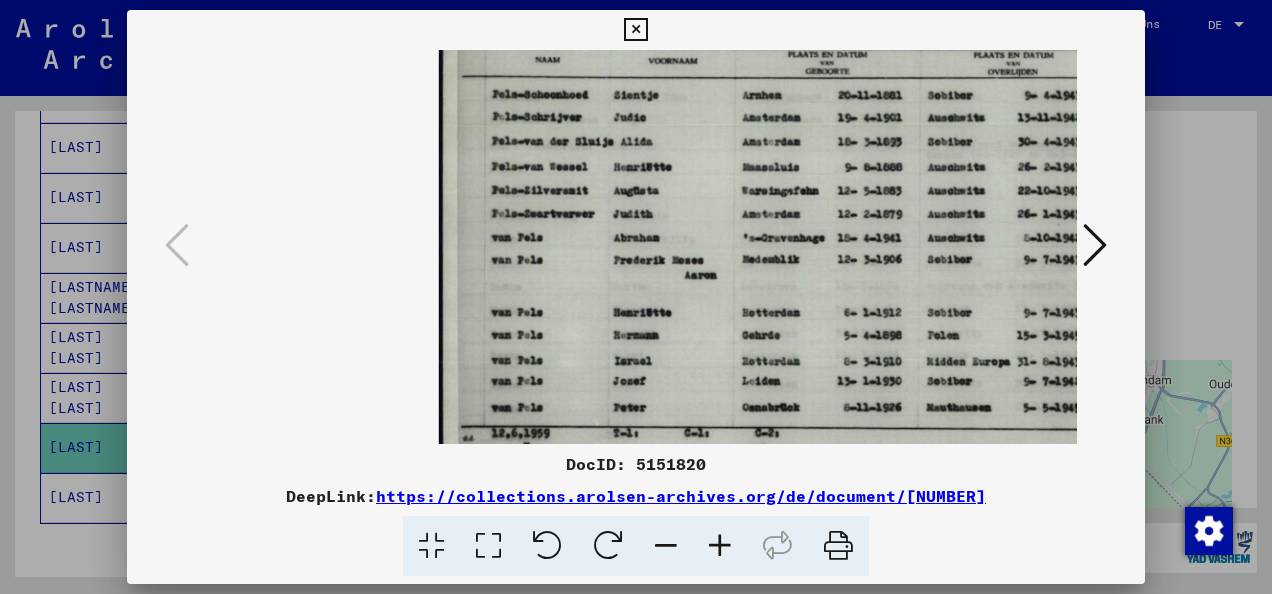 click at bounding box center (635, 30) 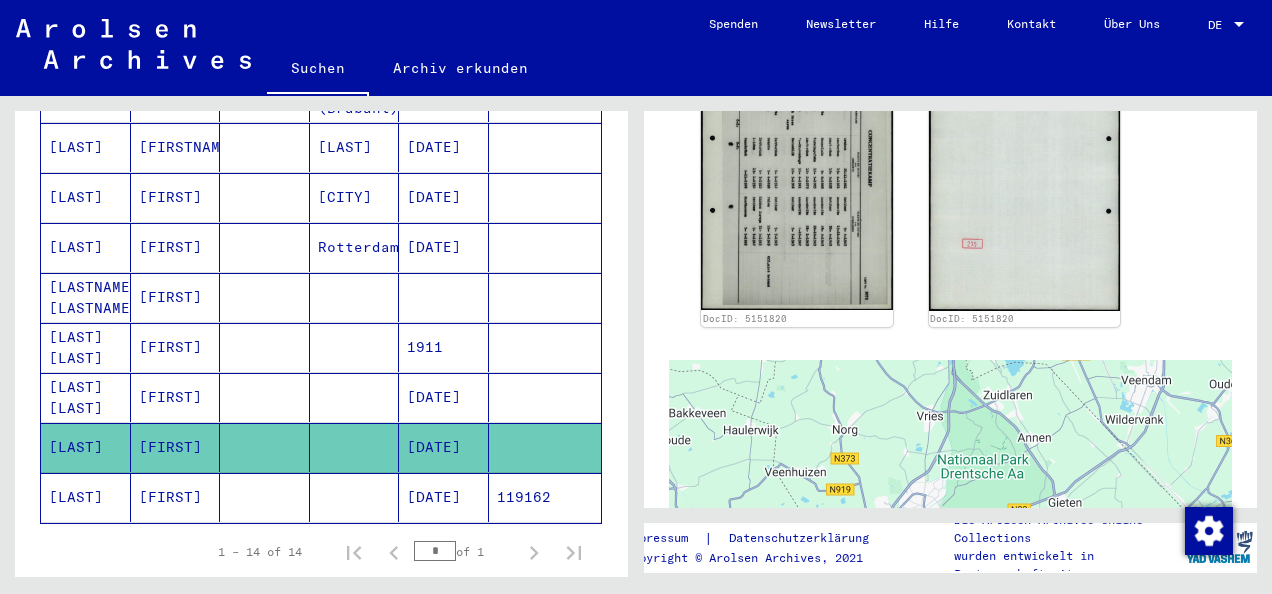 scroll, scrollTop: 0, scrollLeft: 0, axis: both 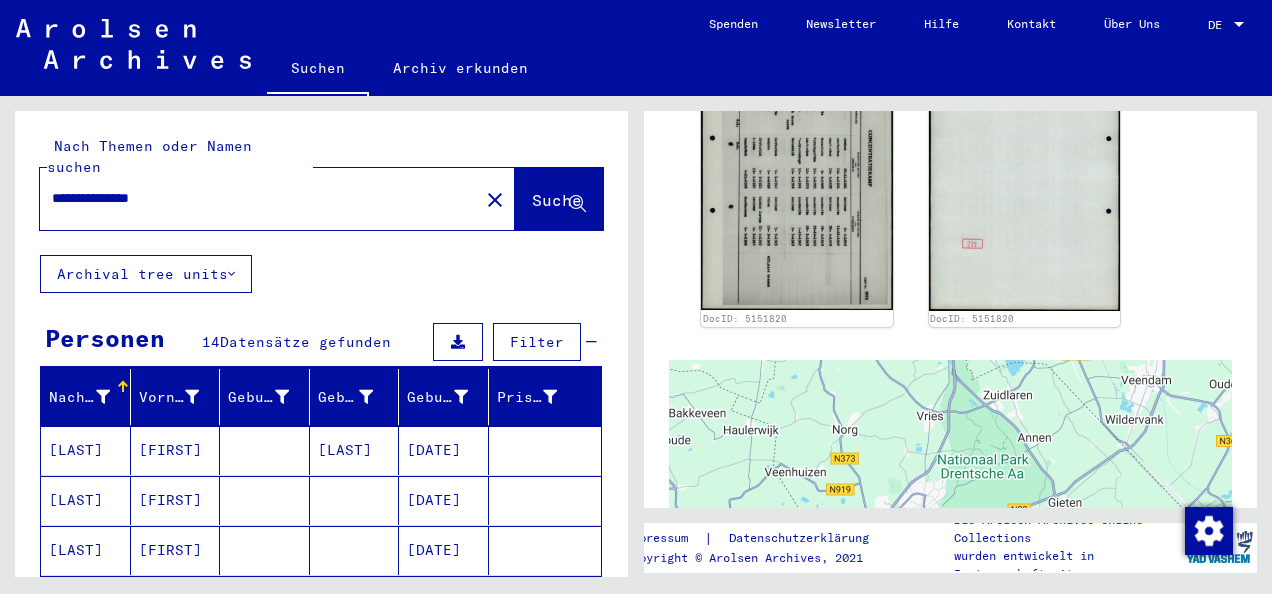click on "**********" at bounding box center (259, 198) 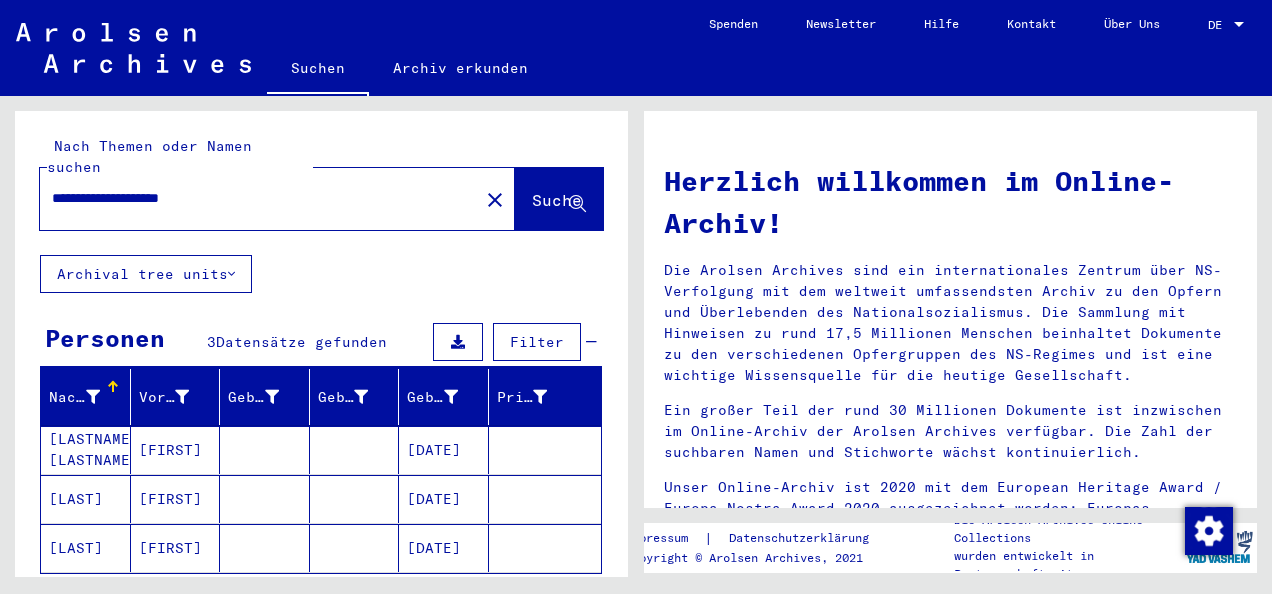 click at bounding box center [265, 499] 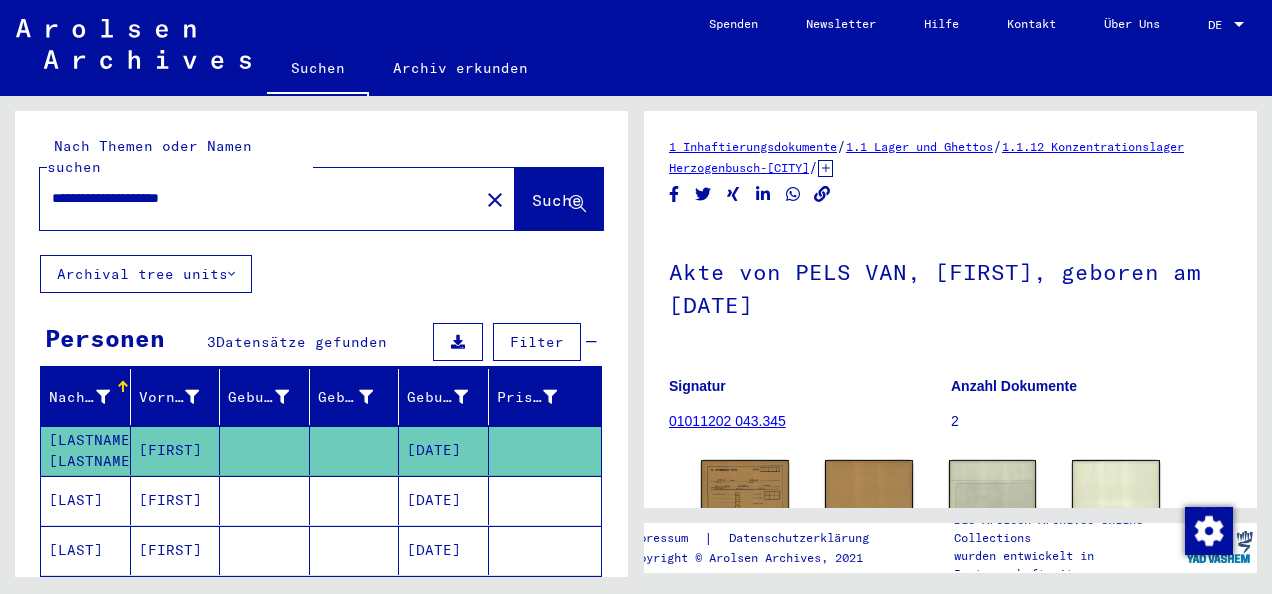 scroll, scrollTop: 0, scrollLeft: 0, axis: both 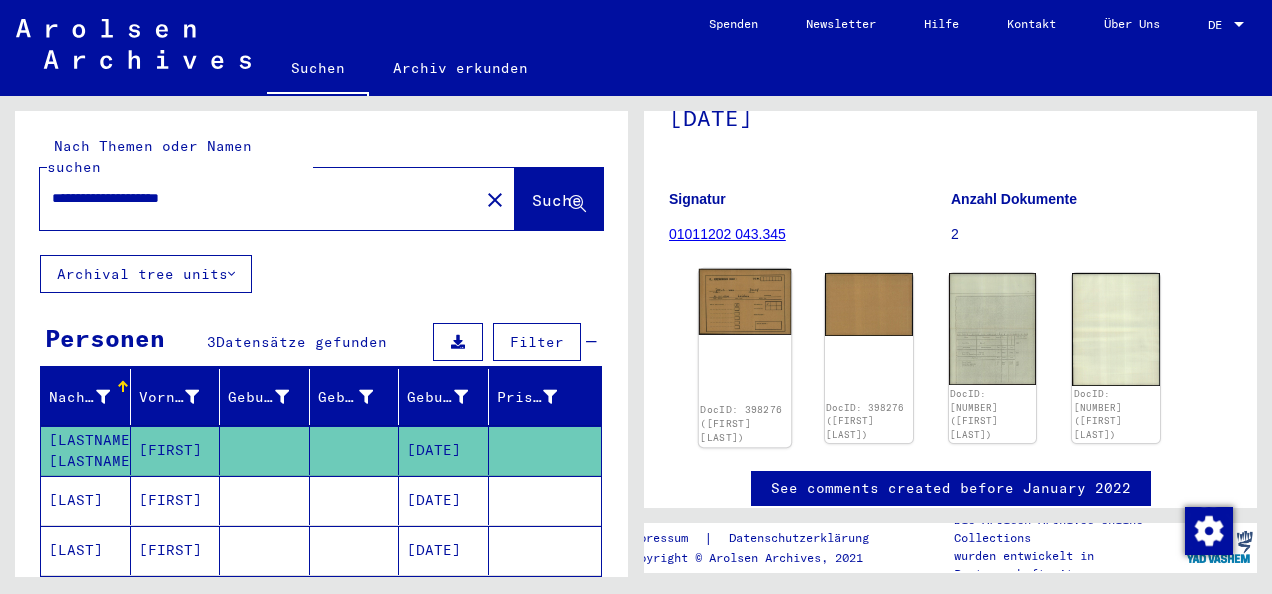 click 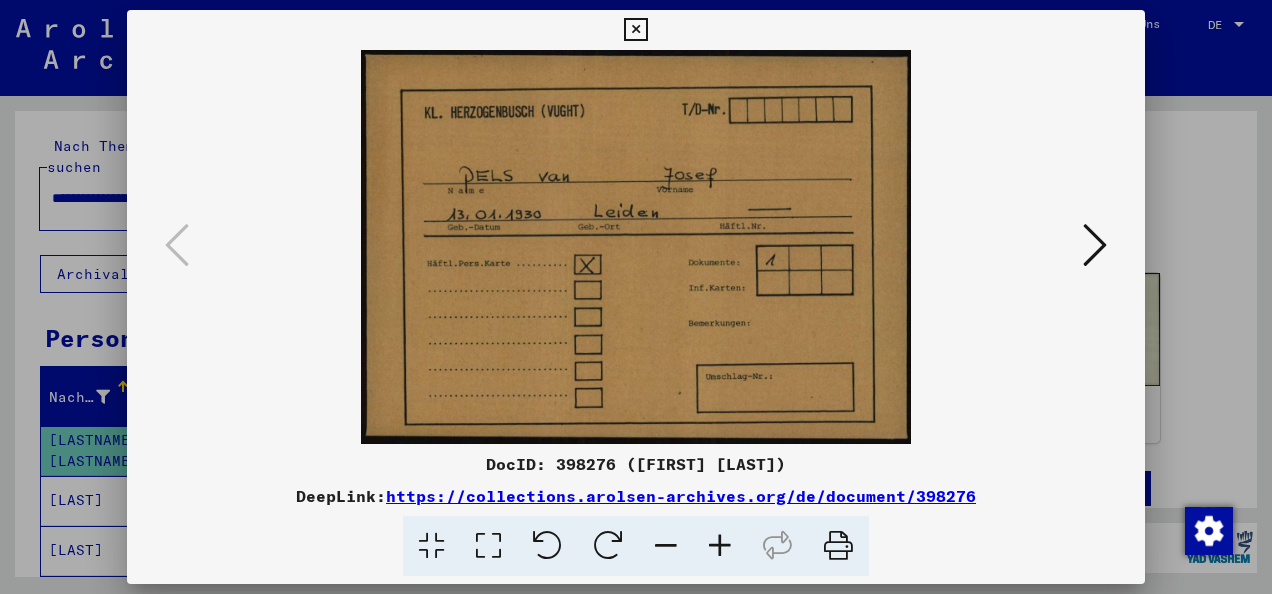 click at bounding box center [1095, 245] 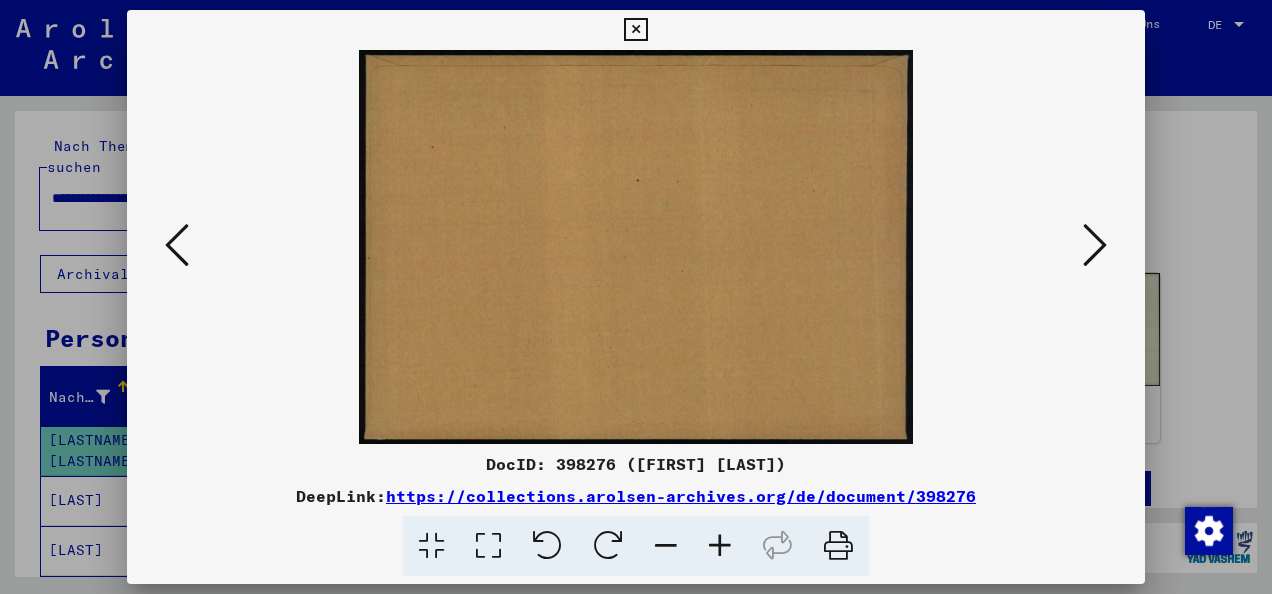 click at bounding box center (1095, 245) 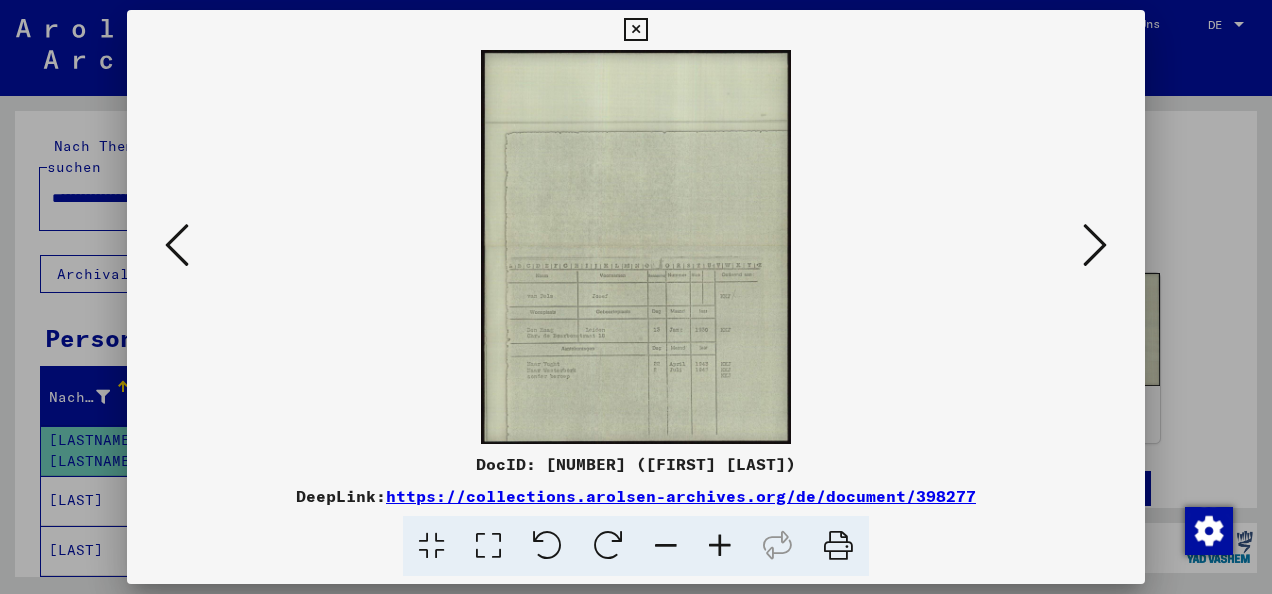 click at bounding box center (720, 546) 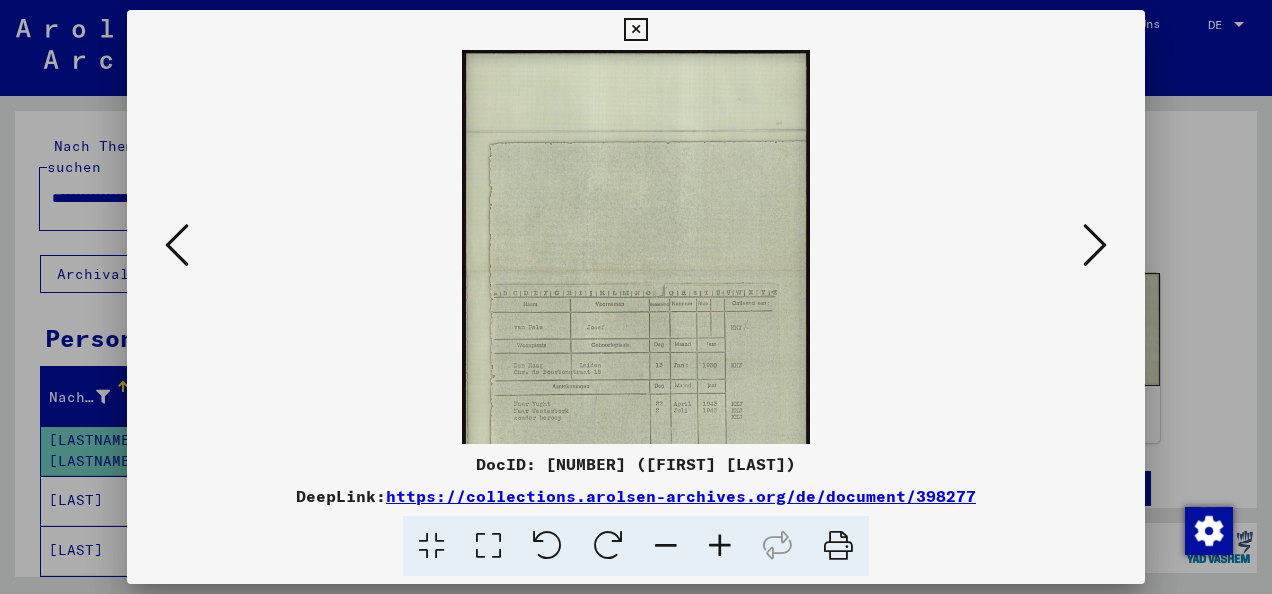 click at bounding box center [720, 546] 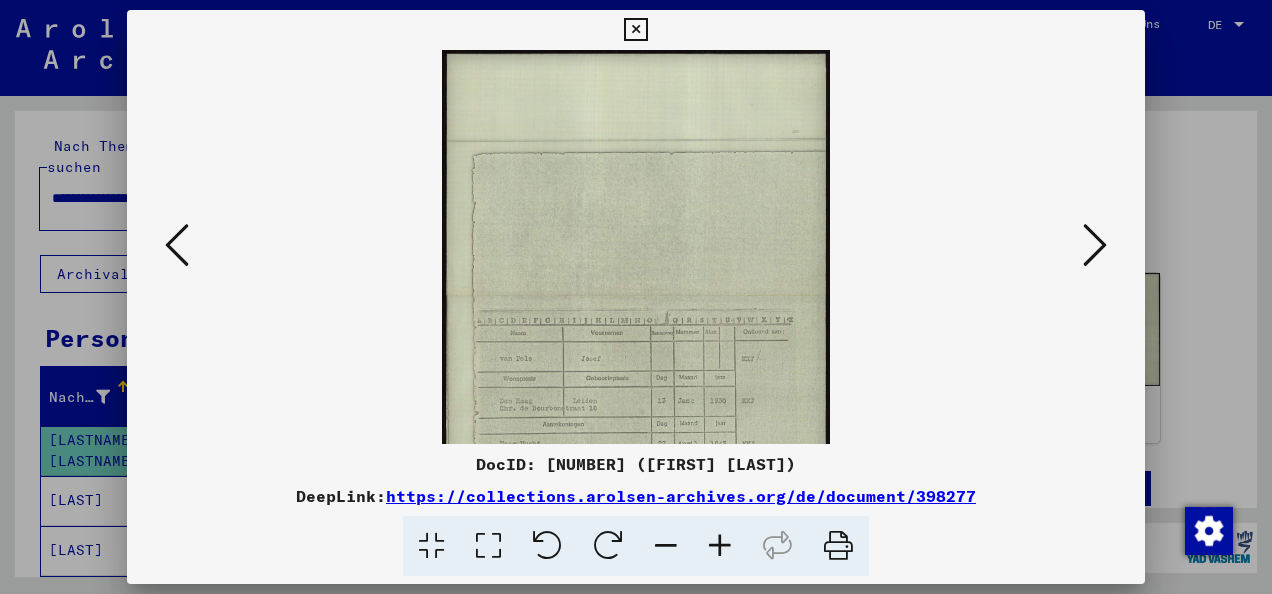 click at bounding box center [720, 546] 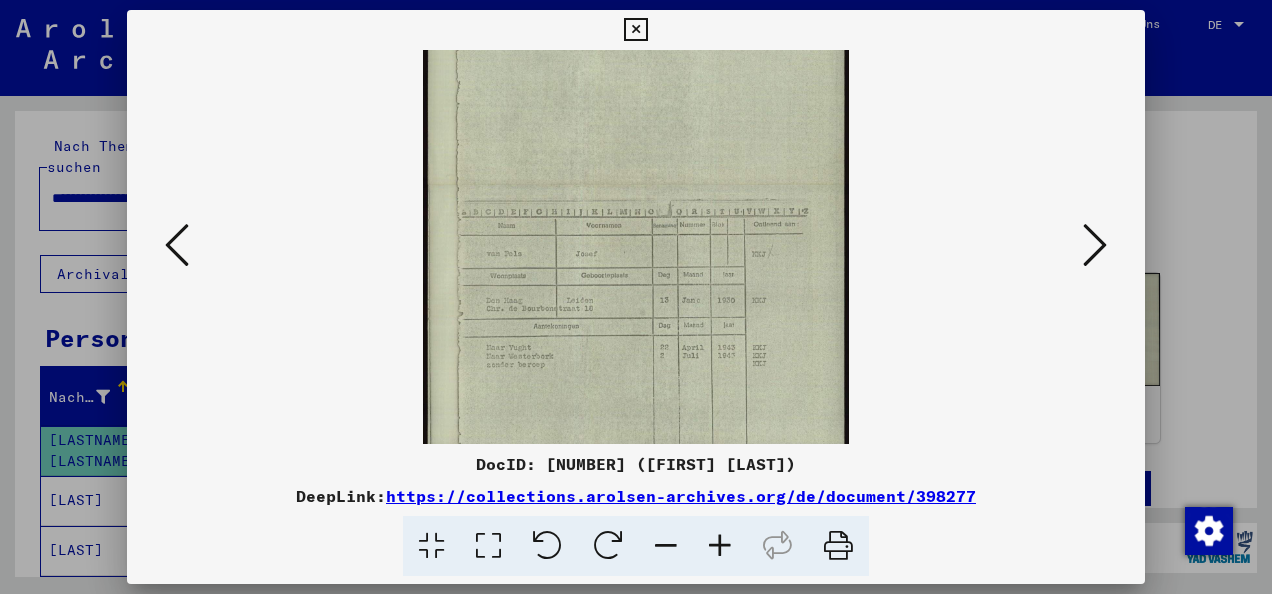 scroll, scrollTop: 150, scrollLeft: 0, axis: vertical 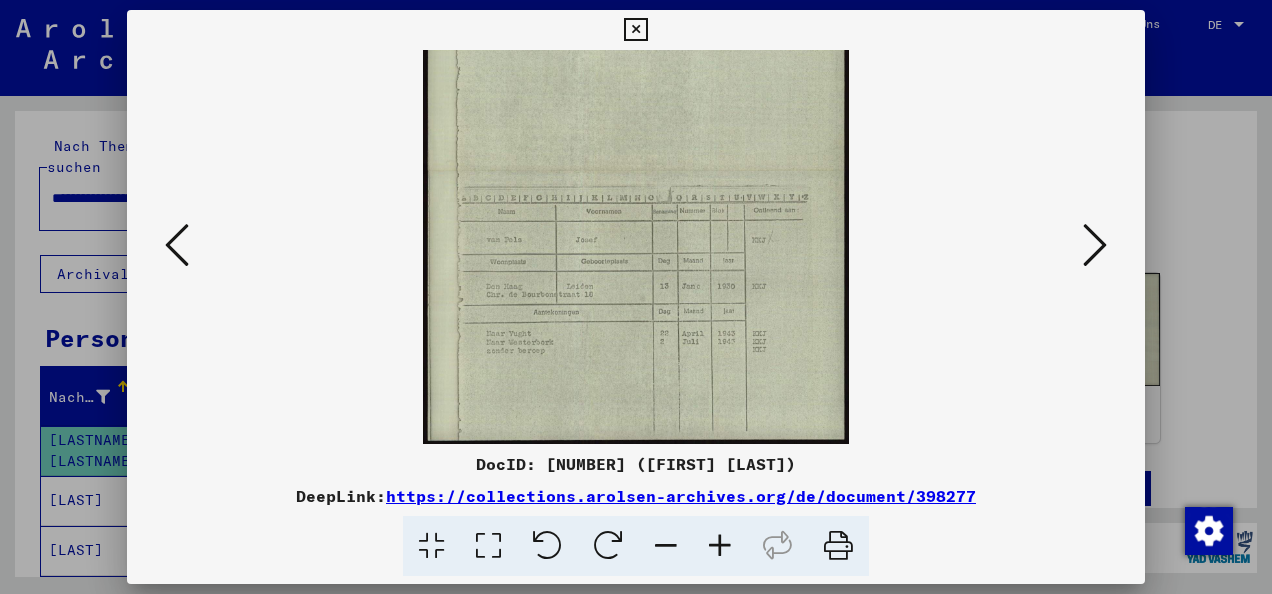 drag, startPoint x: 642, startPoint y: 342, endPoint x: 627, endPoint y: 172, distance: 170.66048 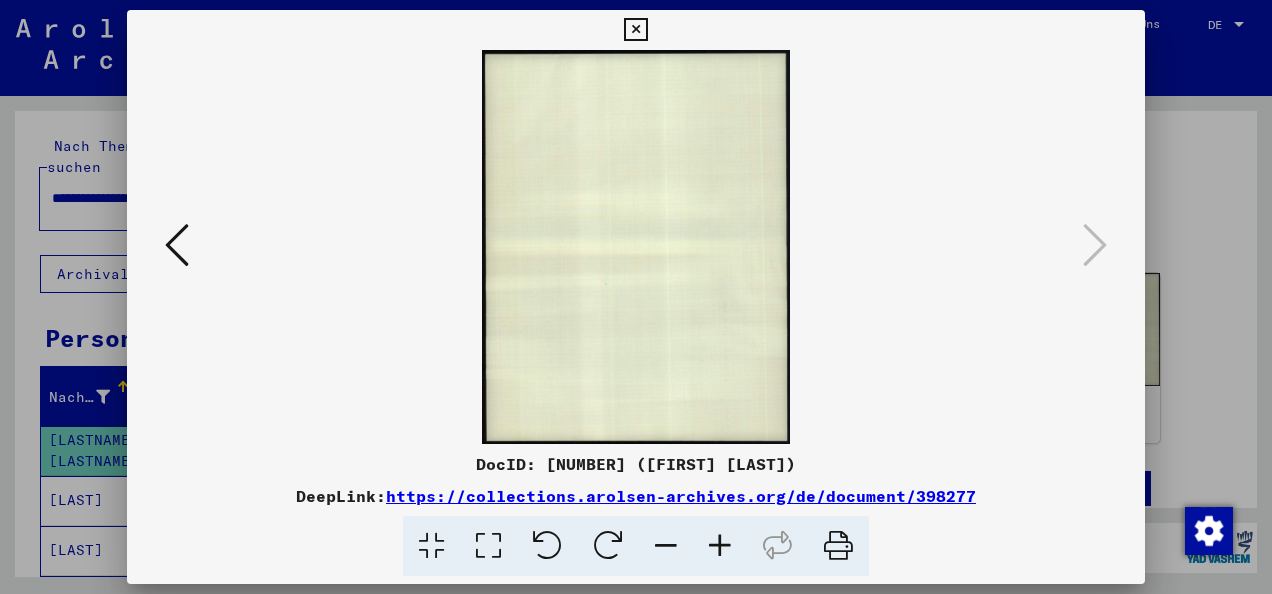 click at bounding box center (635, 30) 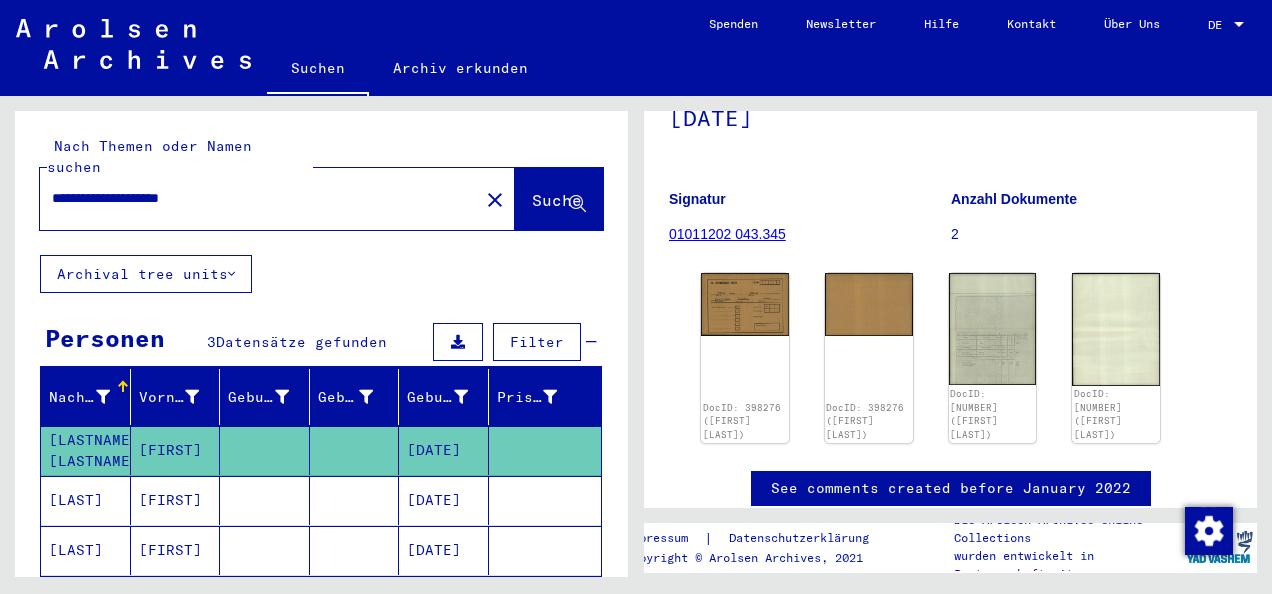 click at bounding box center (355, 550) 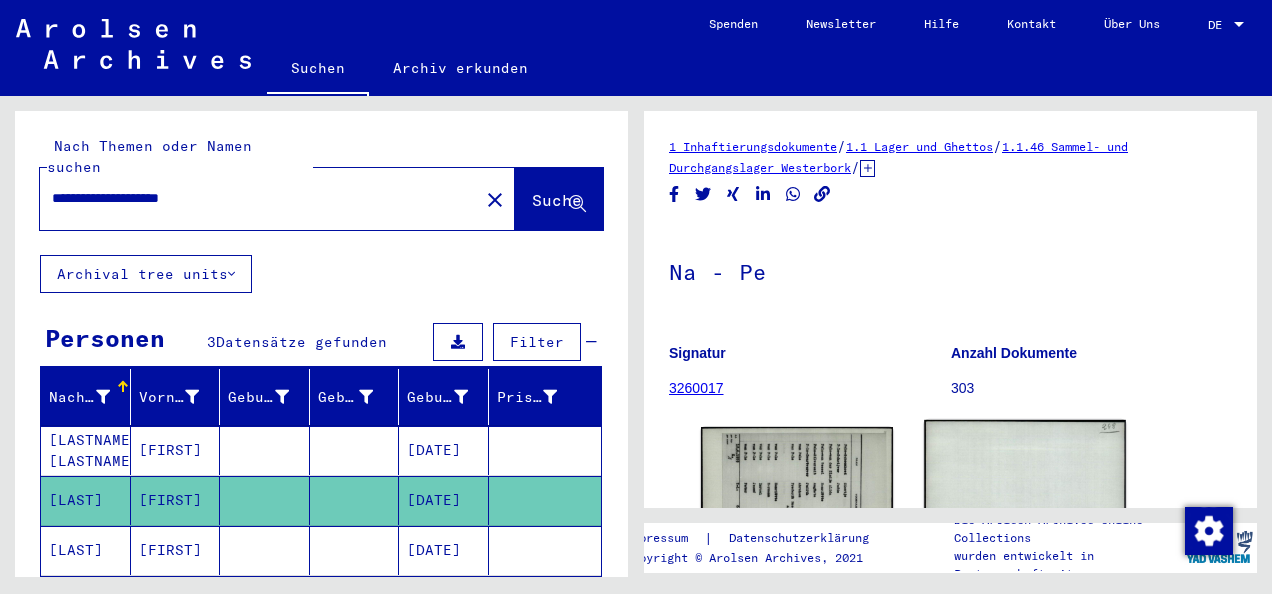 scroll, scrollTop: 0, scrollLeft: 0, axis: both 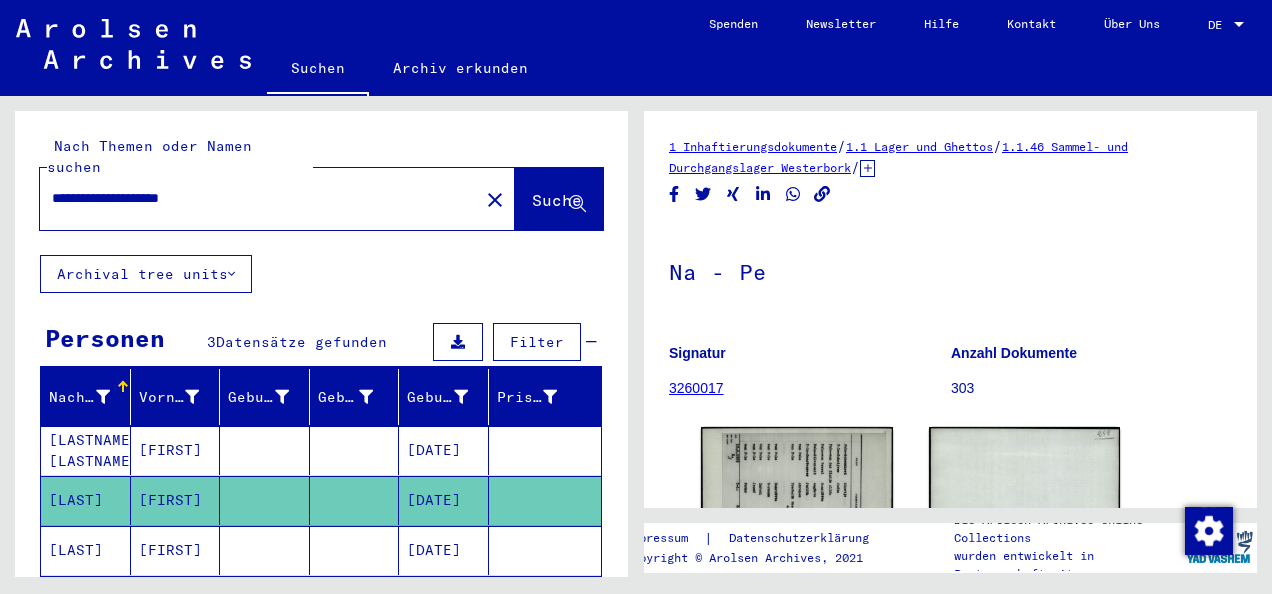 click 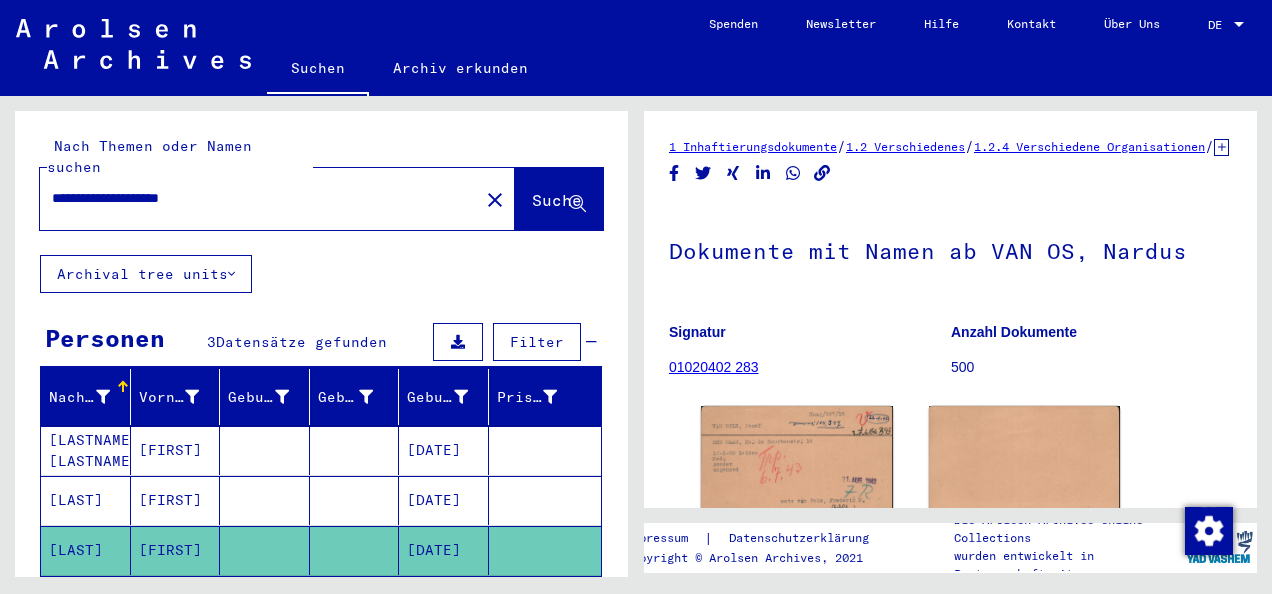 scroll, scrollTop: 0, scrollLeft: 0, axis: both 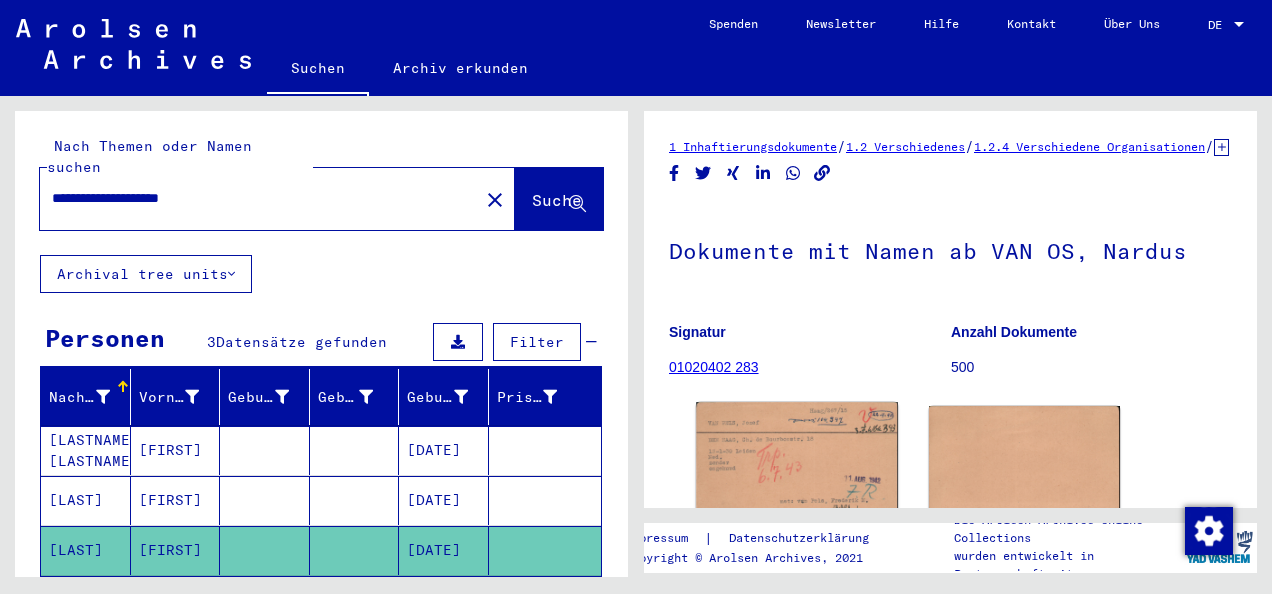 click 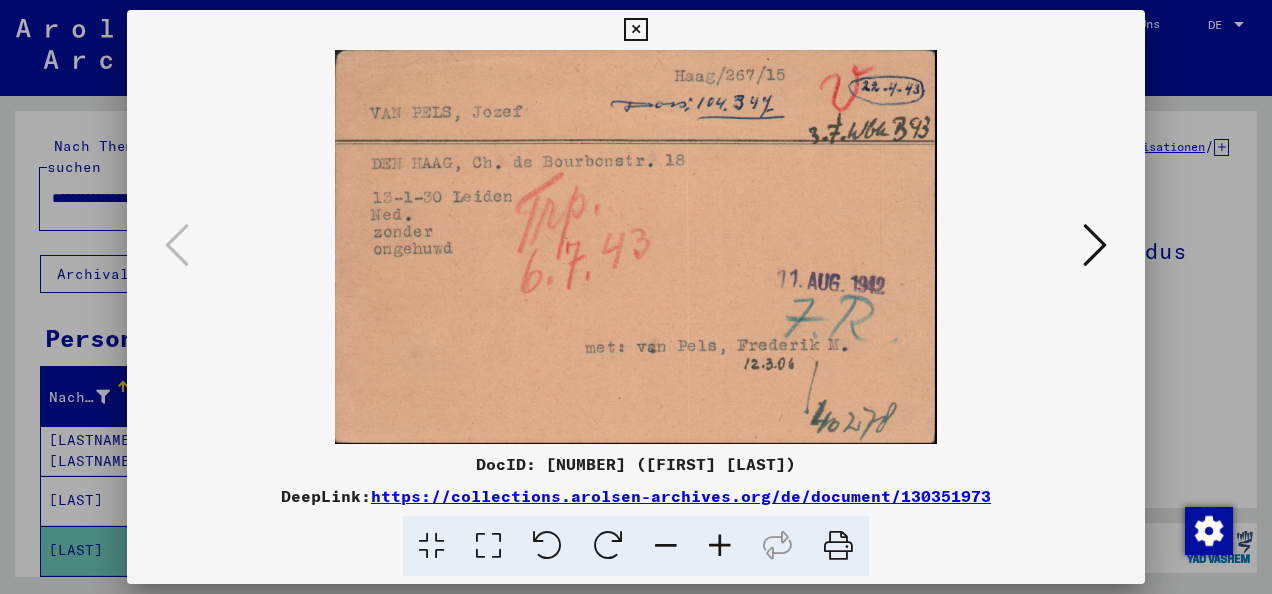 click at bounding box center (635, 30) 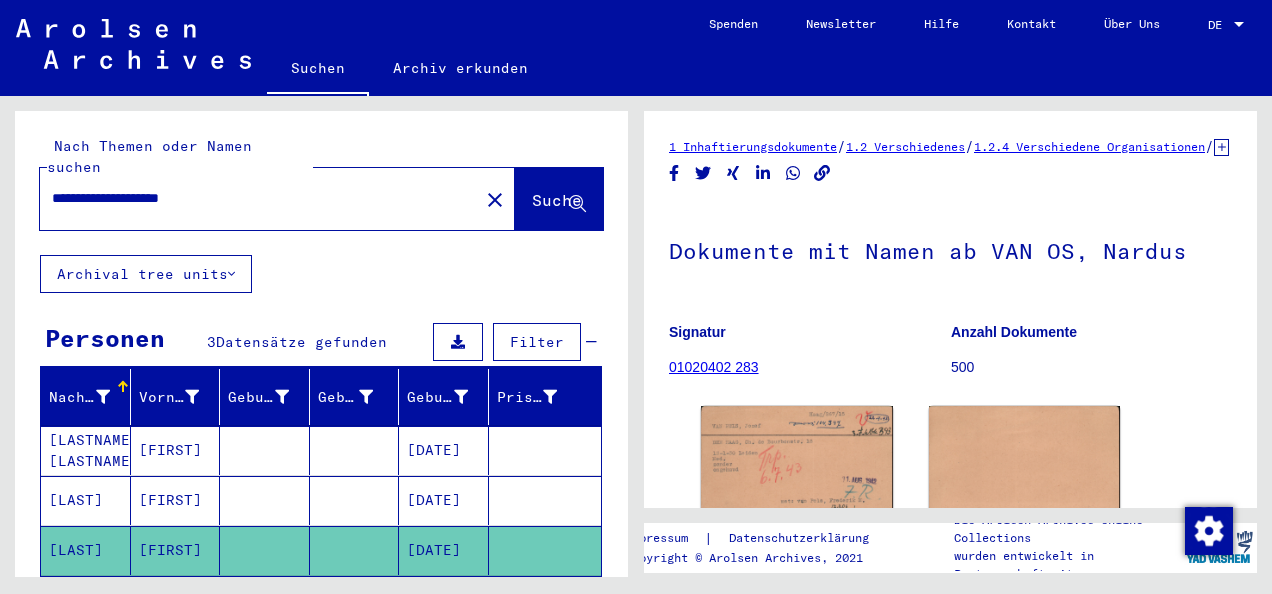 click at bounding box center (265, 550) 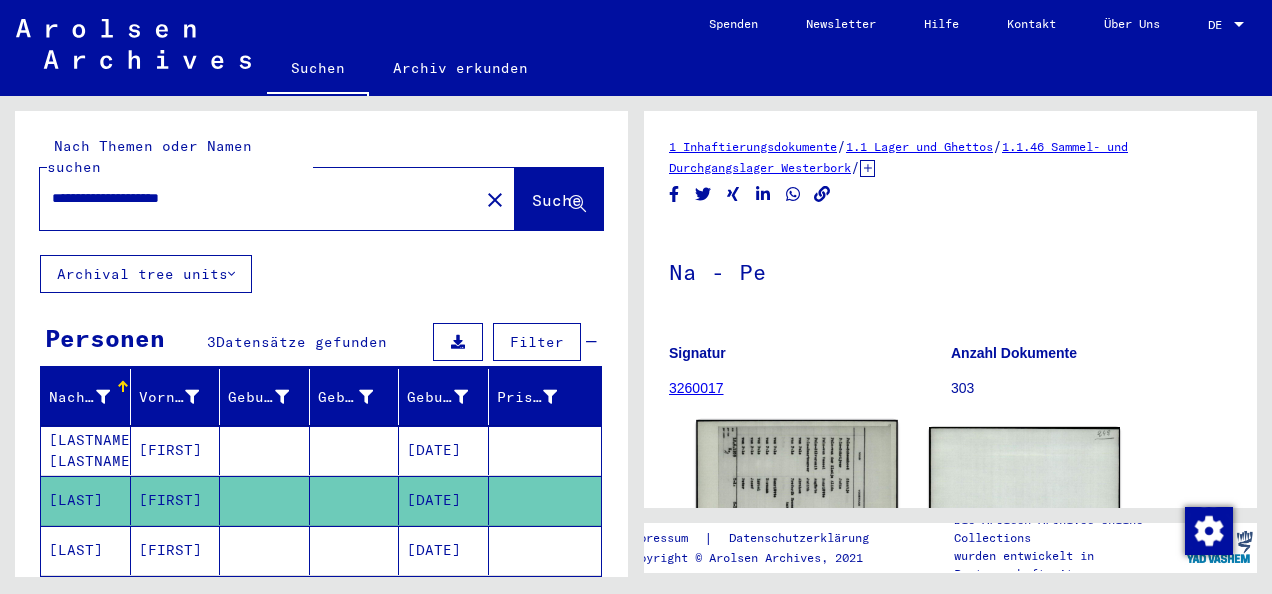 scroll, scrollTop: 0, scrollLeft: 0, axis: both 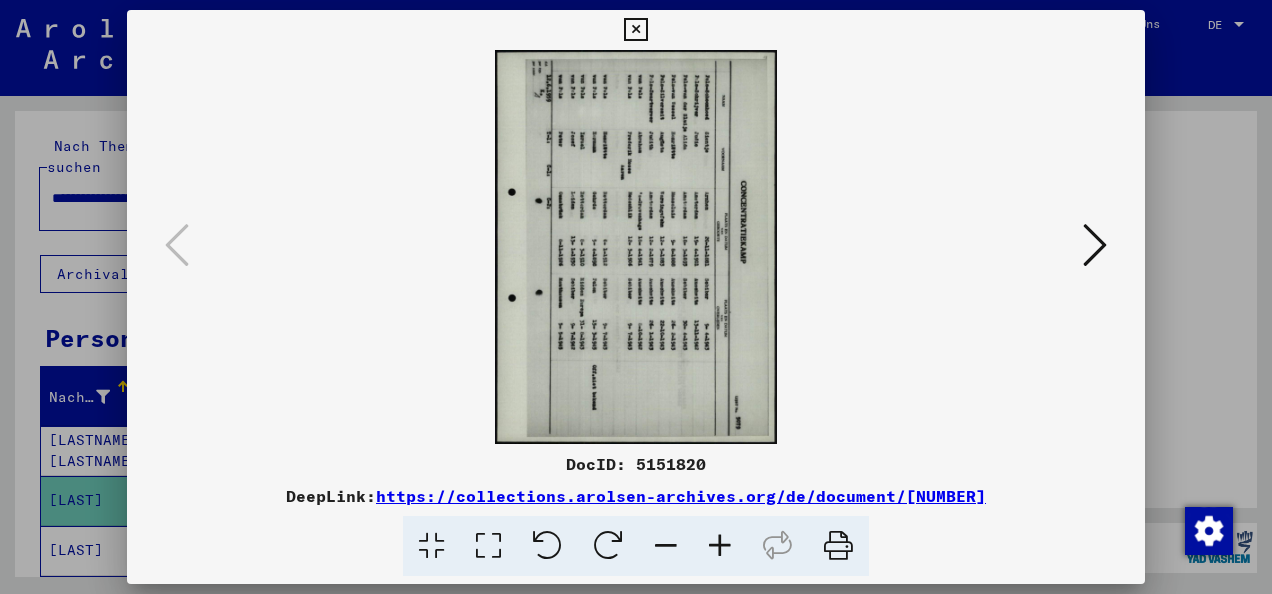 click at bounding box center [547, 546] 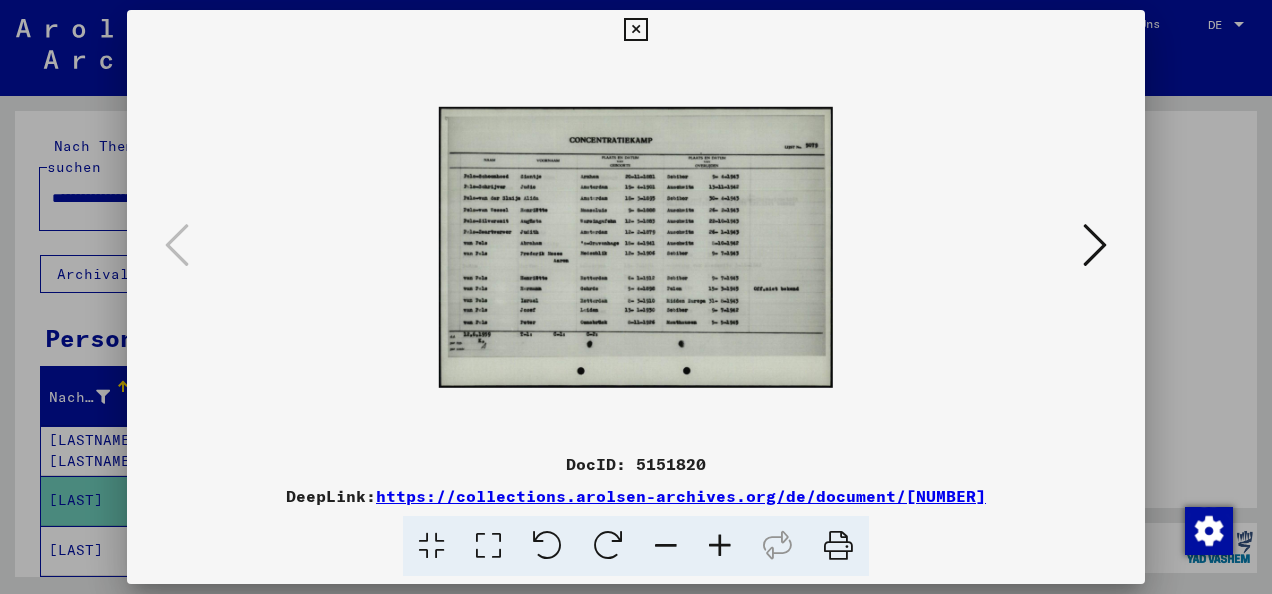 click at bounding box center (720, 546) 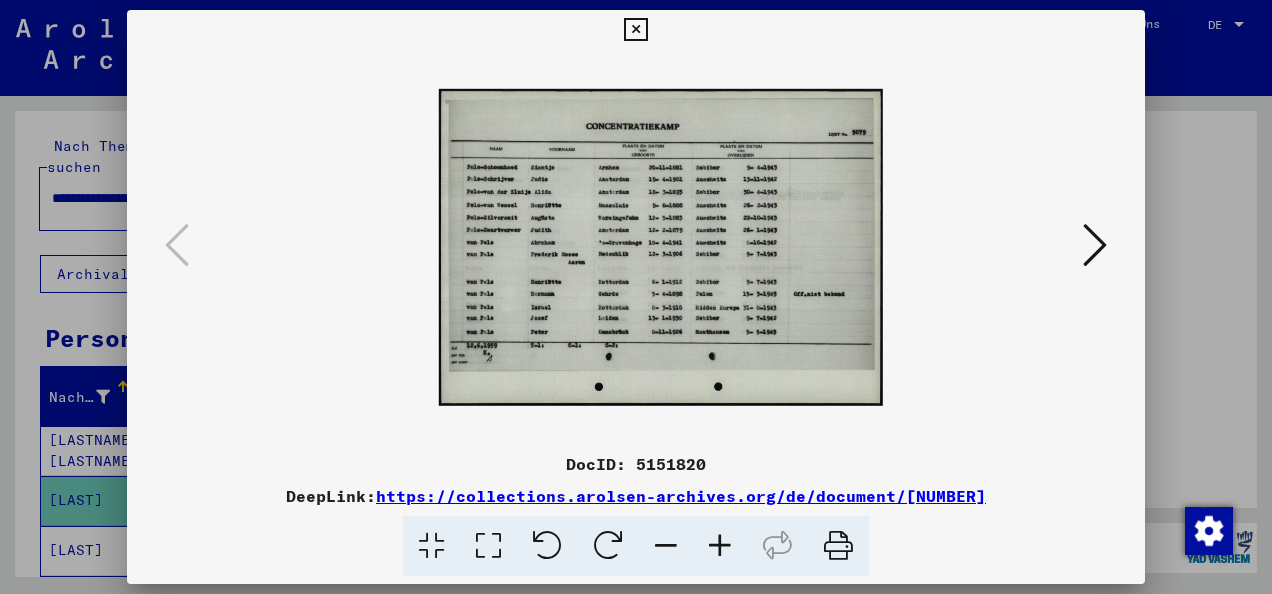 click at bounding box center (720, 546) 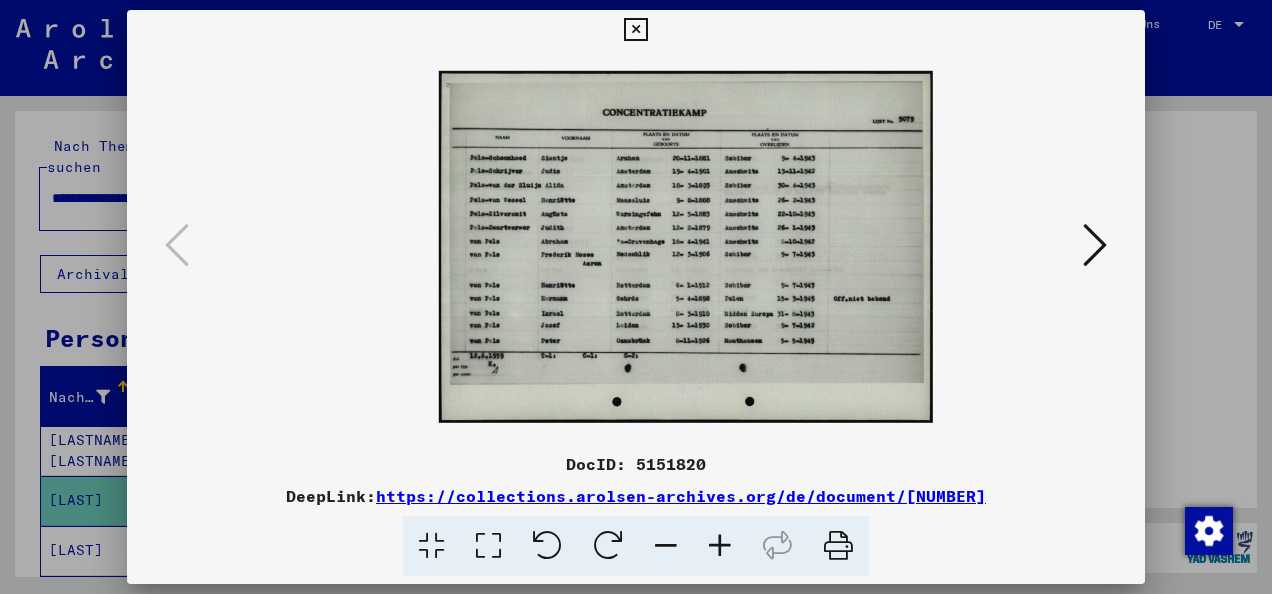 click at bounding box center [720, 546] 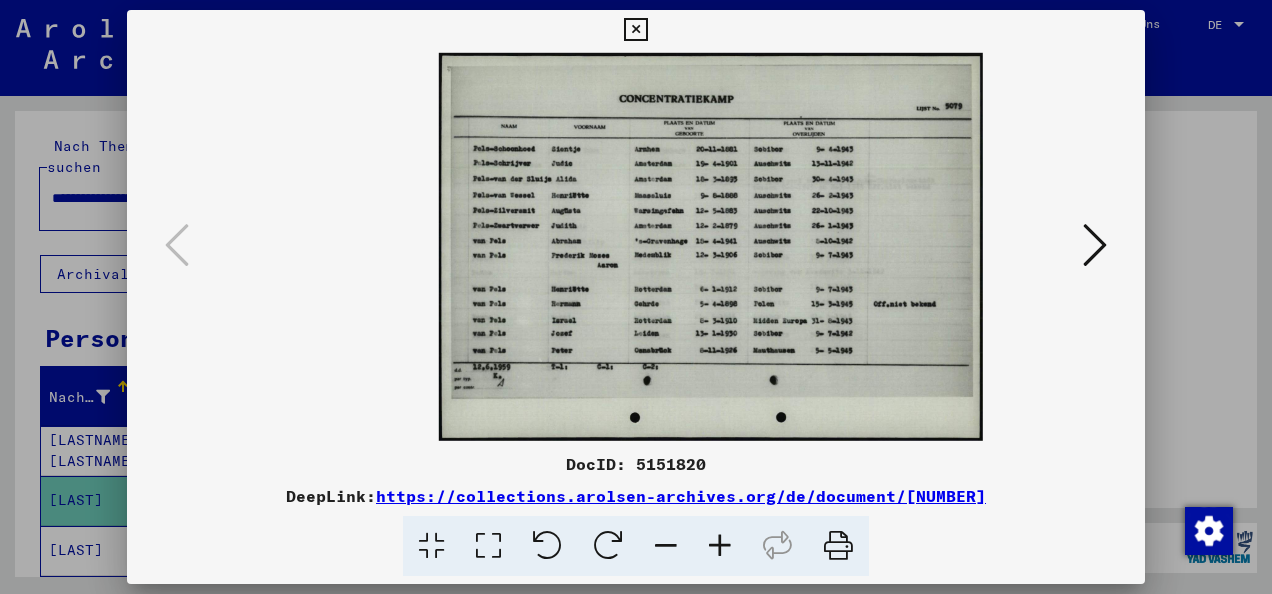 click at bounding box center (720, 546) 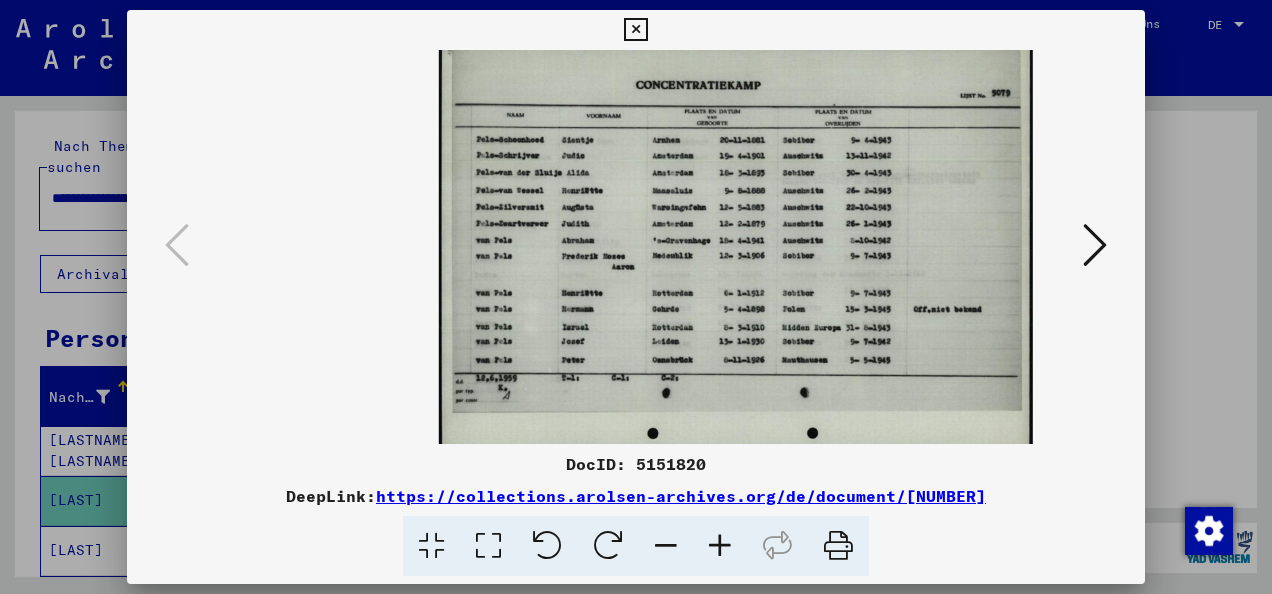 click at bounding box center [720, 546] 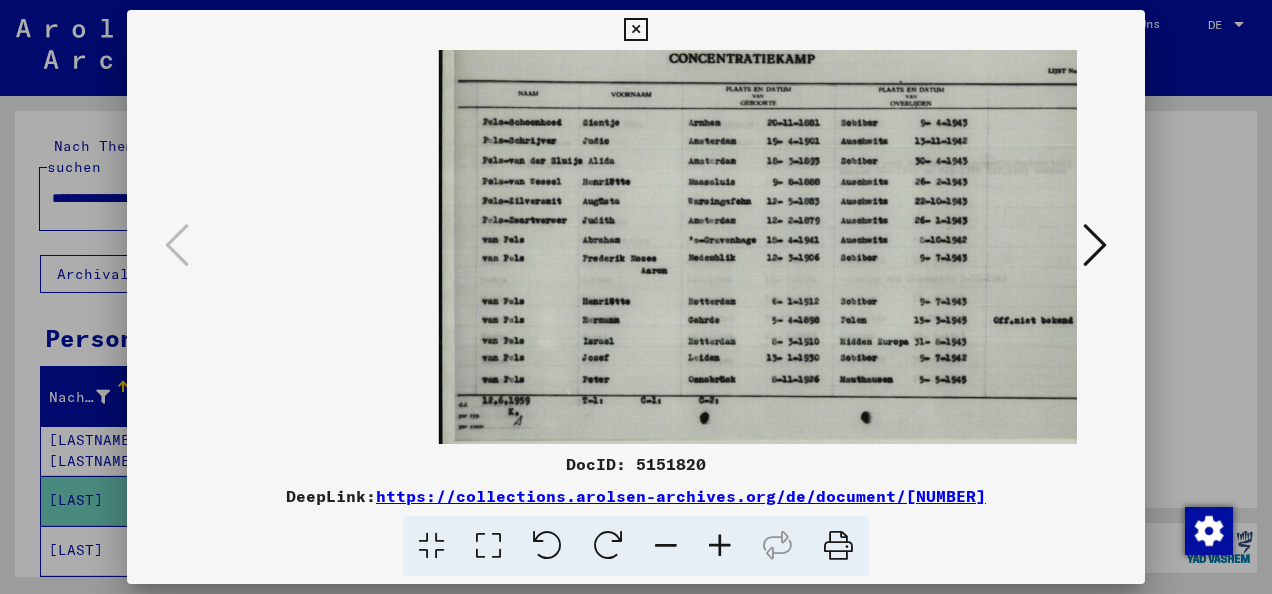 click at bounding box center [720, 546] 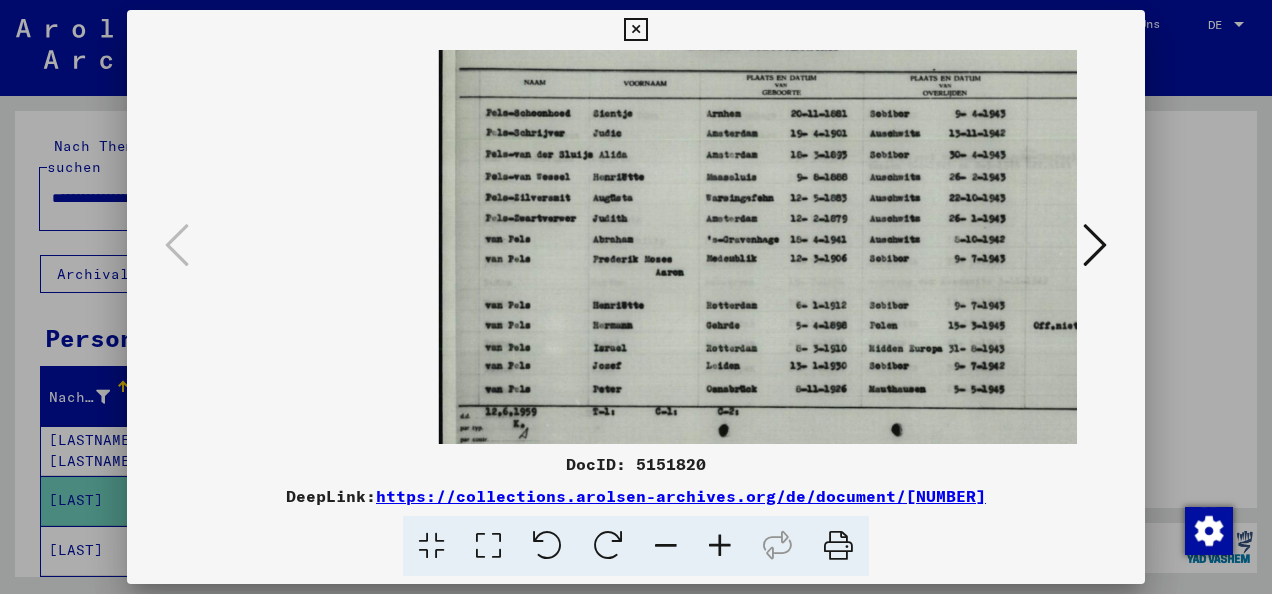 click at bounding box center [720, 546] 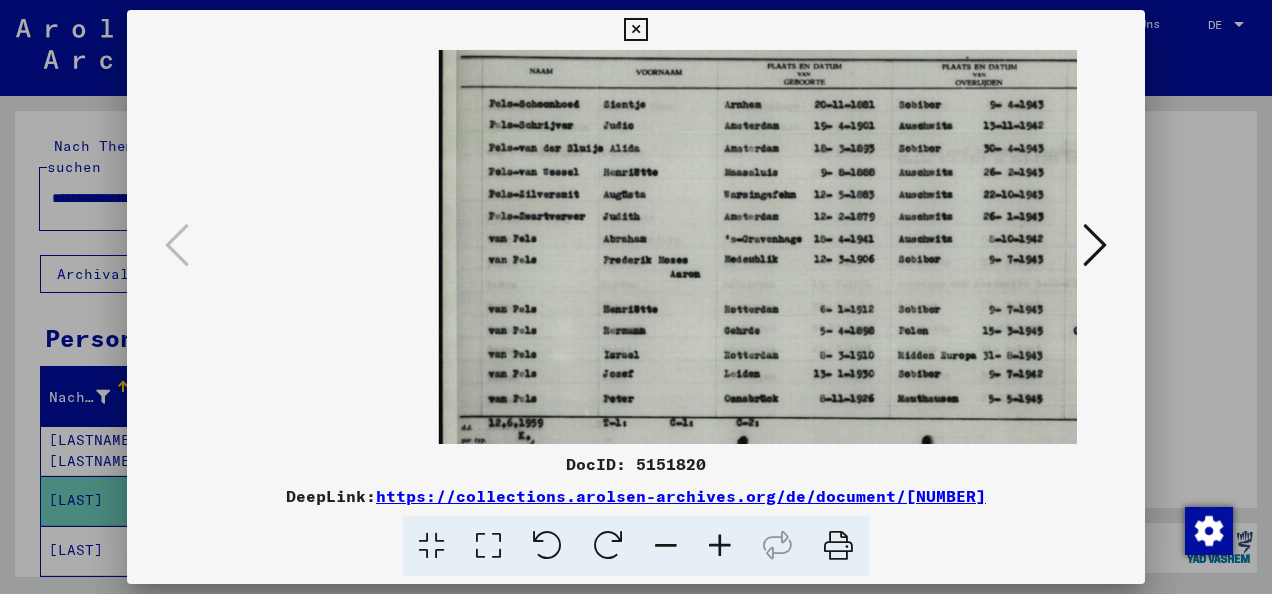 click at bounding box center (720, 546) 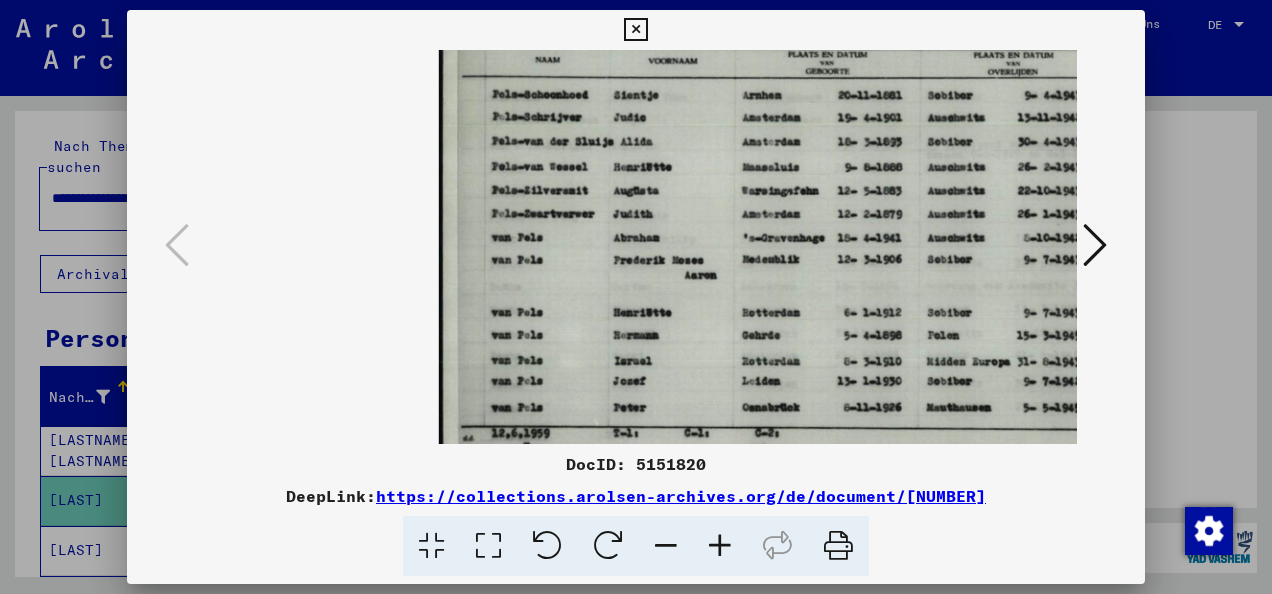 click at bounding box center [720, 546] 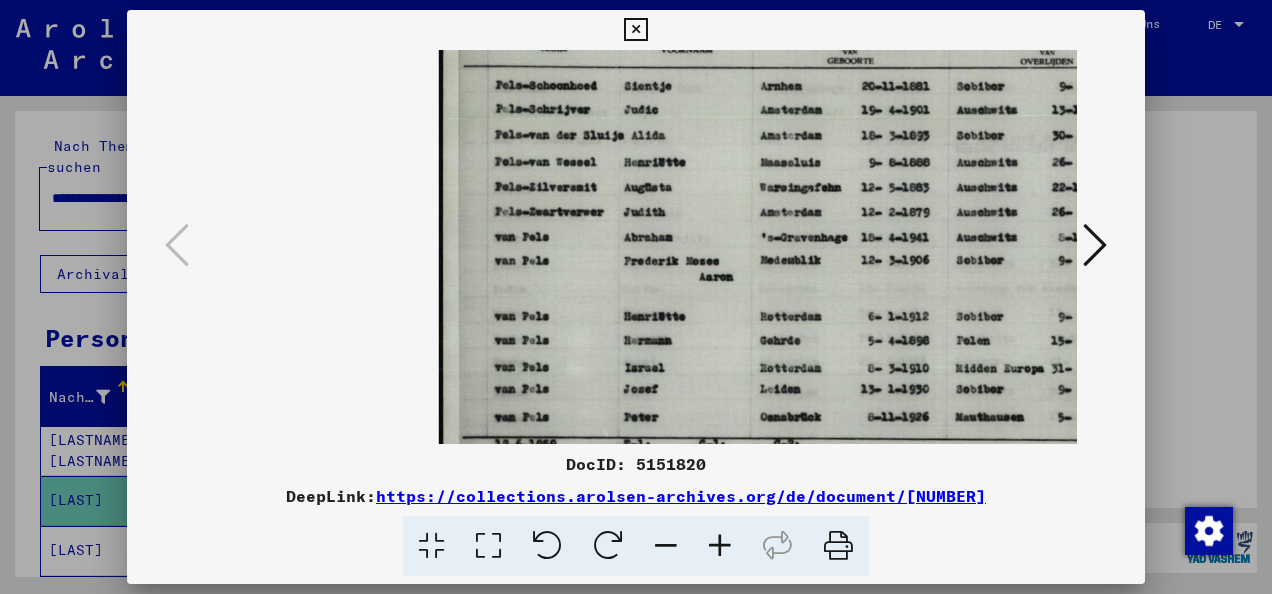 click at bounding box center [720, 546] 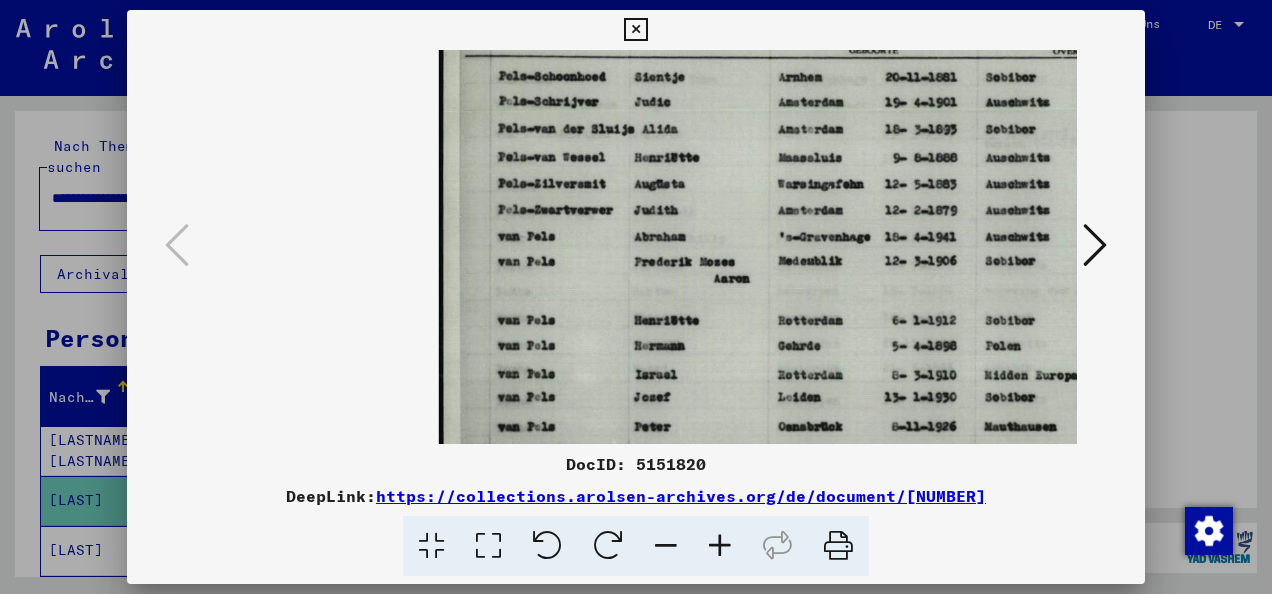 click at bounding box center (720, 546) 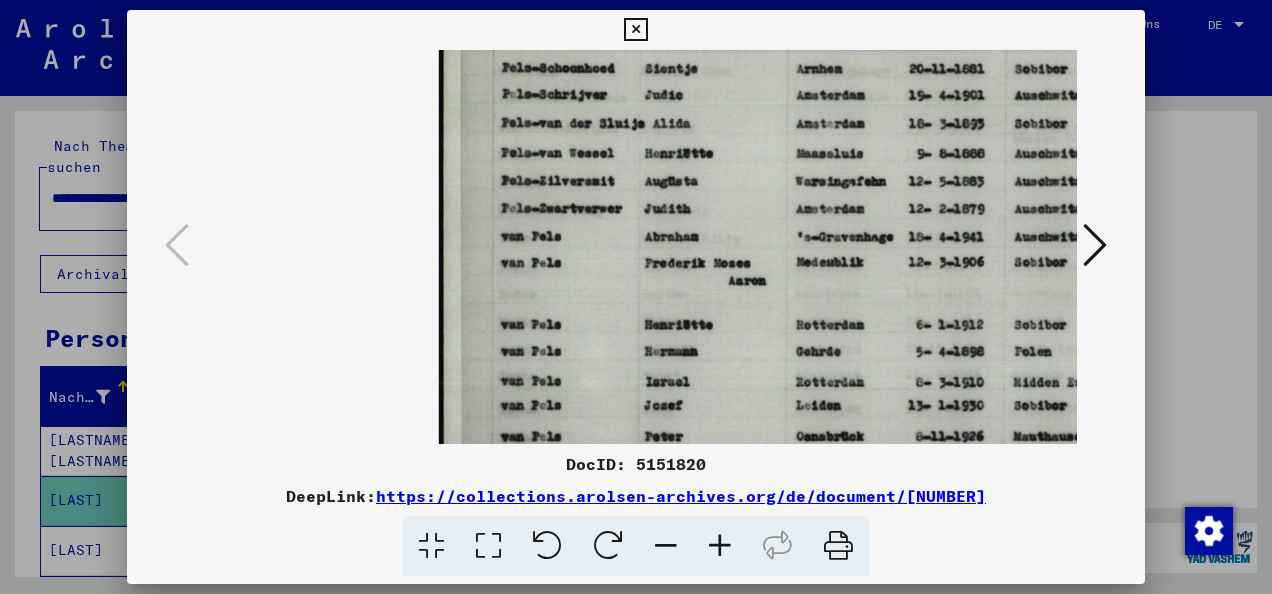 click at bounding box center (720, 546) 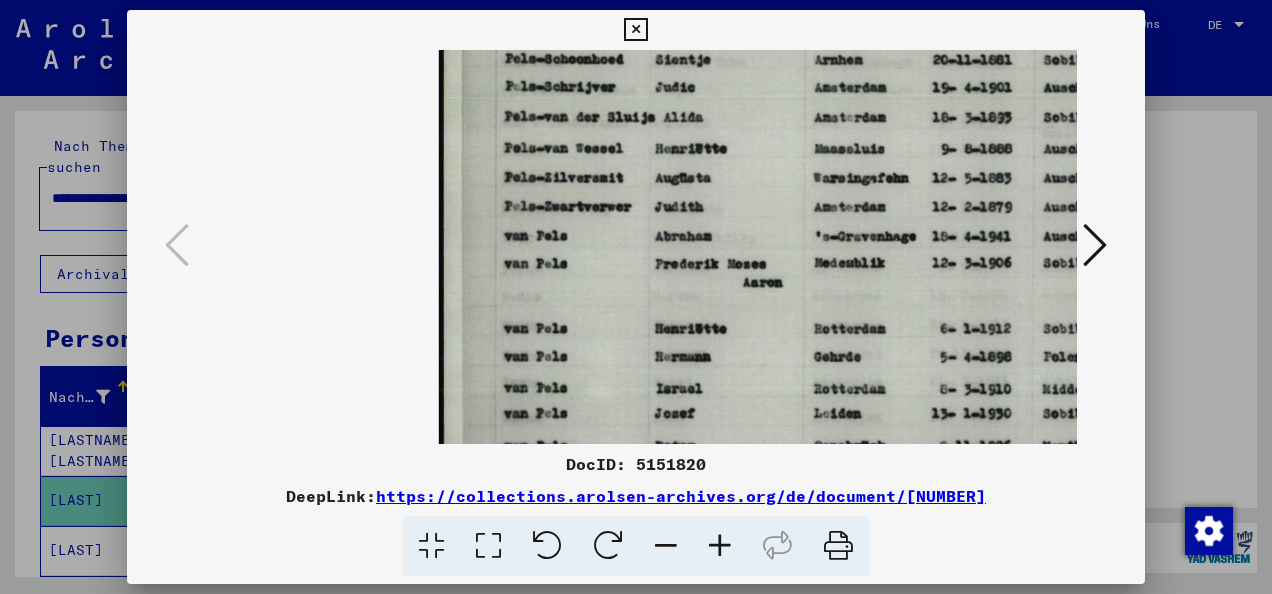 click at bounding box center [635, 30] 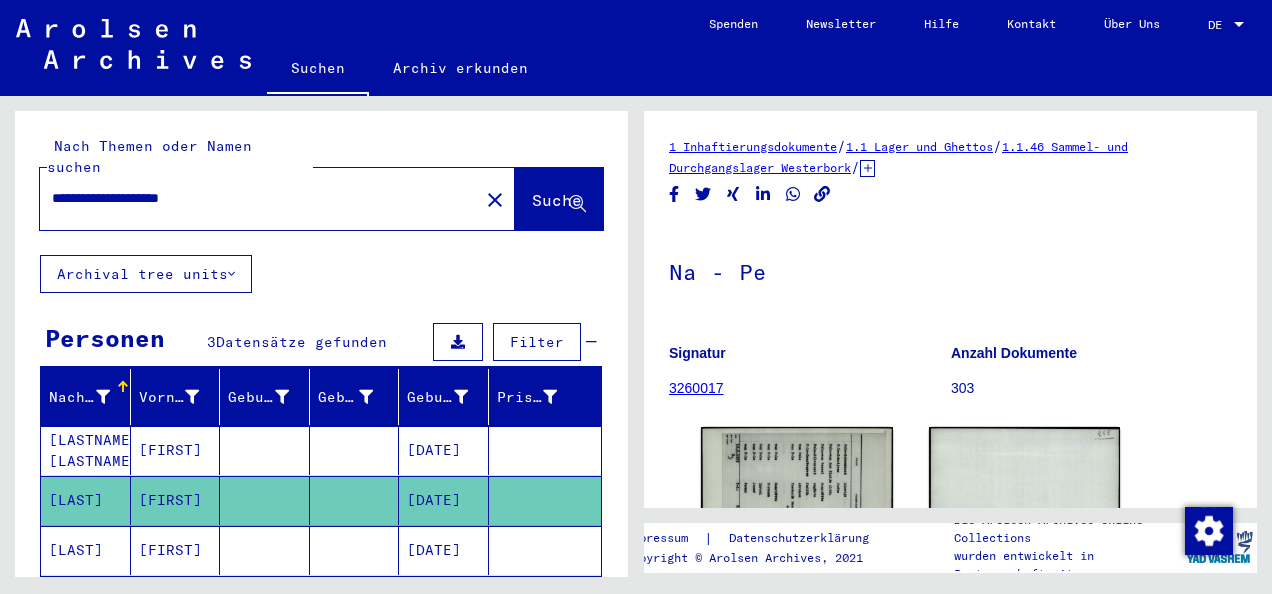 click on "**********" at bounding box center [259, 198] 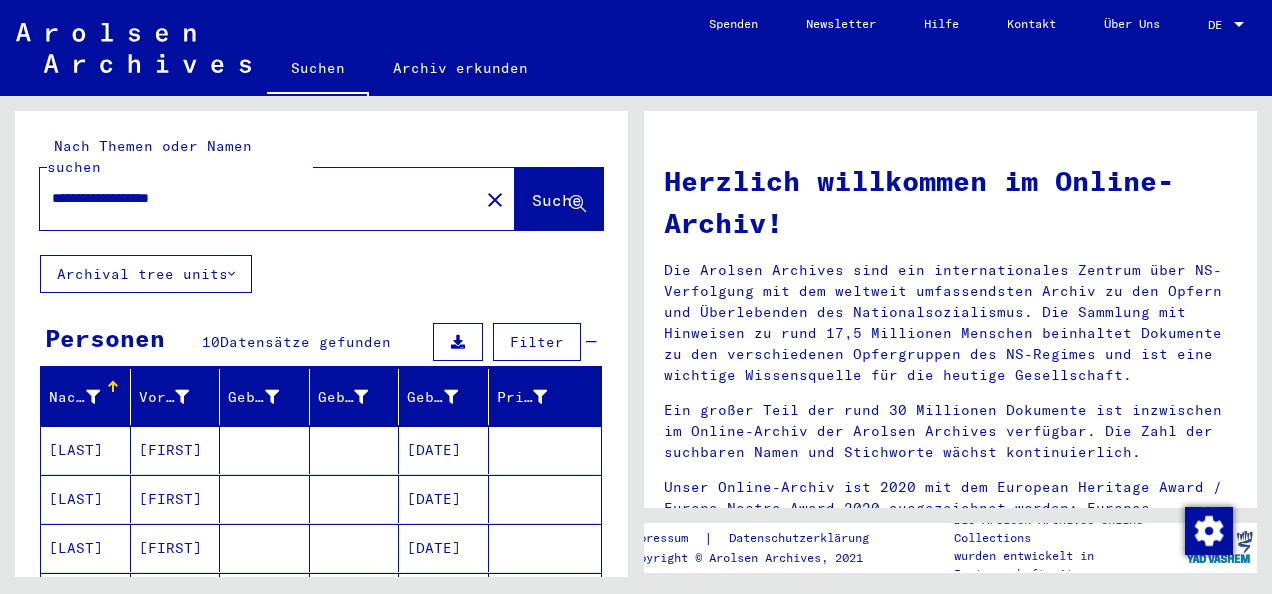 click on "**********" at bounding box center [253, 198] 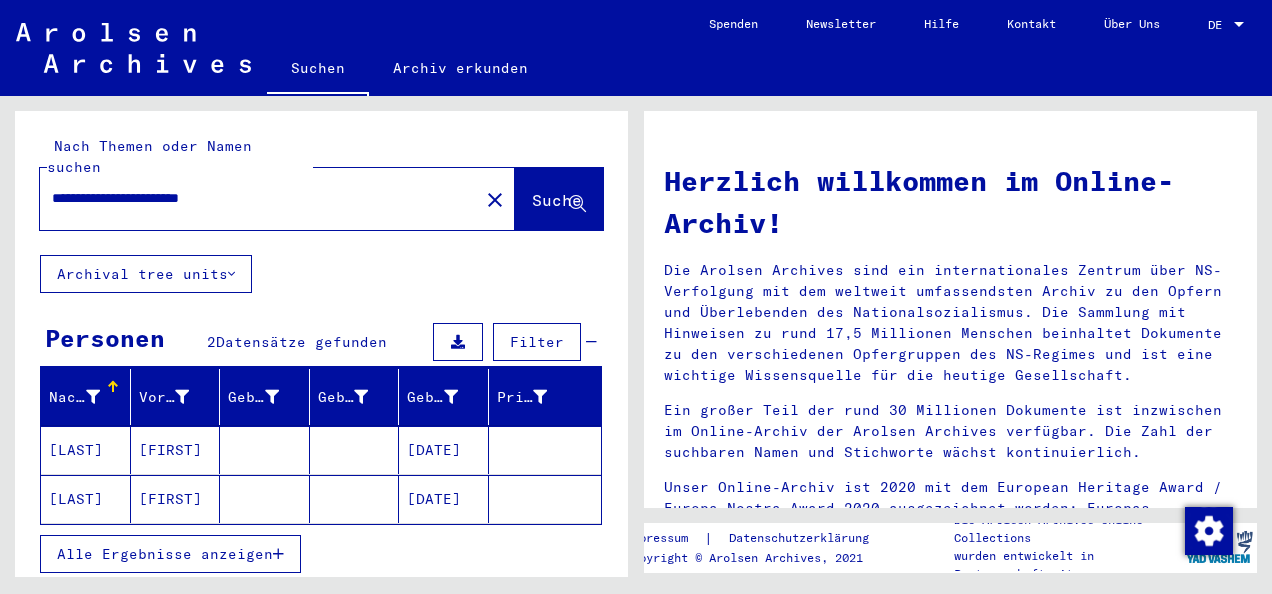click on "[FIRST]" at bounding box center (176, 499) 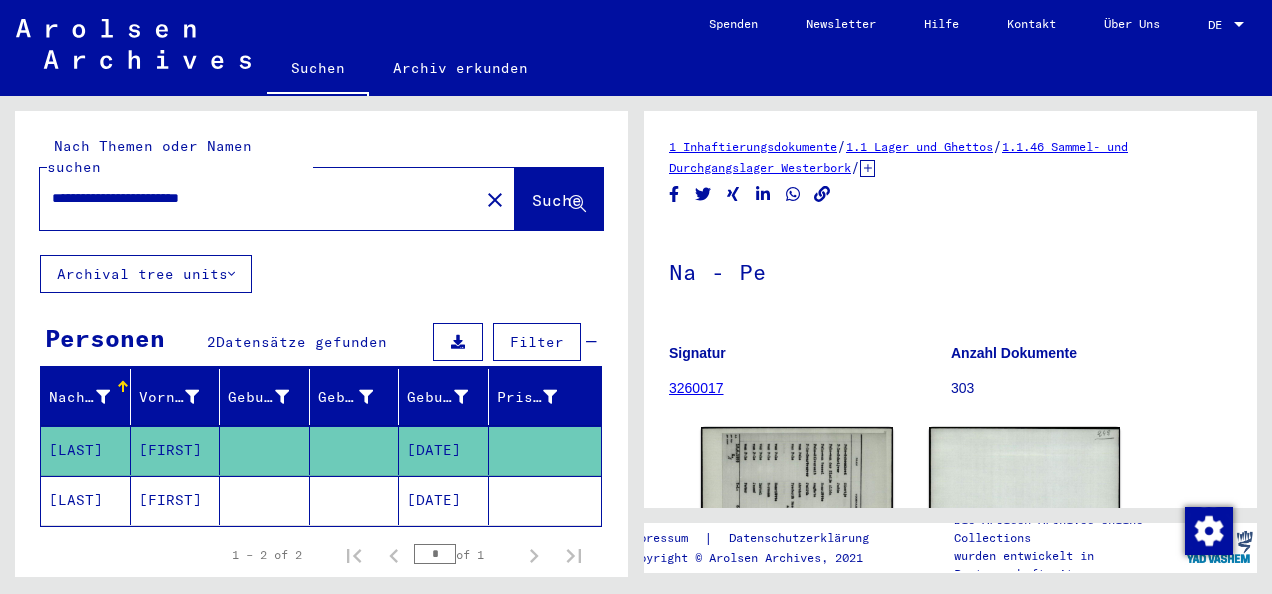 scroll, scrollTop: 0, scrollLeft: 0, axis: both 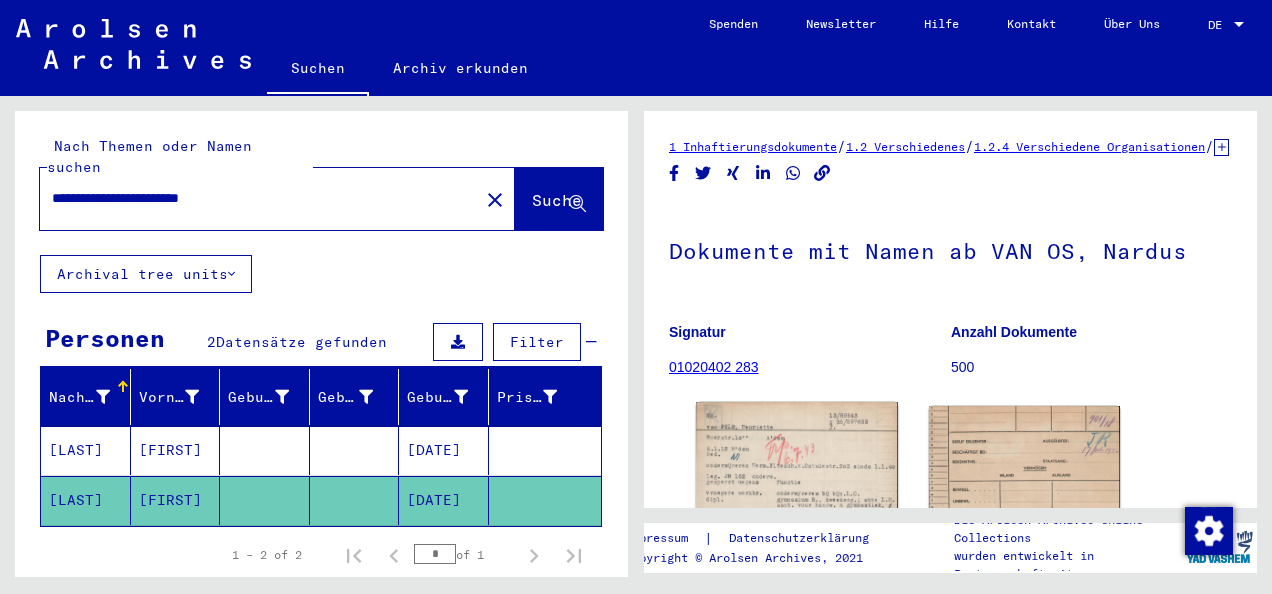 click 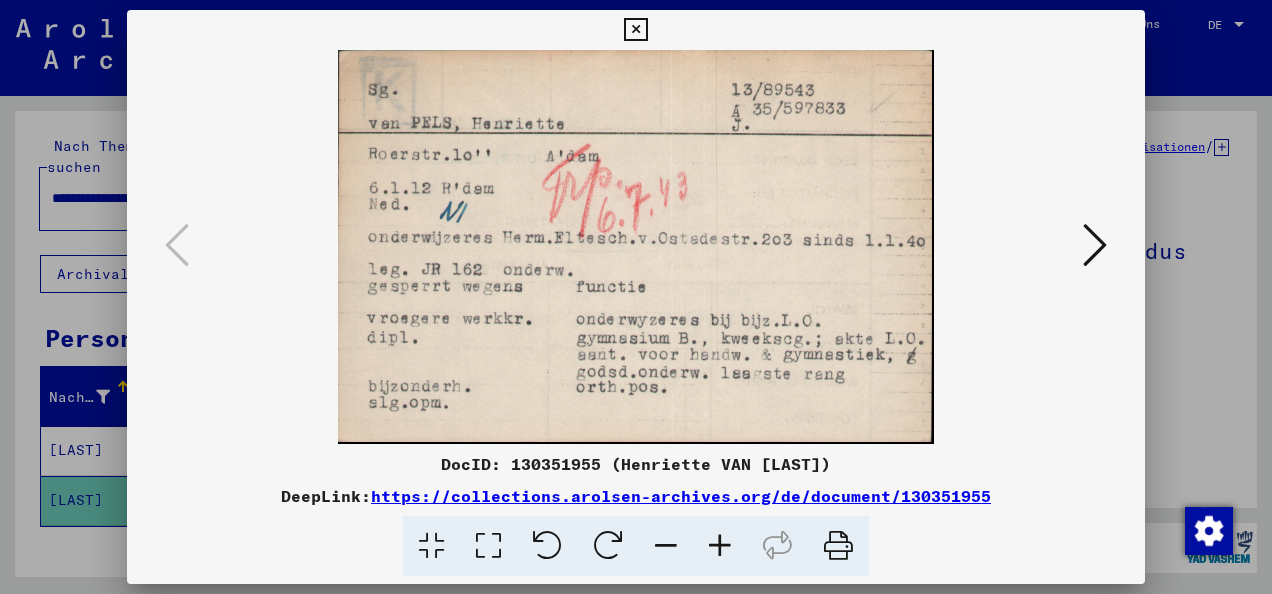 click at bounding box center (1095, 245) 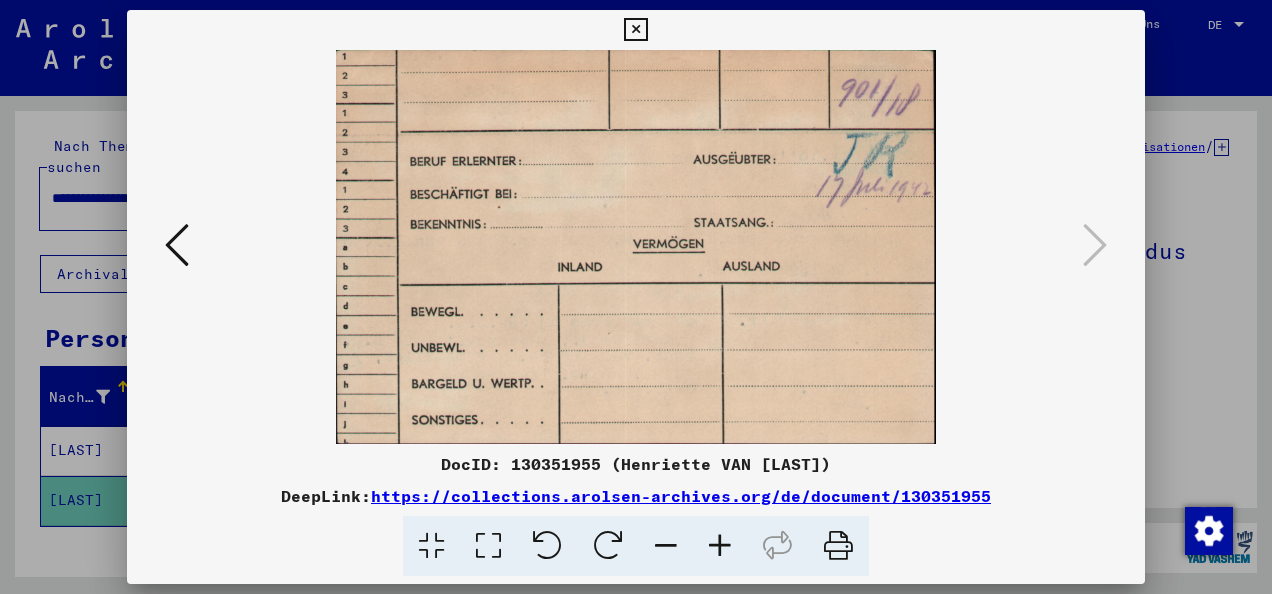click at bounding box center [177, 245] 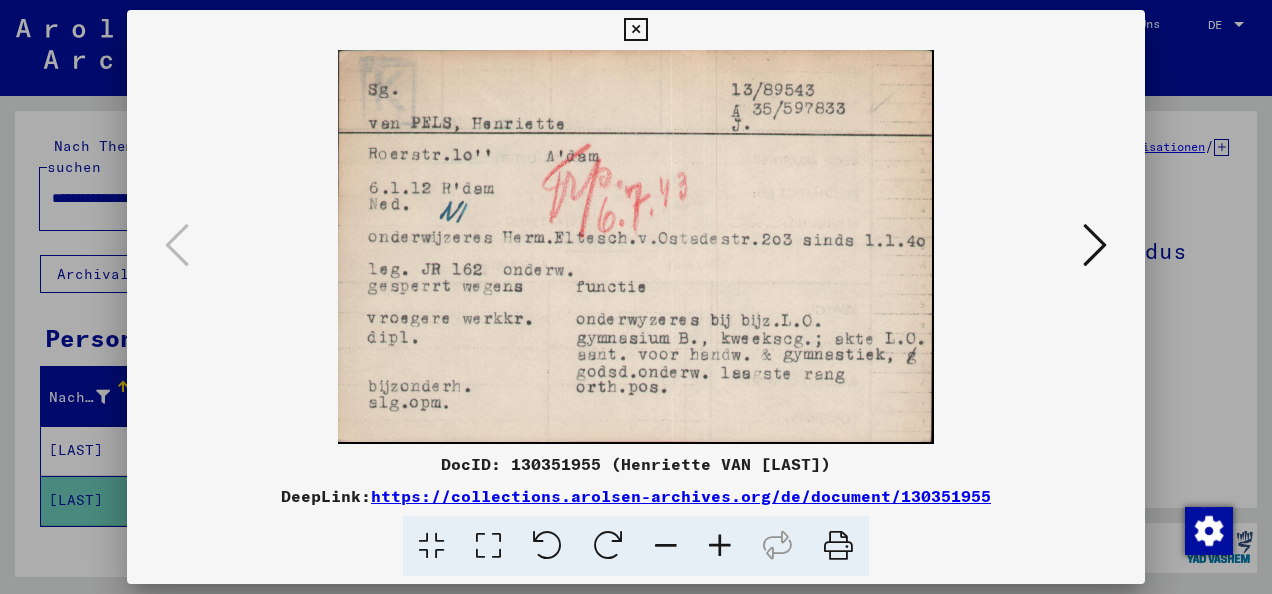 click at bounding box center (635, 30) 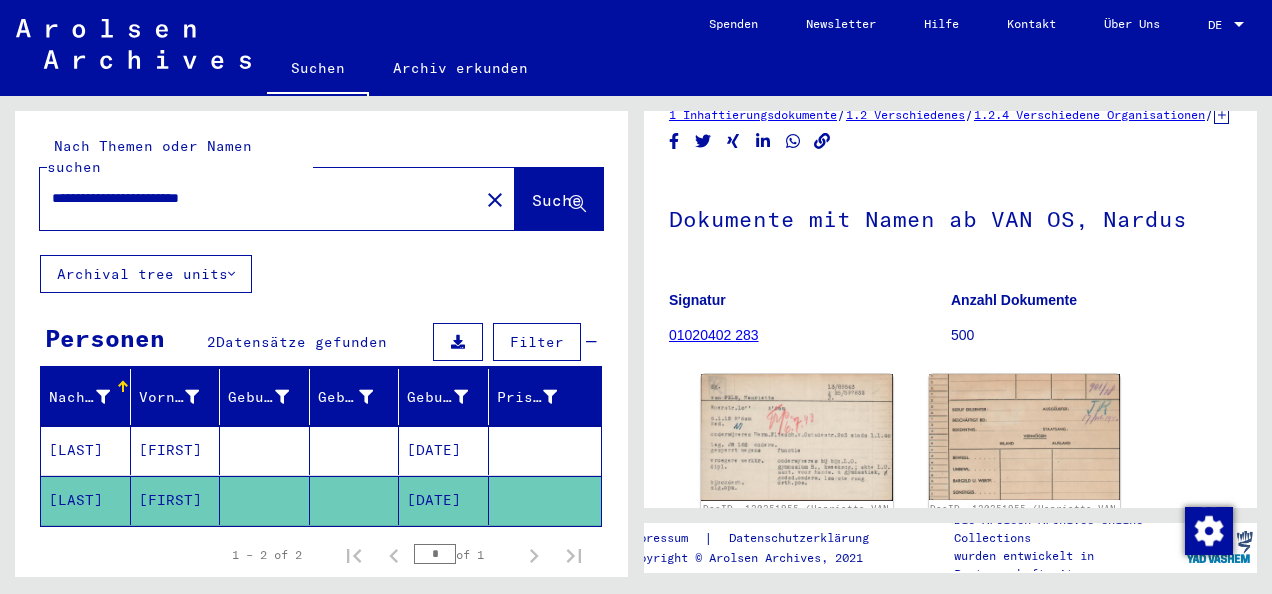 scroll, scrollTop: 0, scrollLeft: 0, axis: both 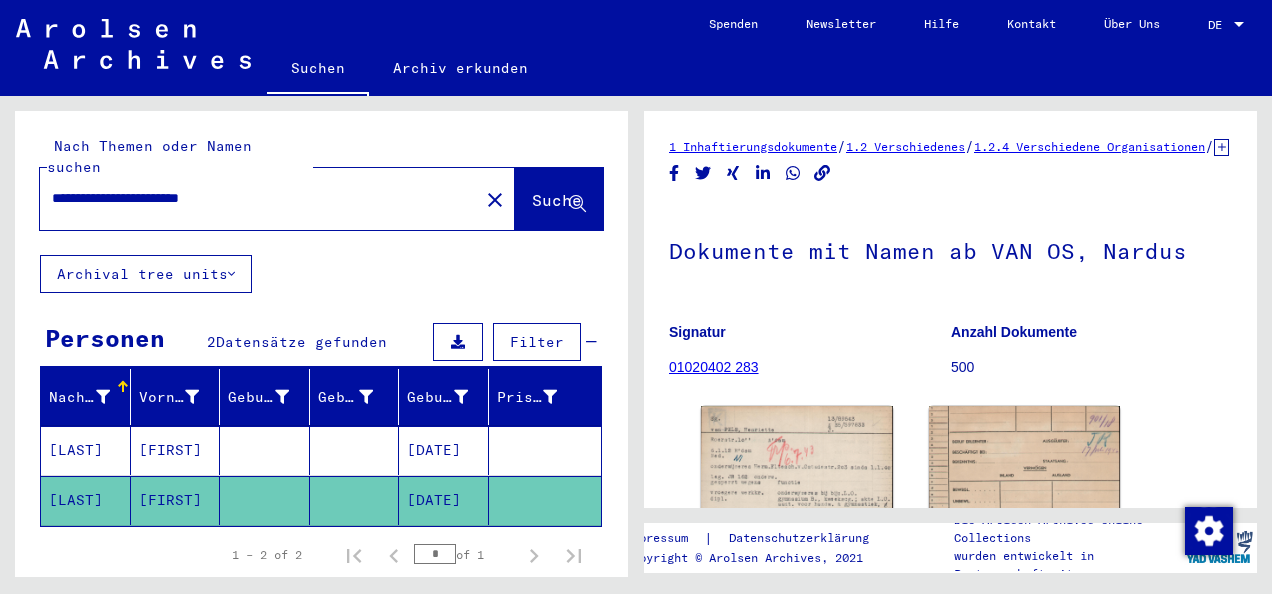 click at bounding box center (355, 500) 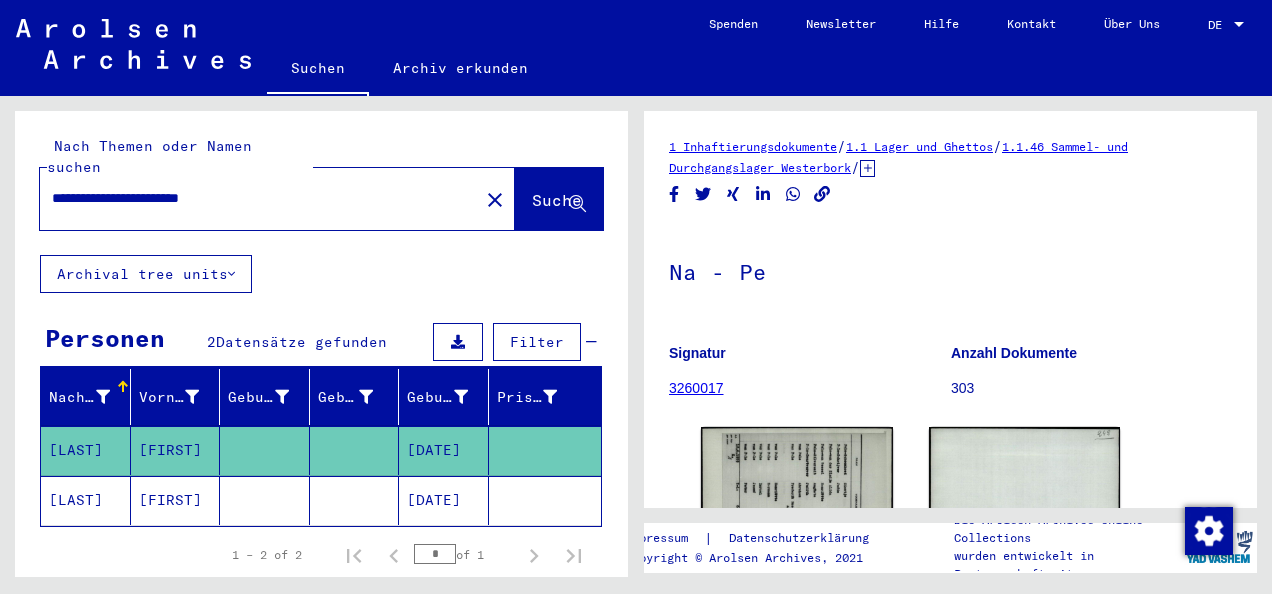 scroll, scrollTop: 0, scrollLeft: 0, axis: both 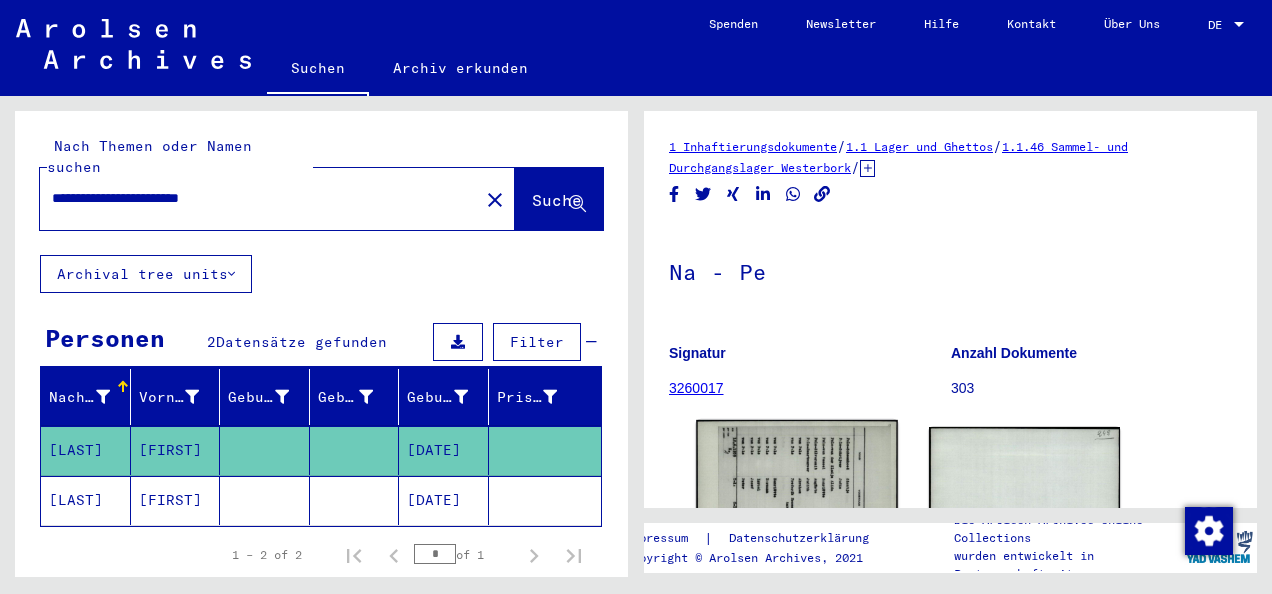 click 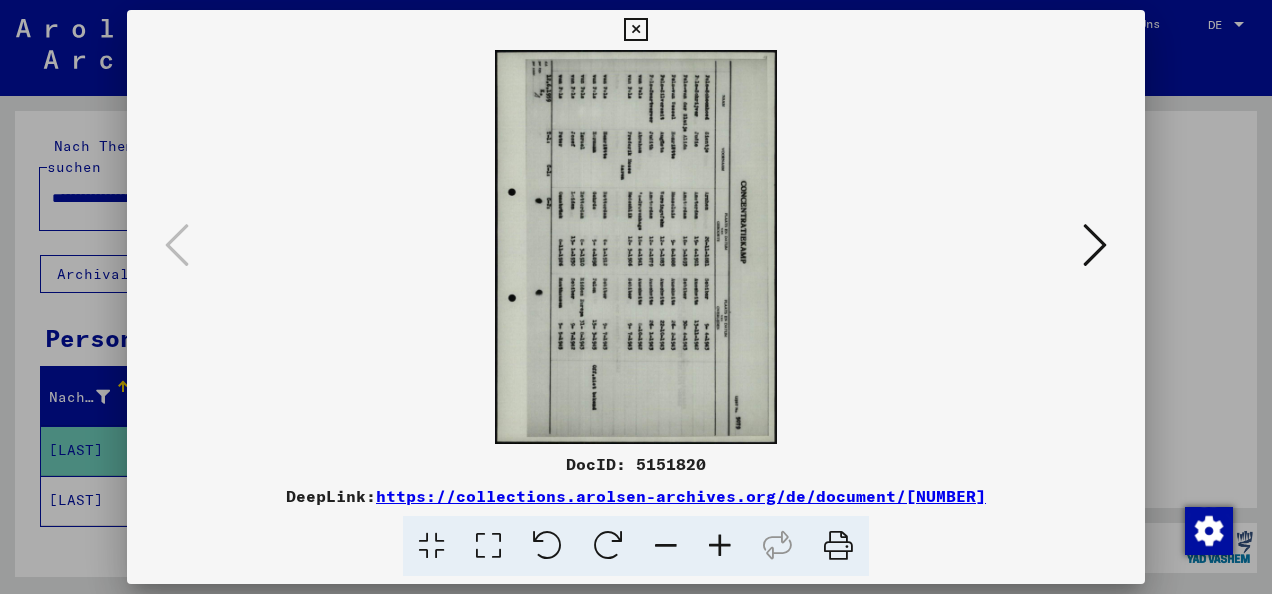 click at bounding box center (547, 546) 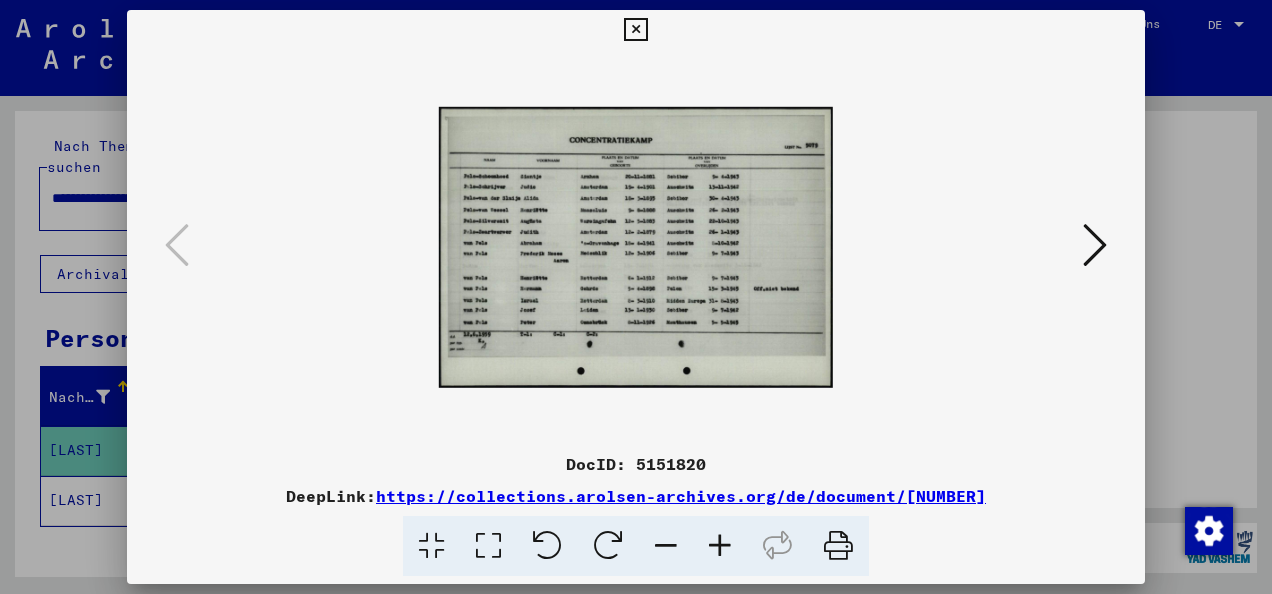 click at bounding box center [838, 546] 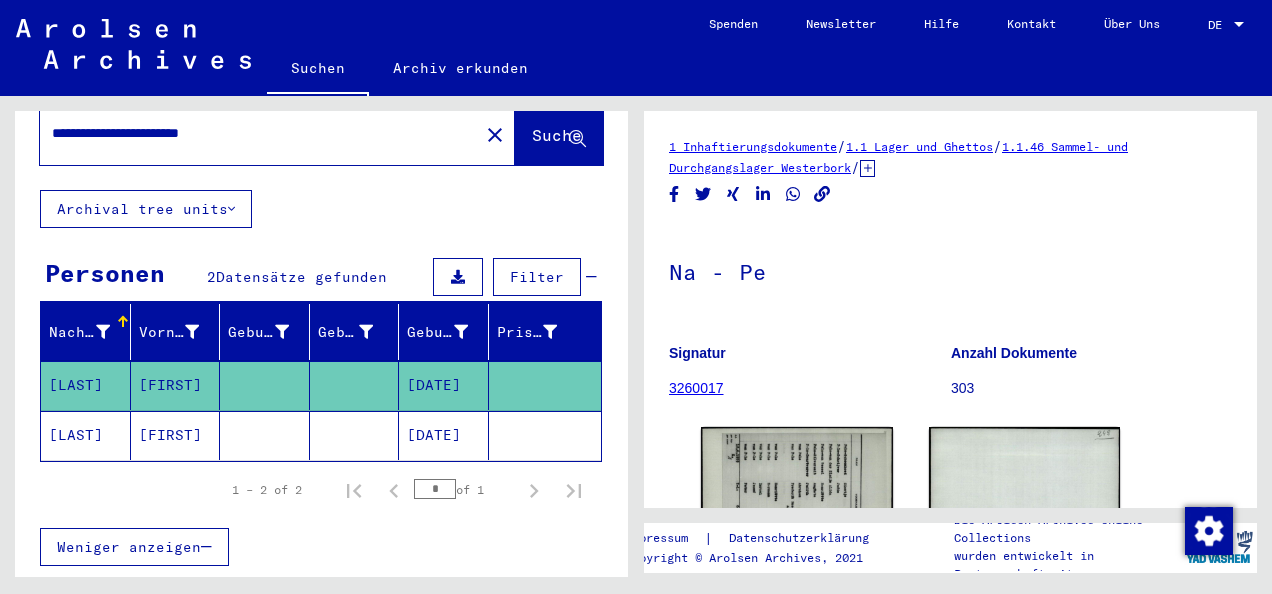 scroll, scrollTop: 11, scrollLeft: 0, axis: vertical 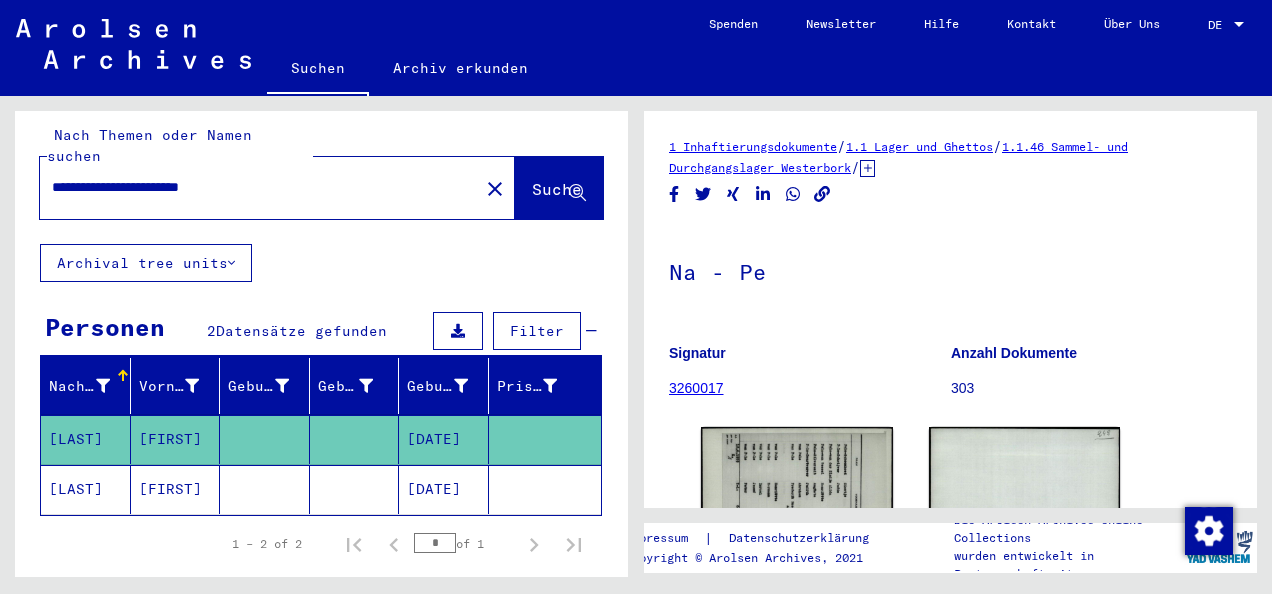 click on "**********" at bounding box center (259, 187) 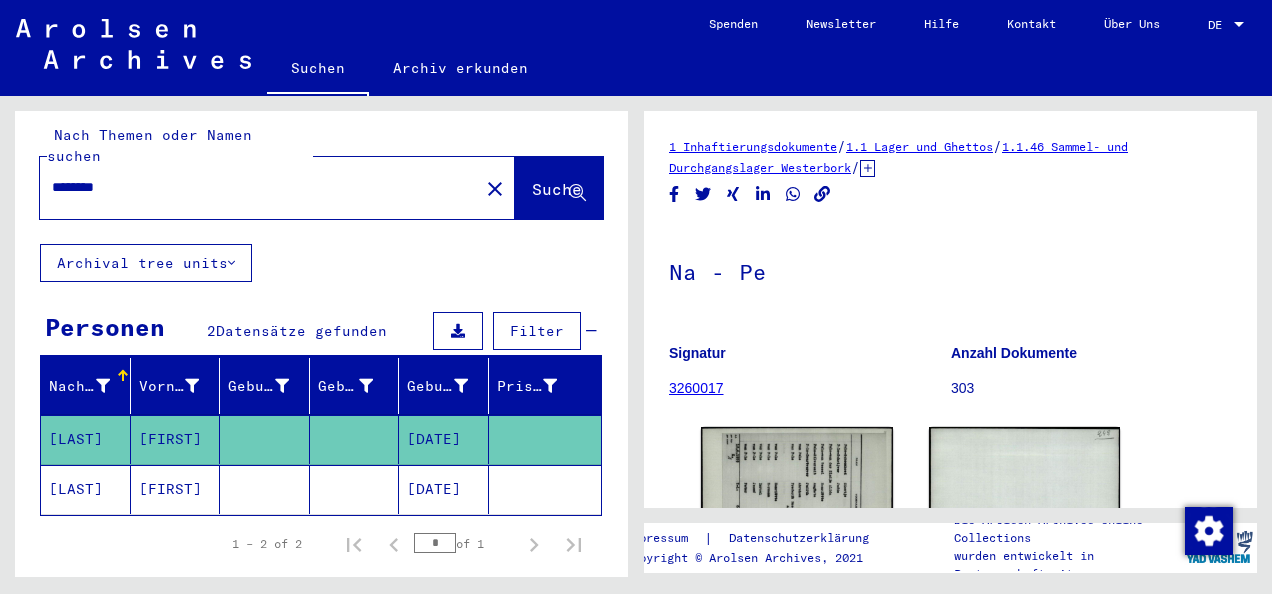 type on "********" 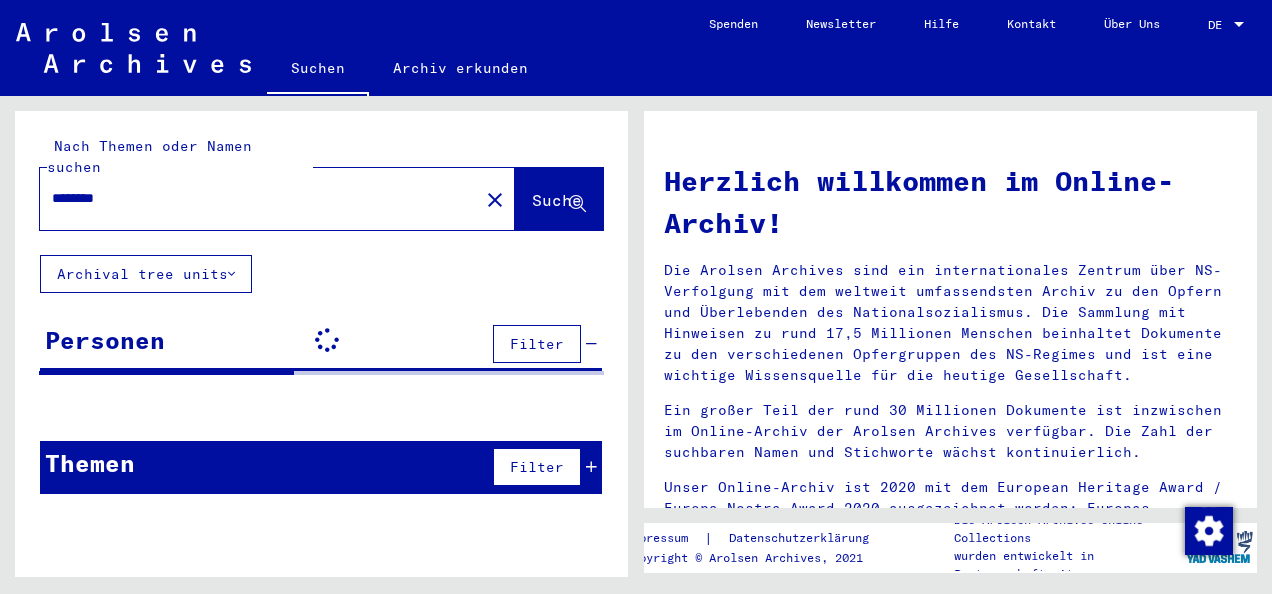 scroll, scrollTop: 0, scrollLeft: 0, axis: both 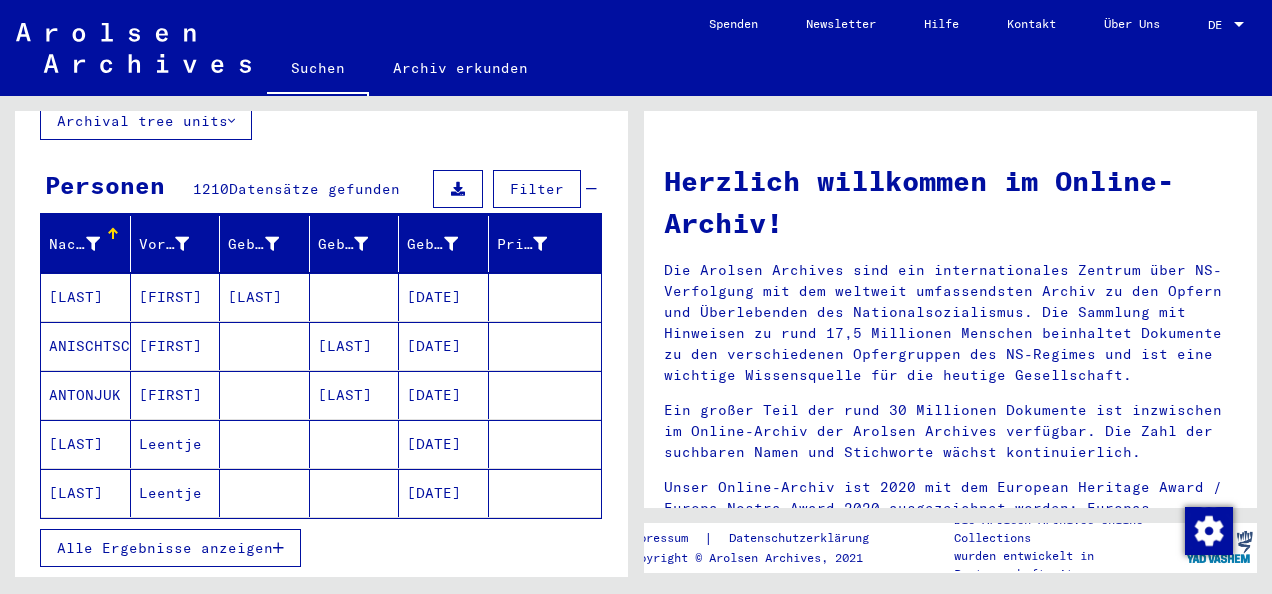 click on "Alle Ergebnisse anzeigen" at bounding box center (170, 548) 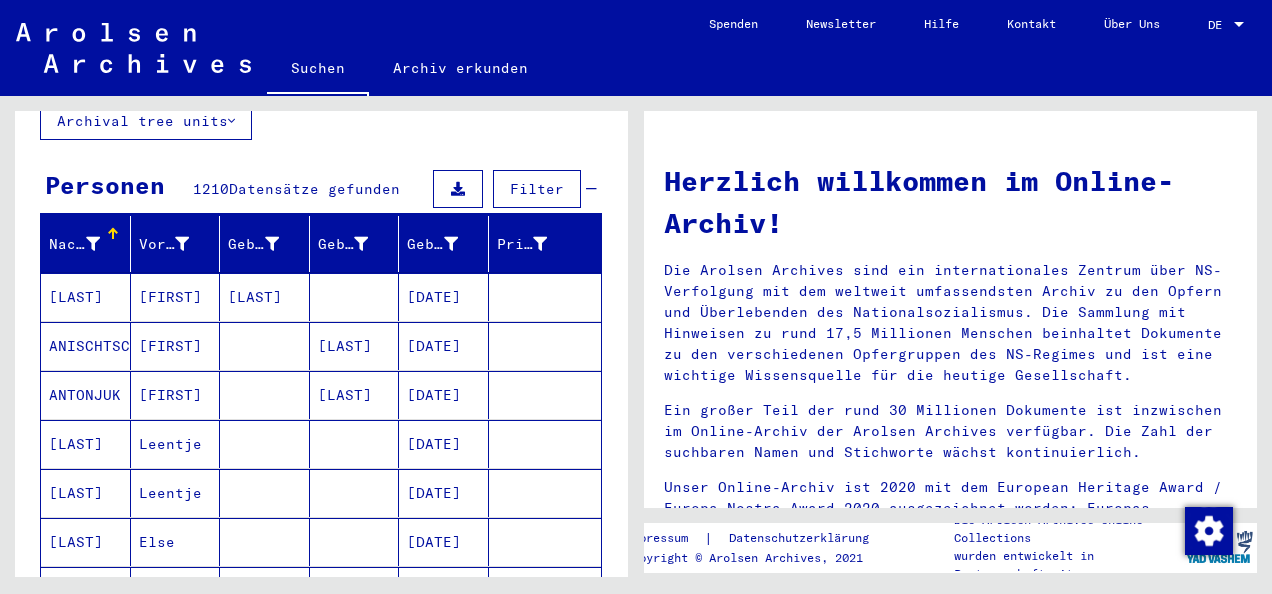 click at bounding box center (265, 542) 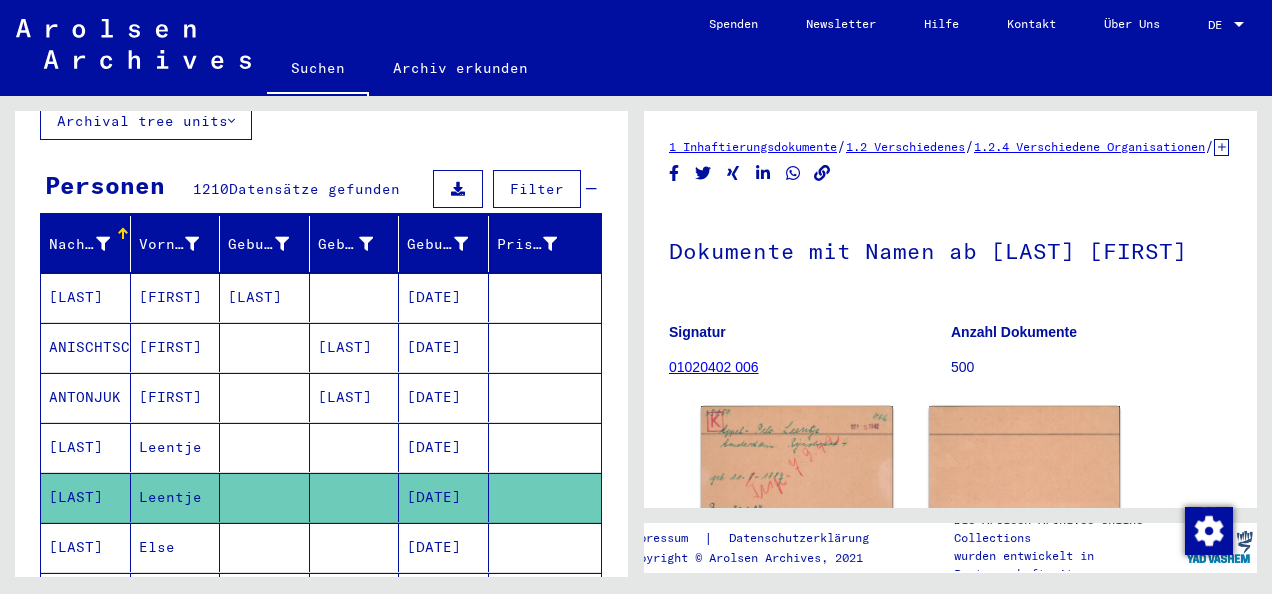 scroll, scrollTop: 0, scrollLeft: 0, axis: both 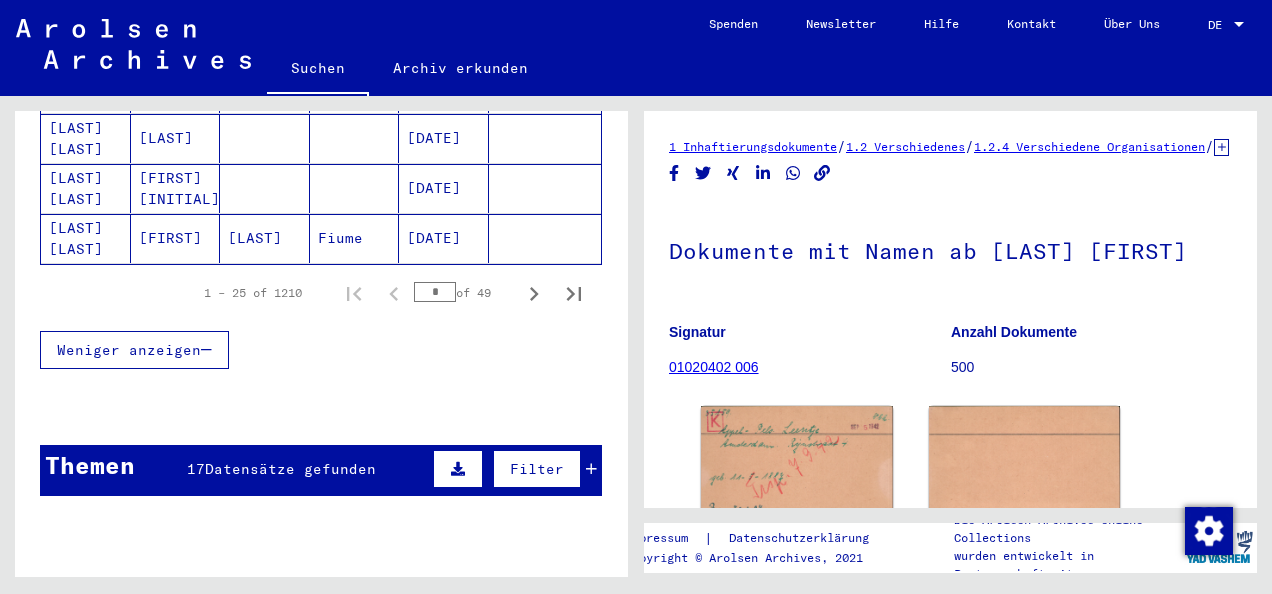 click on "Datensätze gefunden" at bounding box center [290, 469] 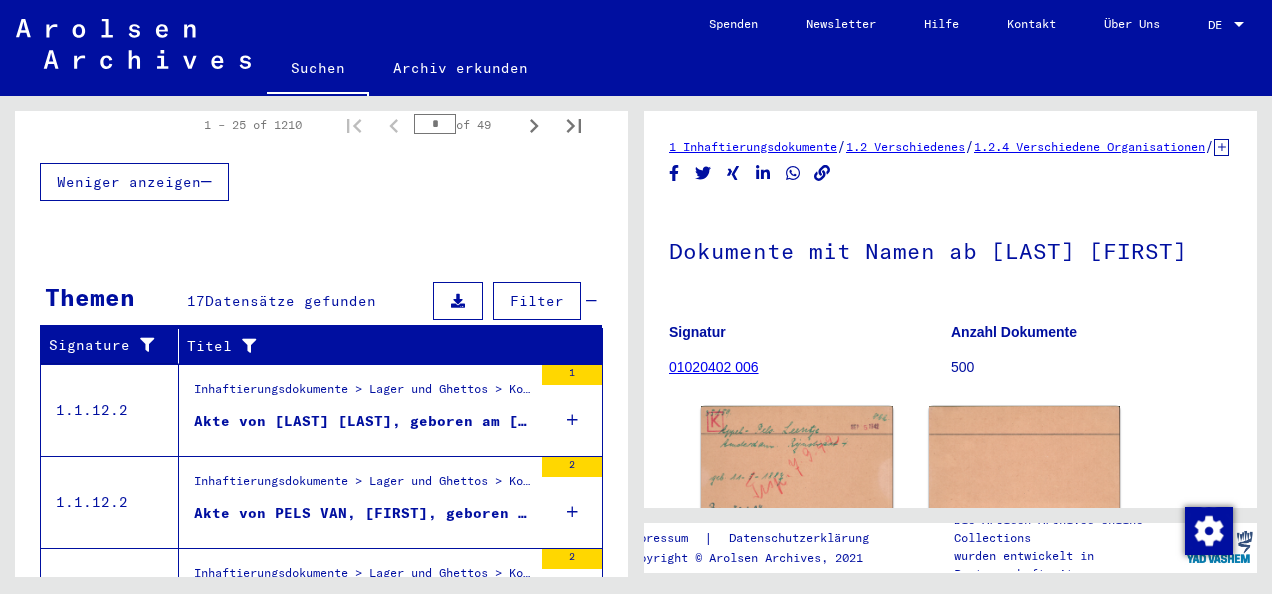 scroll, scrollTop: 1604, scrollLeft: 0, axis: vertical 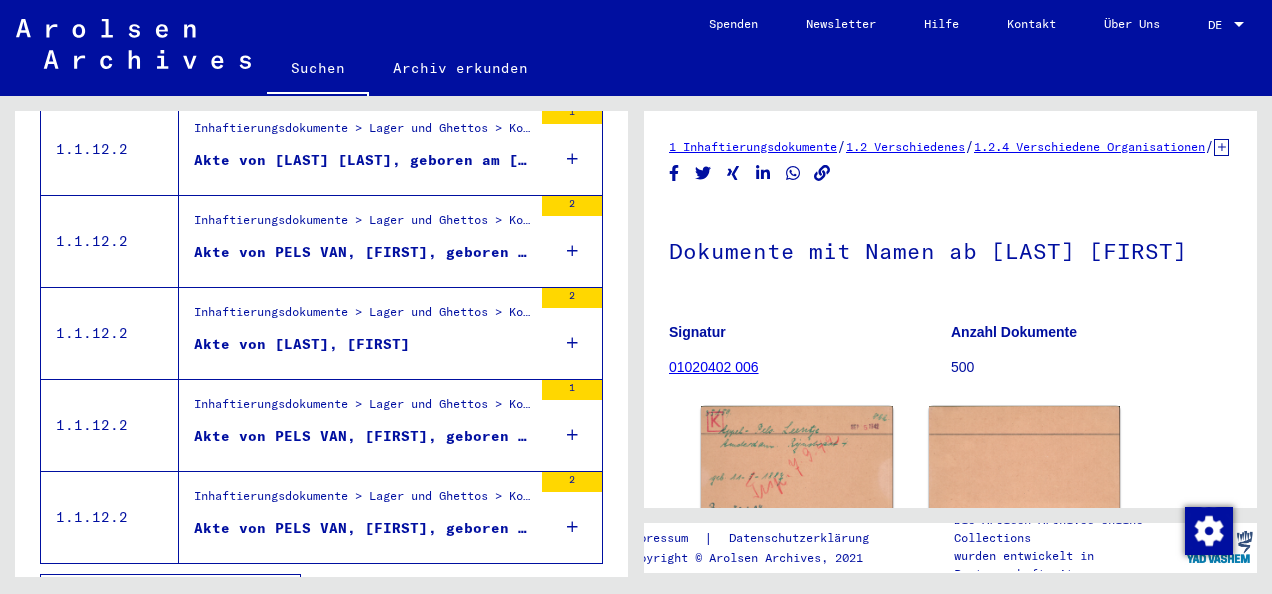 click on "Alle Ergebnisse anzeigen" at bounding box center [165, 593] 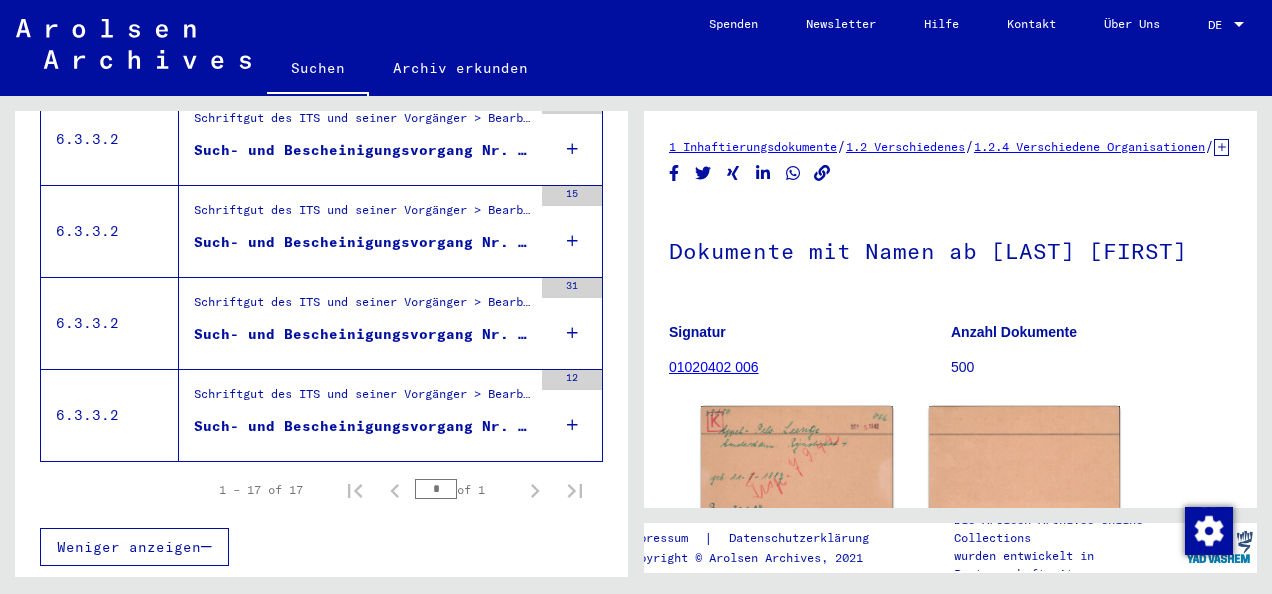 scroll, scrollTop: 437, scrollLeft: 0, axis: vertical 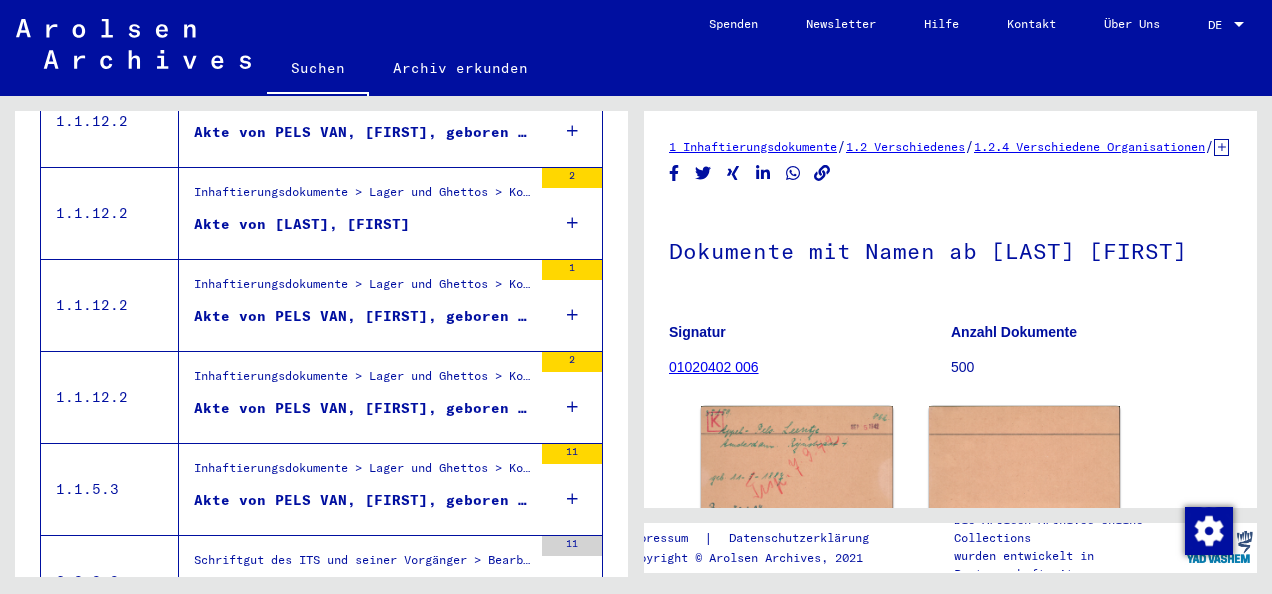 click on "Inhaftierungsdokumente > Lager und Ghettos > Konzentrationslager Herzogenbusch-Vught > Individuelle Unterlagen Herzogenbusch > Individuelle Häftlings Unterlagen > Akten mit Namen ab [LAST]" at bounding box center [363, 381] 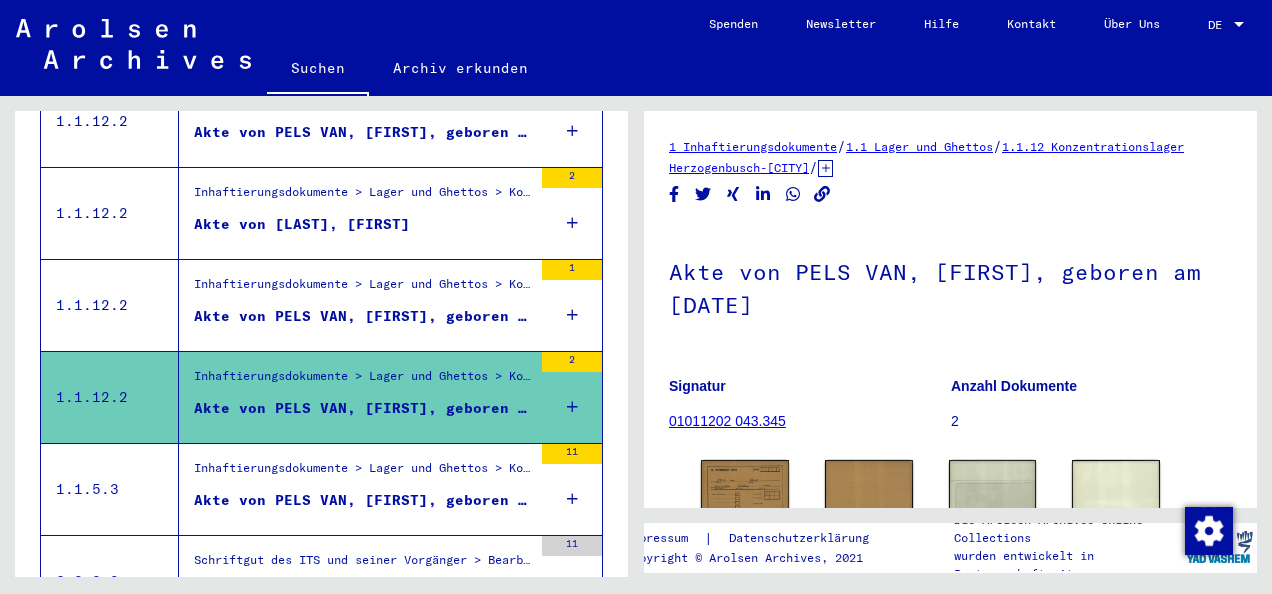 scroll, scrollTop: 0, scrollLeft: 0, axis: both 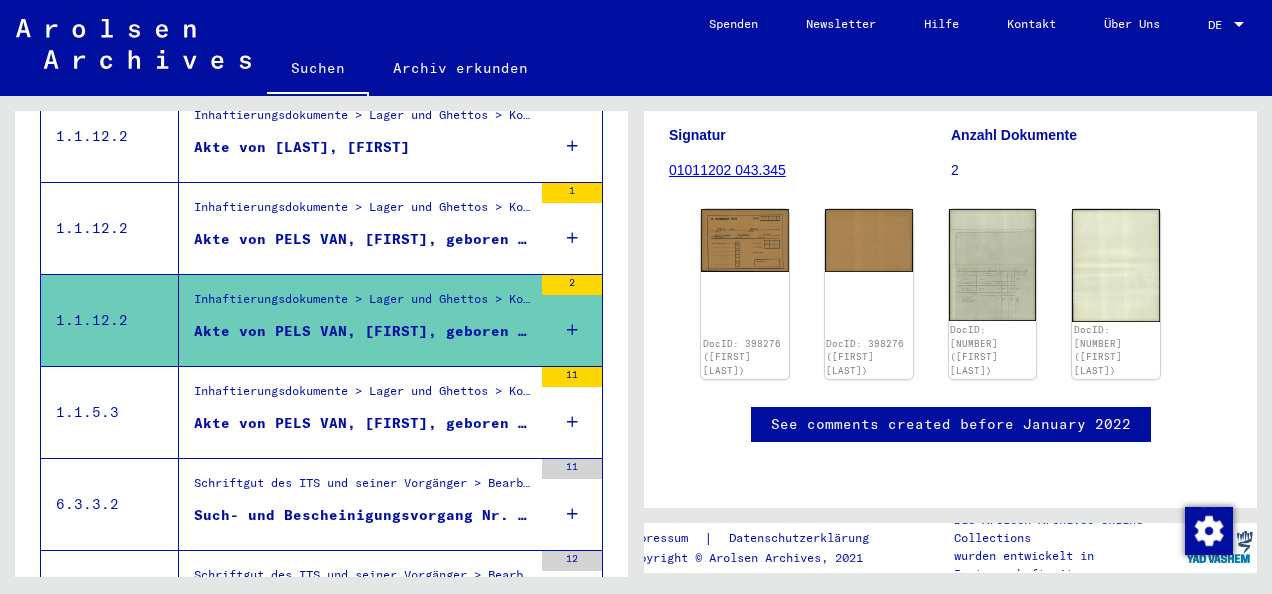 click on "Schriftgut des ITS und seiner Vorgänger > Bearbeitung von Anfragen > Fallbezogene Akten des ITS ab 1947 > T/D-Fallablage > Such- und Bescheinigungsvorgänge mit den (T/D-) Nummern von 1 bis 249.999 > Such- und Bescheinigungsvorgänge mit den (T/D-) Nummern von 187.500 bis 187.999" at bounding box center [363, 488] 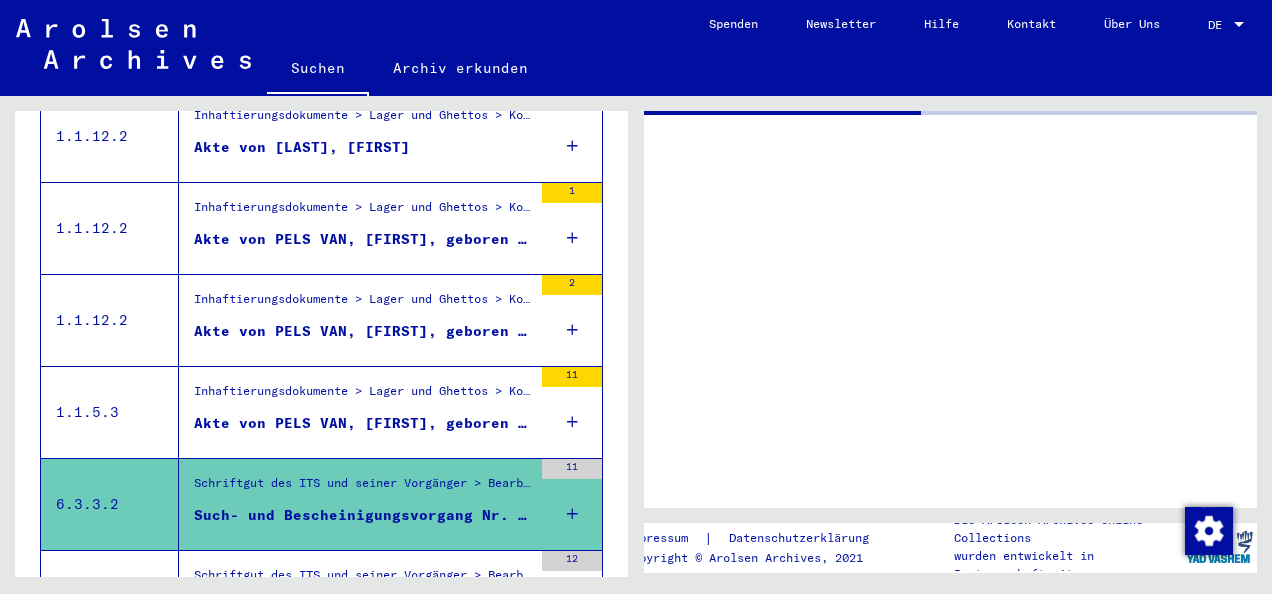 scroll, scrollTop: 0, scrollLeft: 0, axis: both 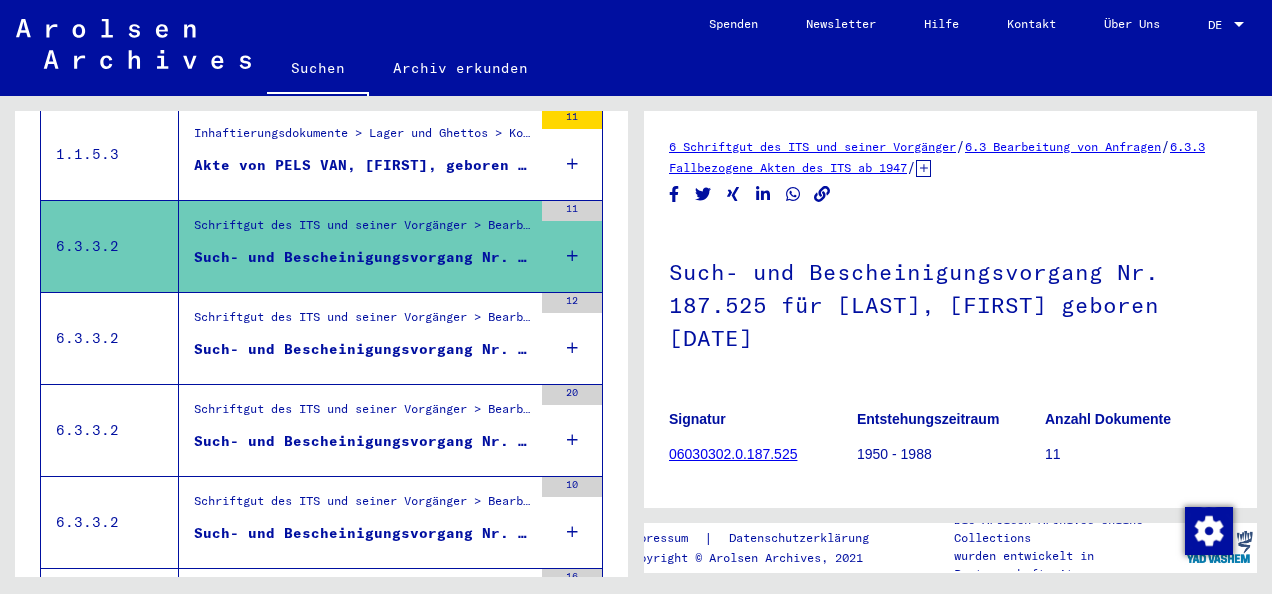 click on "Schriftgut des ITS und seiner Vorgänger > Bearbeitung von Anfragen > Fallbezogene Akten des ITS ab 1947 > T/D-Fallablage > Such- und Bescheinigungsvorgänge mit den (T/D-) Nummern von 1 bis 249.999 > Such- und Bescheinigungsvorgänge mit den (T/D-) Nummern von 187.500 bis 187.999" at bounding box center (363, 322) 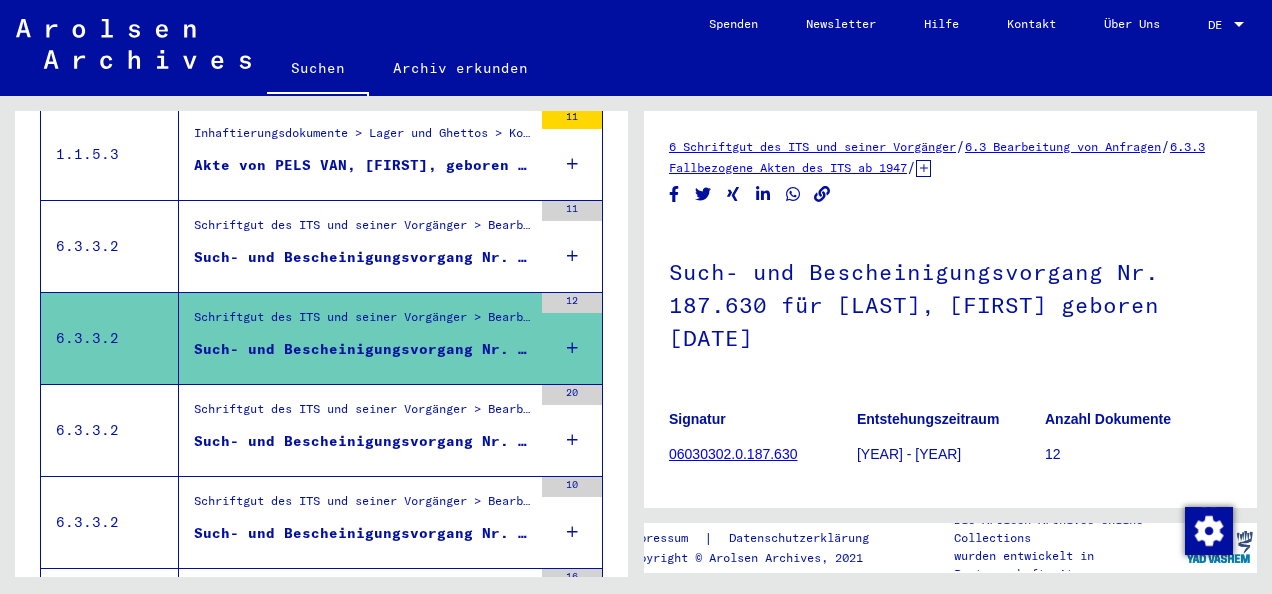 scroll, scrollTop: 0, scrollLeft: 0, axis: both 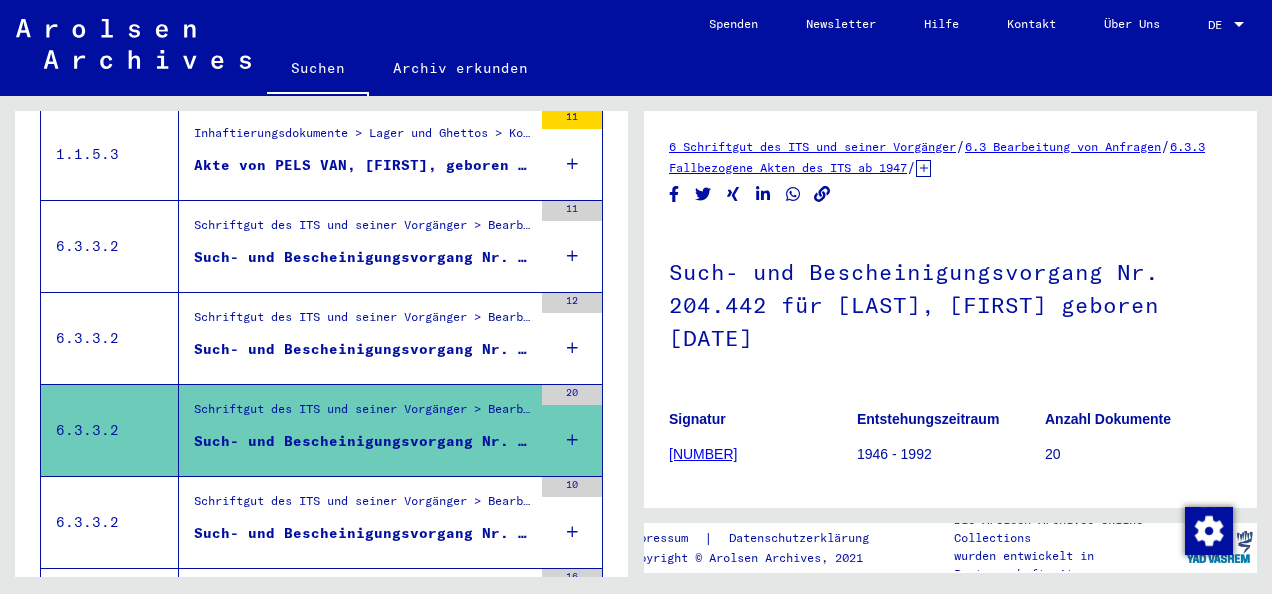 click on "Schriftgut des ITS und seiner Vorgänger > Bearbeitung von Anfragen > Fallbezogene Akten des ITS ab 1947 > T/D-Fallablage > Such- und Bescheinigungsvorgänge mit den (T/D-) Nummern von 1 bis 249.999 > Such- und Bescheinigungsvorgänge mit den (T/D-) Nummern von 204.000 bis 204.499" at bounding box center [363, 506] 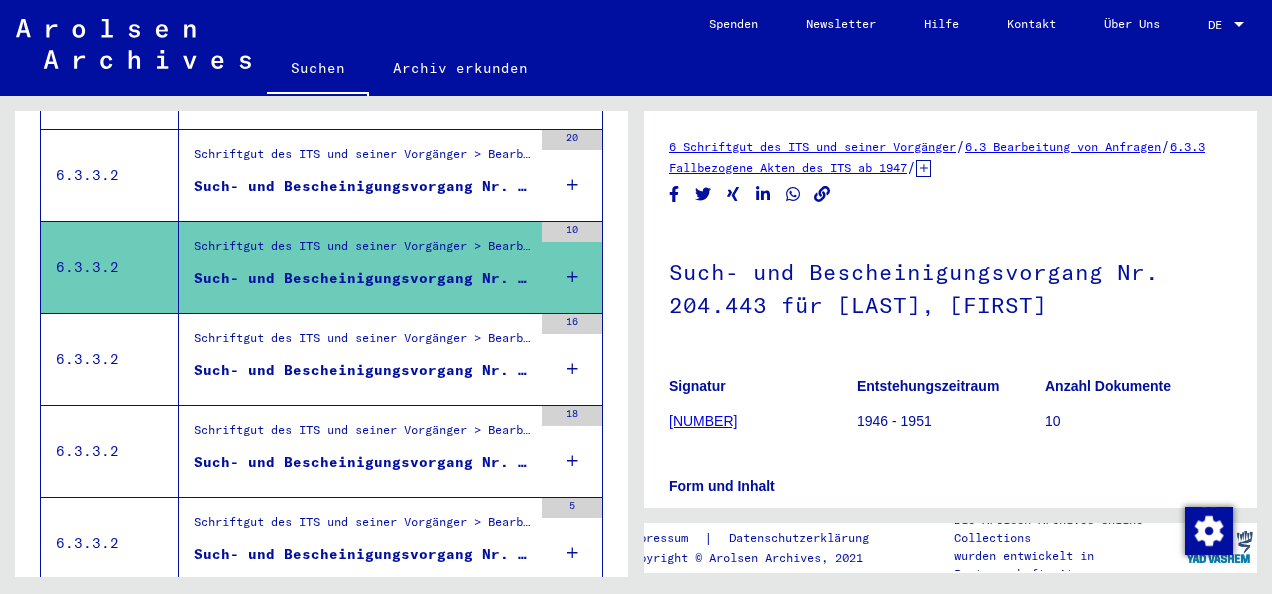 scroll, scrollTop: 1151, scrollLeft: 0, axis: vertical 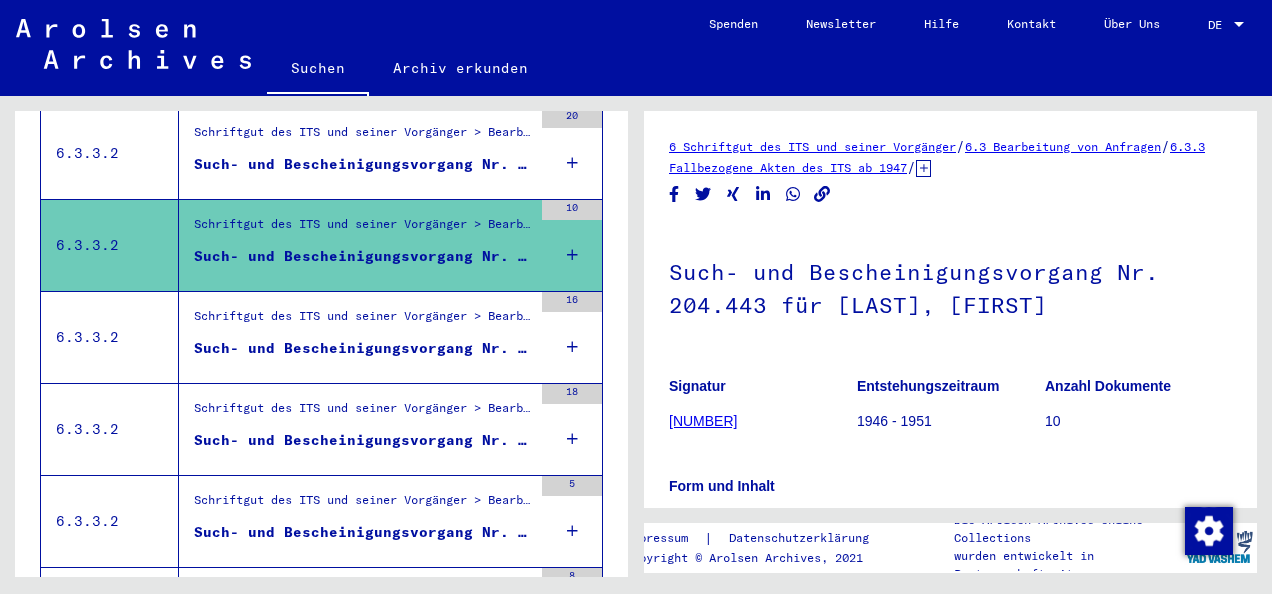 click on "Such- und Bescheinigungsvorgang Nr. 533.635 für [LAST], [FIRST] geboren [DATE]" at bounding box center [363, 348] 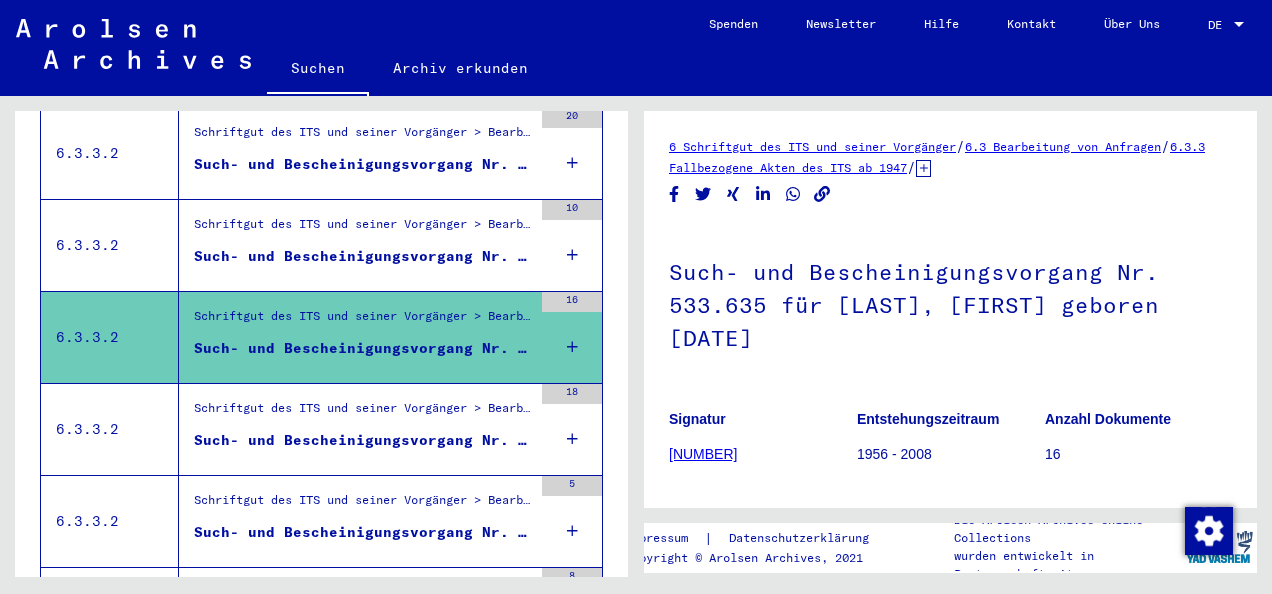 scroll, scrollTop: 0, scrollLeft: 0, axis: both 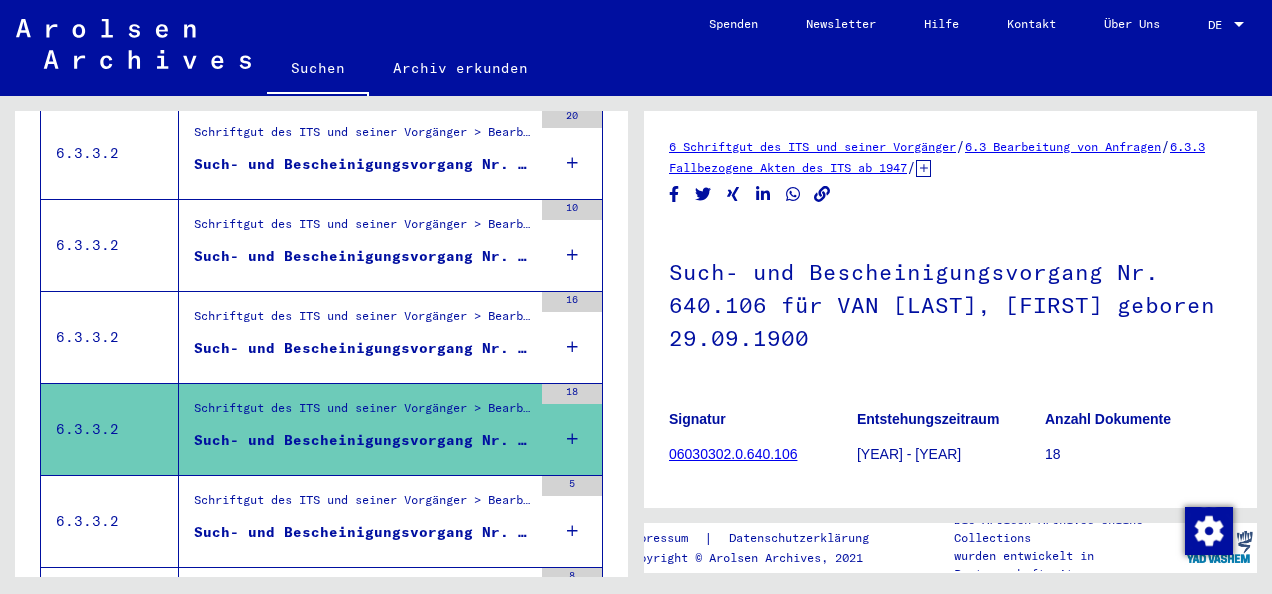 click on "Schriftgut des ITS und seiner Vorgänger > Bearbeitung von Anfragen > Fallbezogene Akten des ITS ab 1947 > T/D-Fallablage > Such- und Bescheinigungsvorgänge mit den (T/D-) Nummern von 500.000 bis 749.999 > Such- und Bescheinigungsvorgänge mit den (T/D-) Nummern von 649.500 bis 649.999" at bounding box center [363, 505] 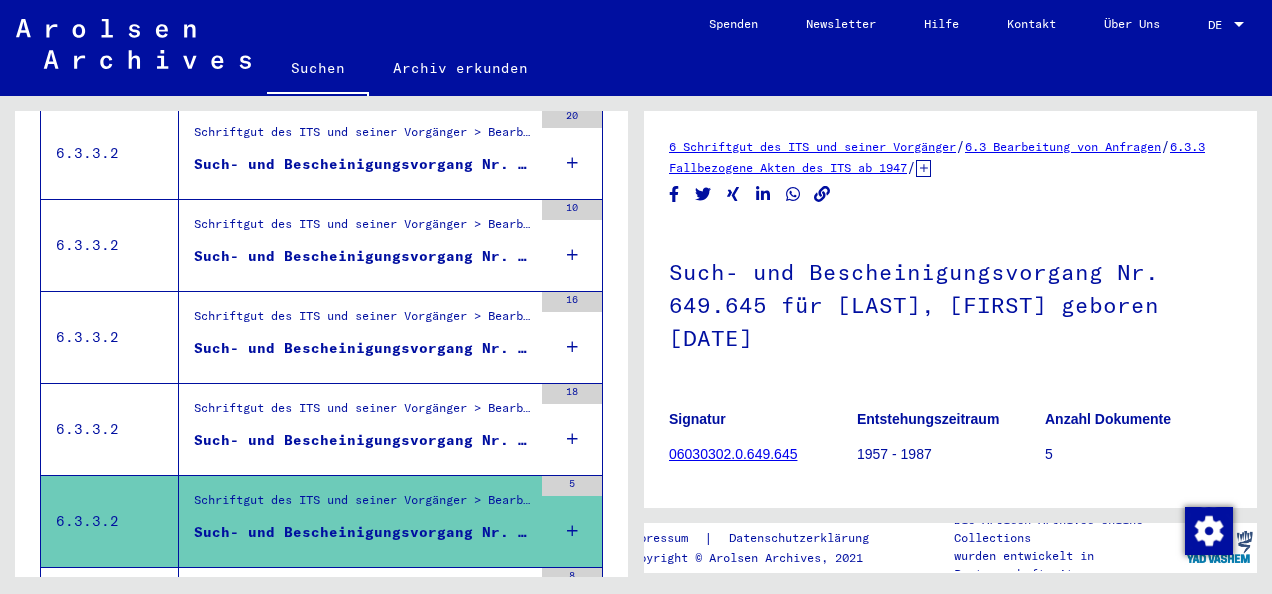 scroll, scrollTop: 0, scrollLeft: 0, axis: both 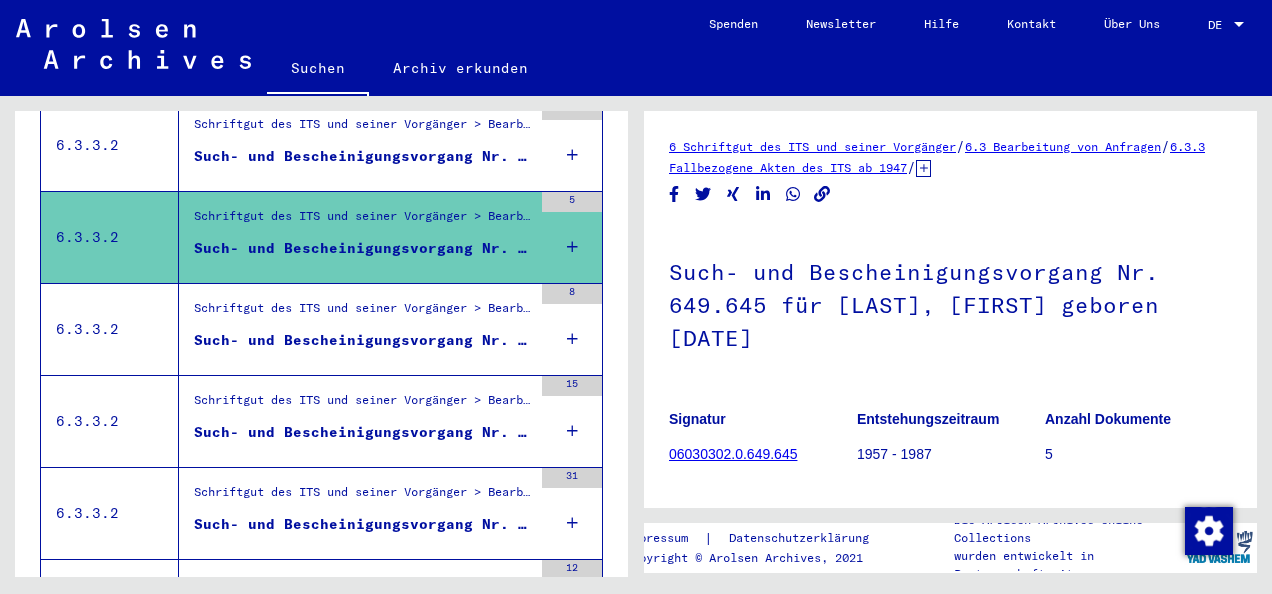 click on "Such- und Bescheinigungsvorgang Nr. 737.145 für [LAST], [FIRST] geboren [DATE]" at bounding box center [363, 345] 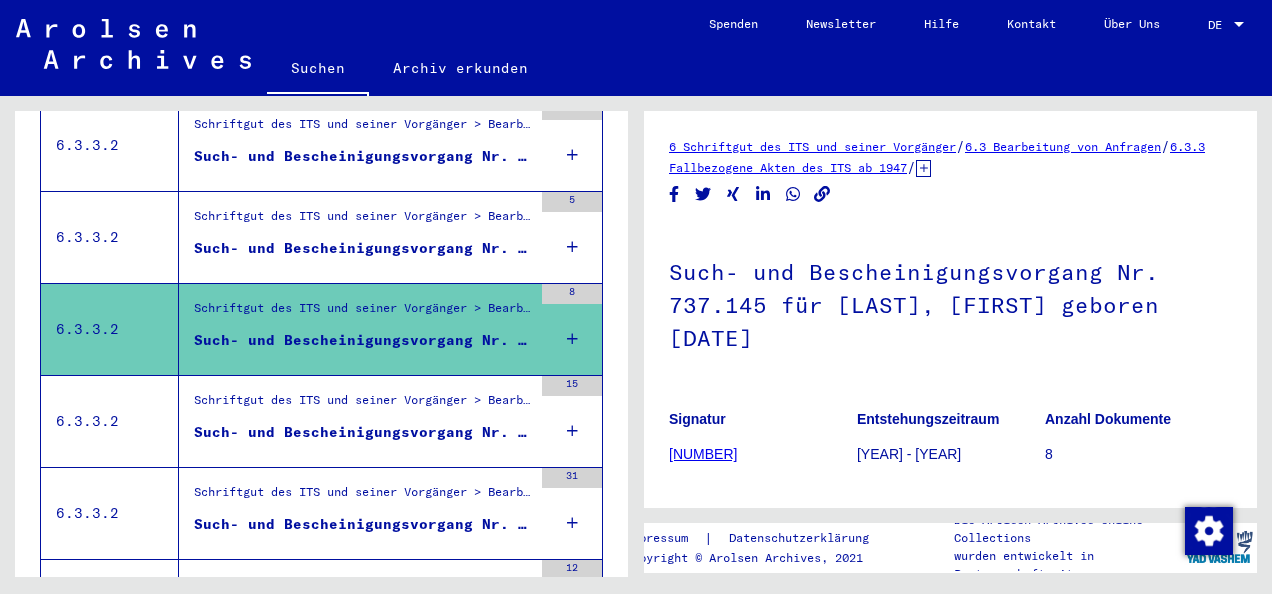 scroll, scrollTop: 0, scrollLeft: 0, axis: both 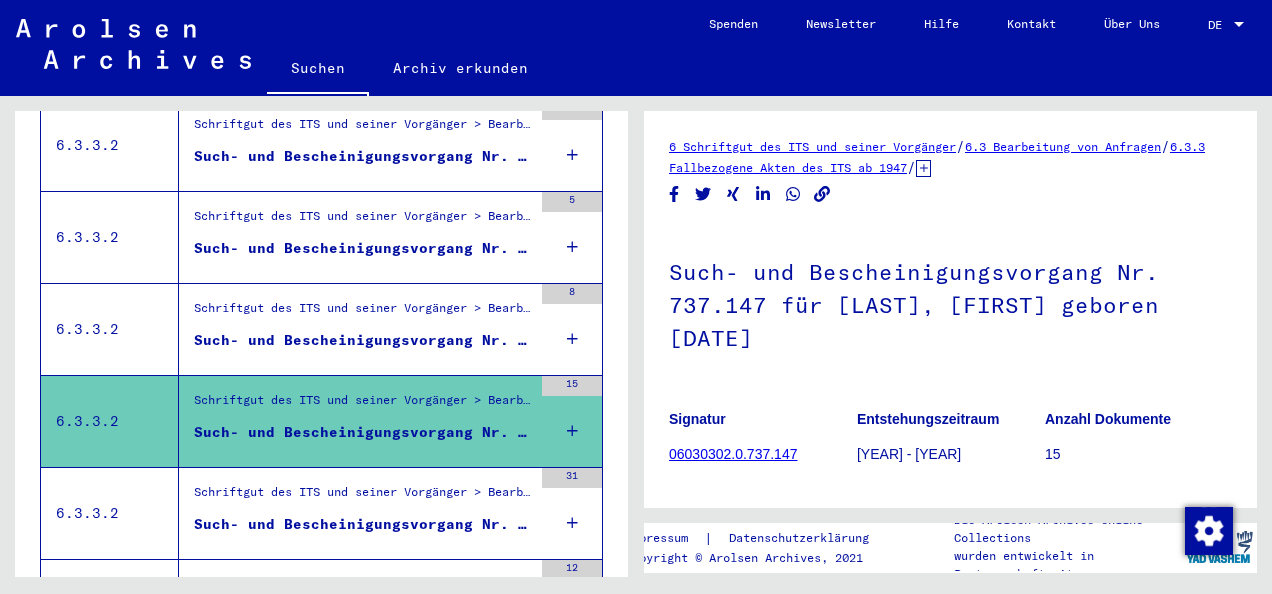 click on "Schriftgut des ITS und seiner Vorgänger > Bearbeitung von Anfragen > Fallbezogene Akten des ITS ab 1947 > T/D-Fallablage > Such- und Bescheinigungsvorgänge mit den (T/D-) Nummern von 500.000 bis 749.999 > Such- und Bescheinigungsvorgänge mit den (T/D-) Nummern von 737.000 bis 737.499" at bounding box center [363, 497] 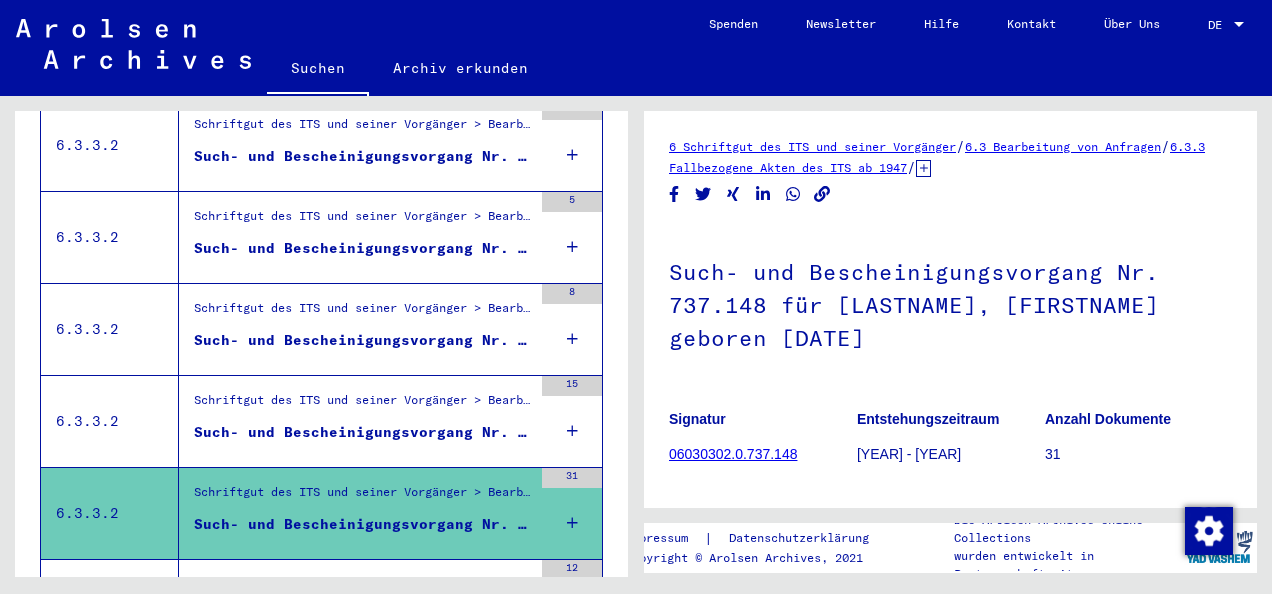 scroll, scrollTop: 0, scrollLeft: 0, axis: both 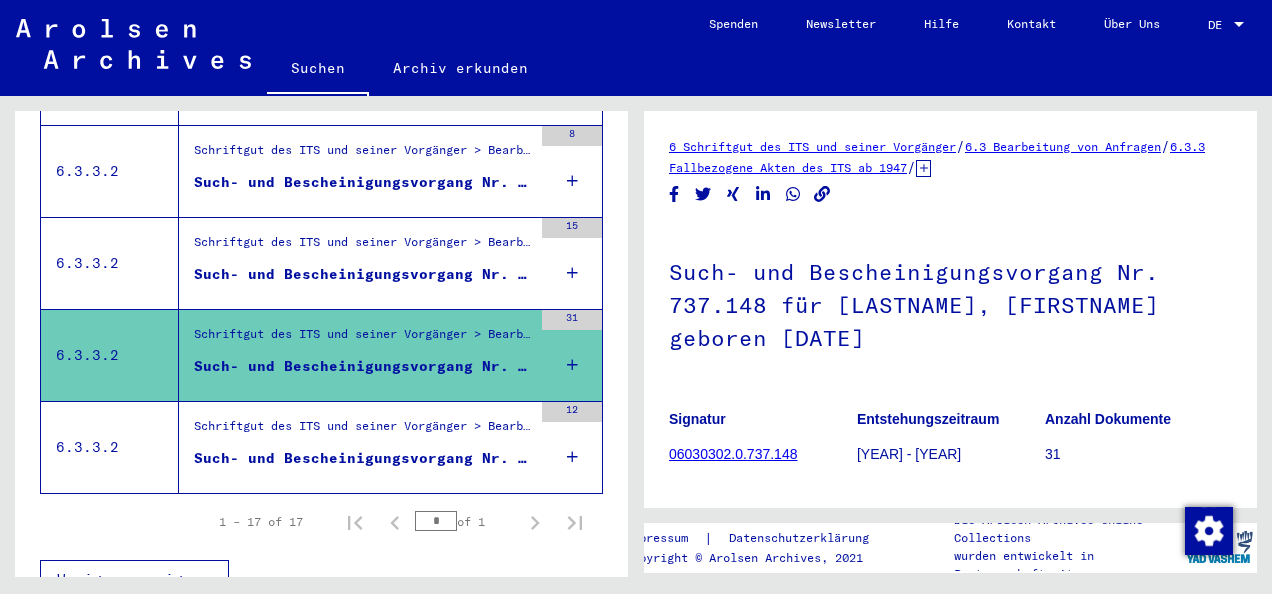 click on "Schriftgut des ITS und seiner Vorgänger > Bearbeitung von Anfragen > Fallbezogene Akten des ITS ab 1947 > T/D-Fallablage > Such- und Bescheinigungsvorgänge mit den (T/D-) Nummern von 750.000 bis 999.999 > Such- und Bescheinigungsvorgänge mit den (T/D-) Nummern von 756.000 bis 756.499" at bounding box center (363, 431) 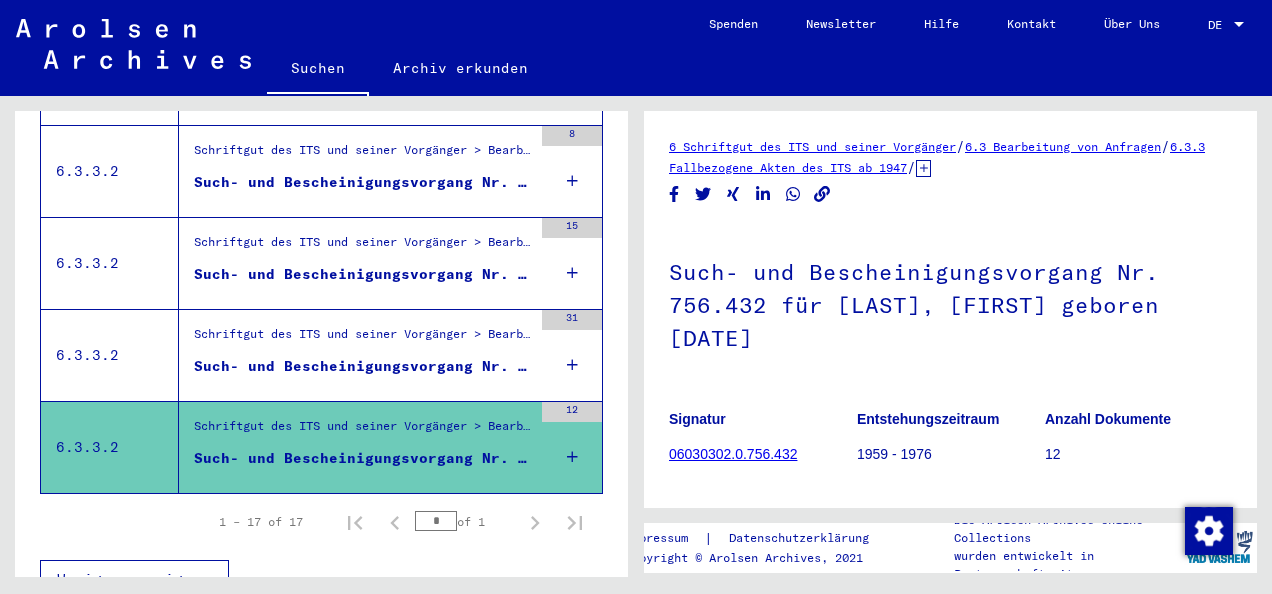scroll, scrollTop: 0, scrollLeft: 0, axis: both 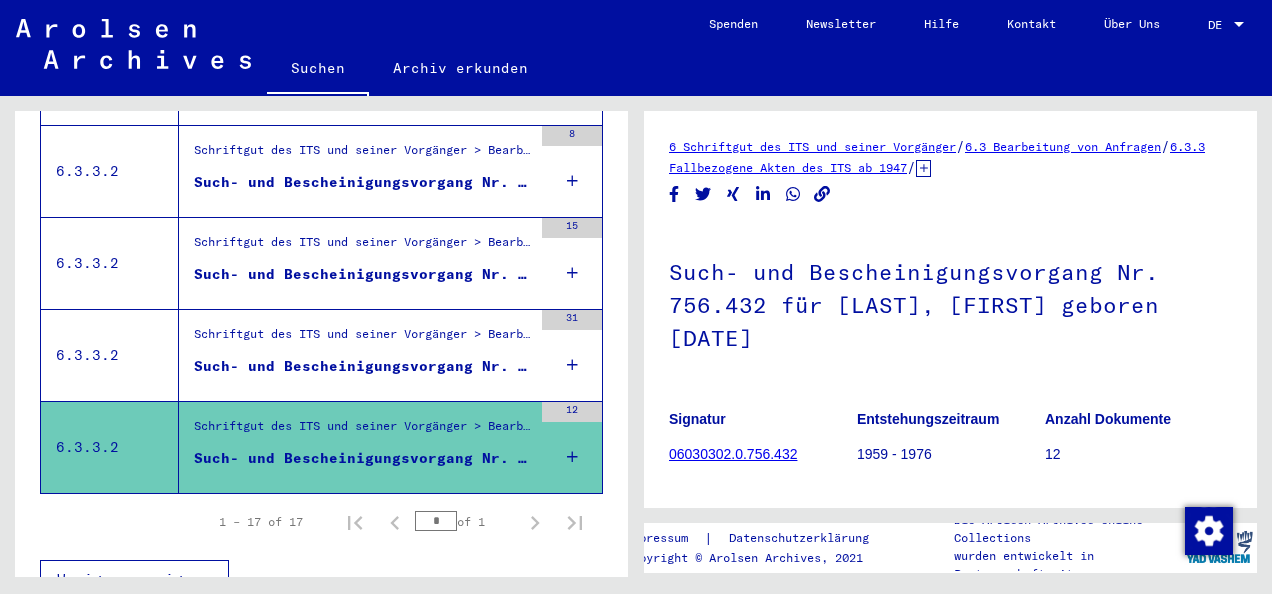 click on "Such- und Bescheinigungsvorgang Nr. 737.148 für [LASTNAME], [FIRSTNAME] geboren [DATE]" at bounding box center [363, 366] 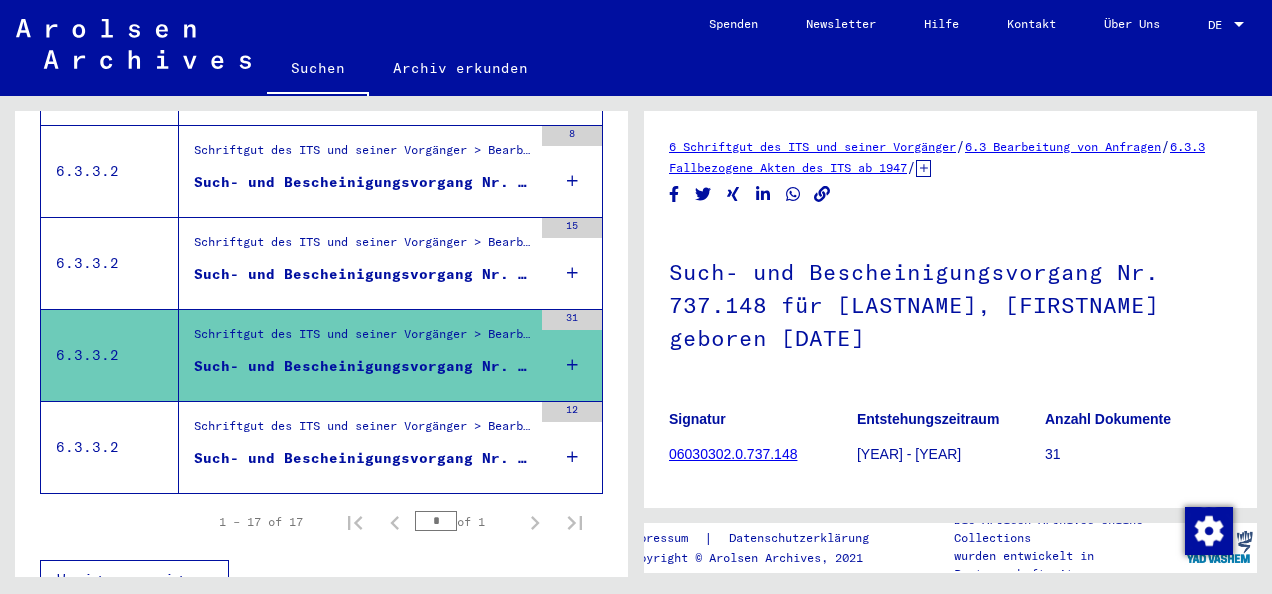 scroll, scrollTop: 0, scrollLeft: 0, axis: both 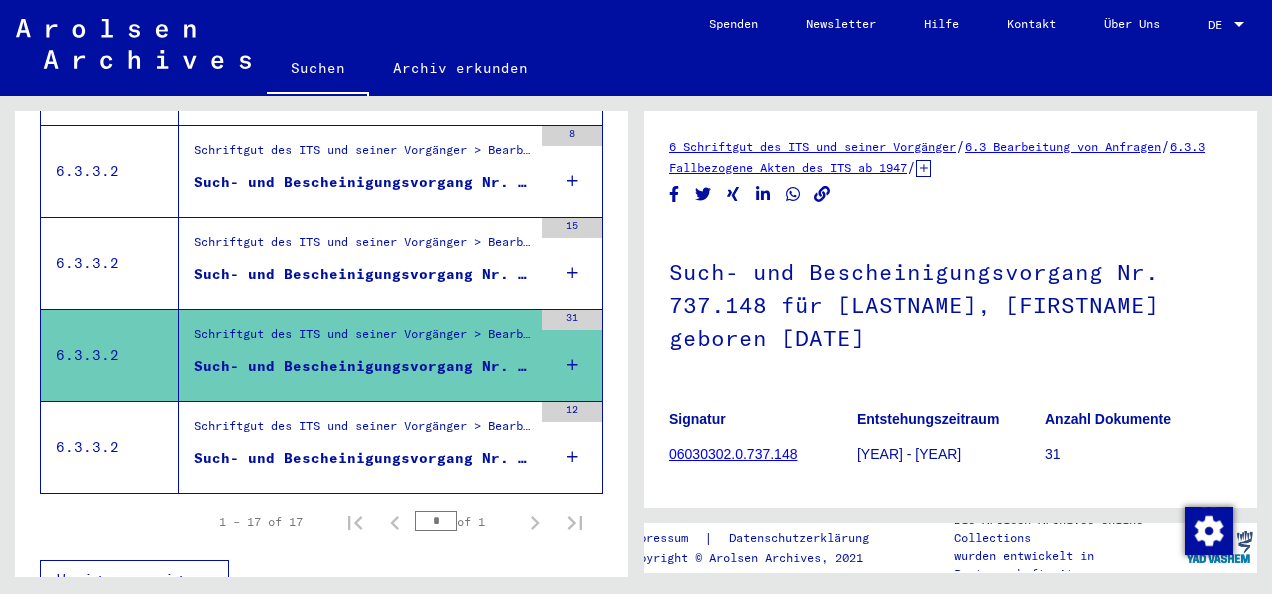 click on "Schriftgut des ITS und seiner Vorgänger > Bearbeitung von Anfragen > Fallbezogene Akten des ITS ab 1947 > T/D-Fallablage > Such- und Bescheinigungsvorgänge mit den (T/D-) Nummern von 500.000 bis 749.999 > Such- und Bescheinigungsvorgänge mit den (T/D-) Nummern von 737.000 bis 737.499" at bounding box center (363, 247) 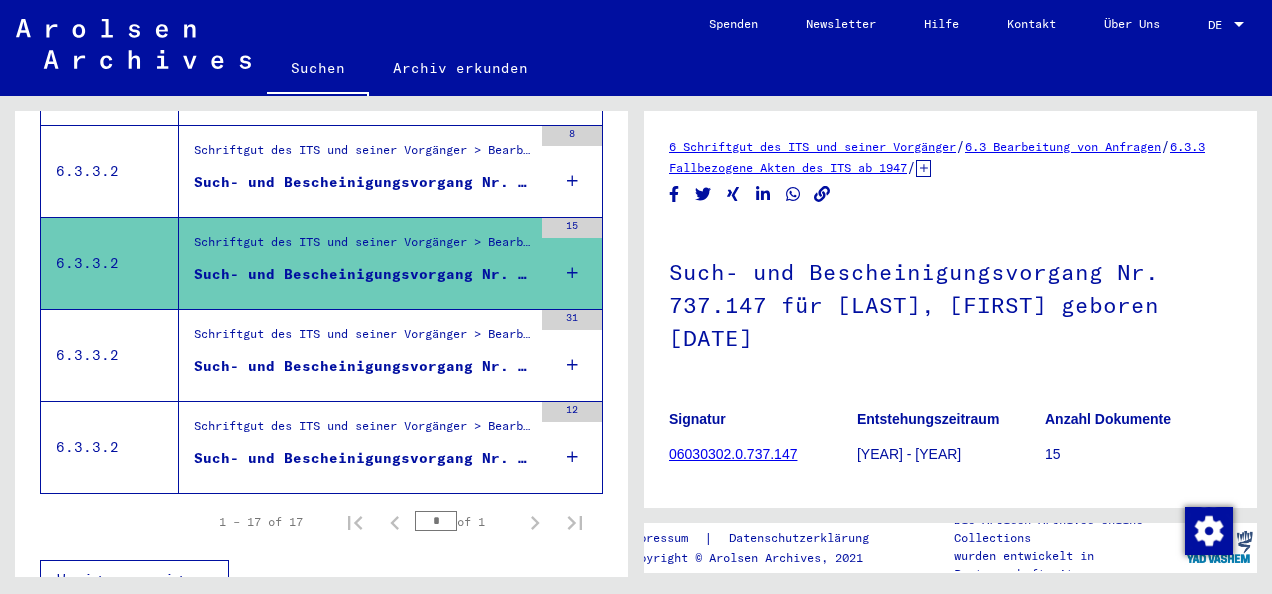 scroll, scrollTop: 0, scrollLeft: 0, axis: both 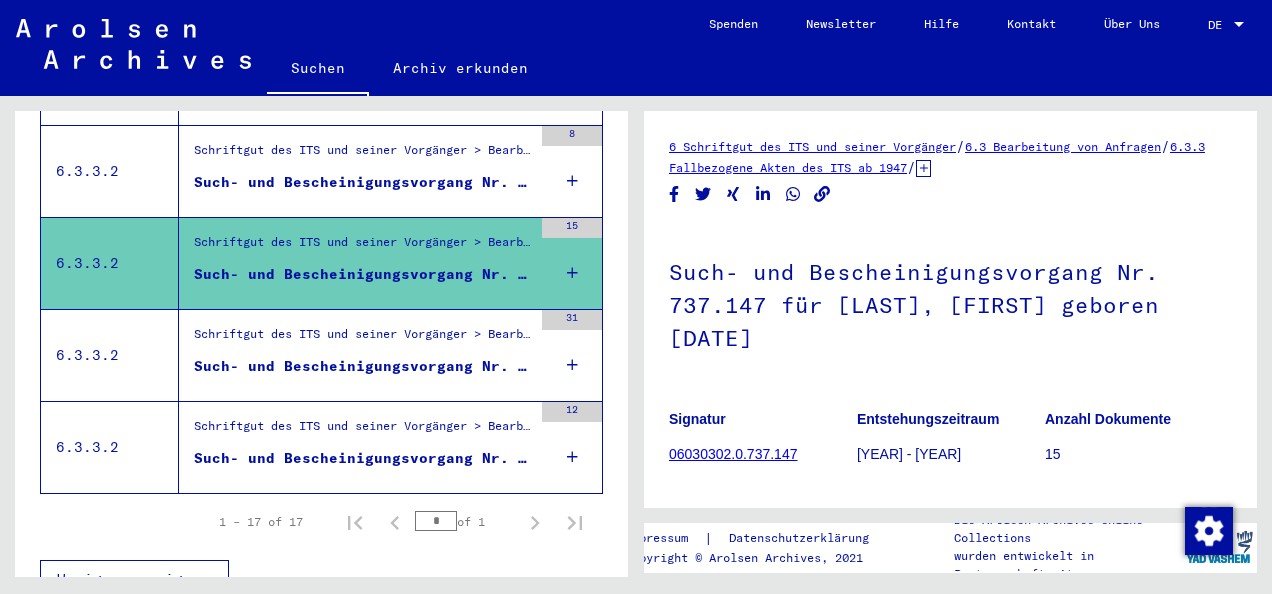 click on "Schriftgut des ITS und seiner Vorgänger > Bearbeitung von Anfragen > Fallbezogene Akten des ITS ab 1947 > T/D-Fallablage > Such- und Bescheinigungsvorgänge mit den (T/D-) Nummern von 500.000 bis 749.999 > Such- und Bescheinigungsvorgänge mit den (T/D-) Nummern von 737.000 bis 737.499" at bounding box center [363, 339] 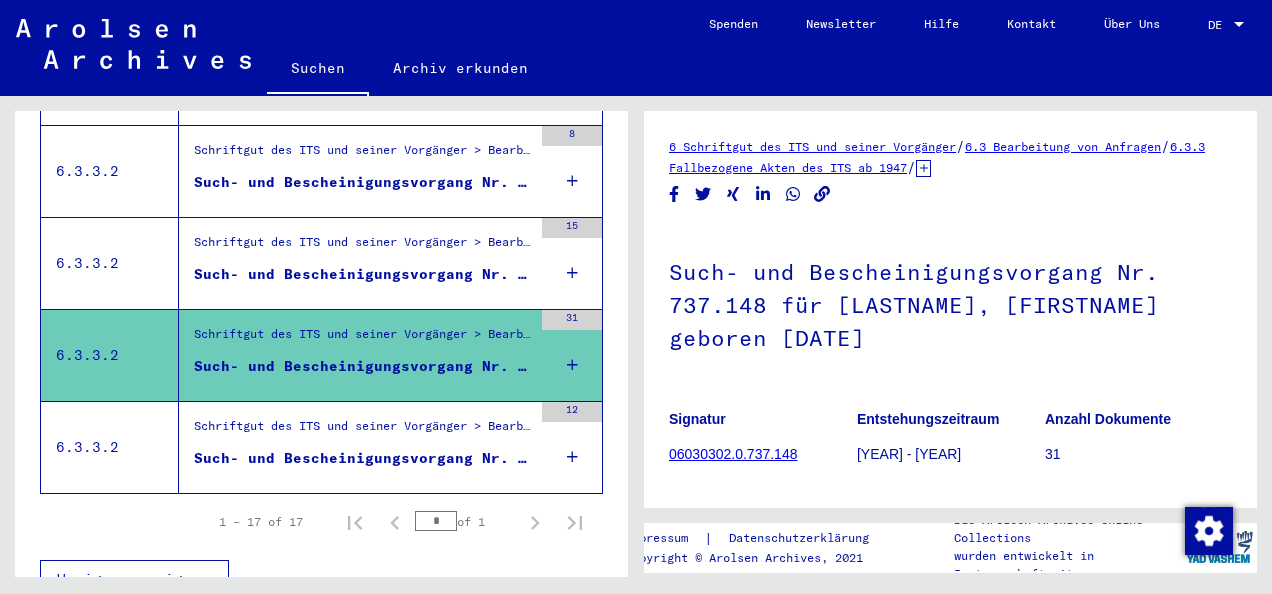 scroll, scrollTop: 0, scrollLeft: 0, axis: both 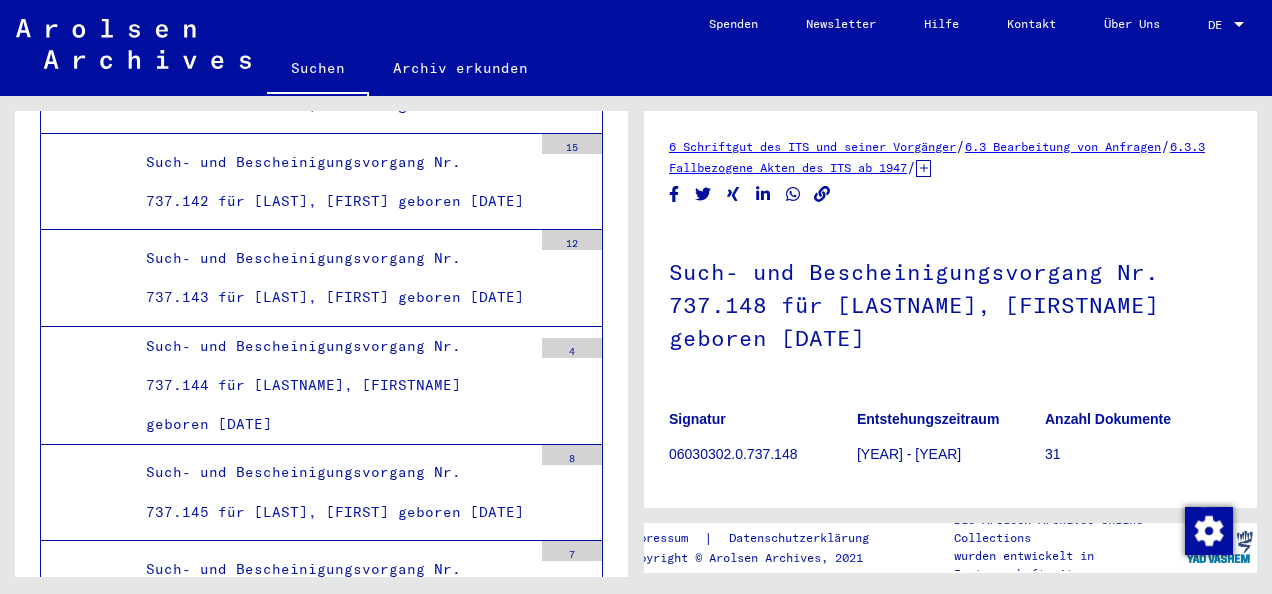 click on "Such- und Bescheinigungsvorgang Nr. 737.131 für [LAST], [FIRST] geboren [DATE]" at bounding box center (331, -988) 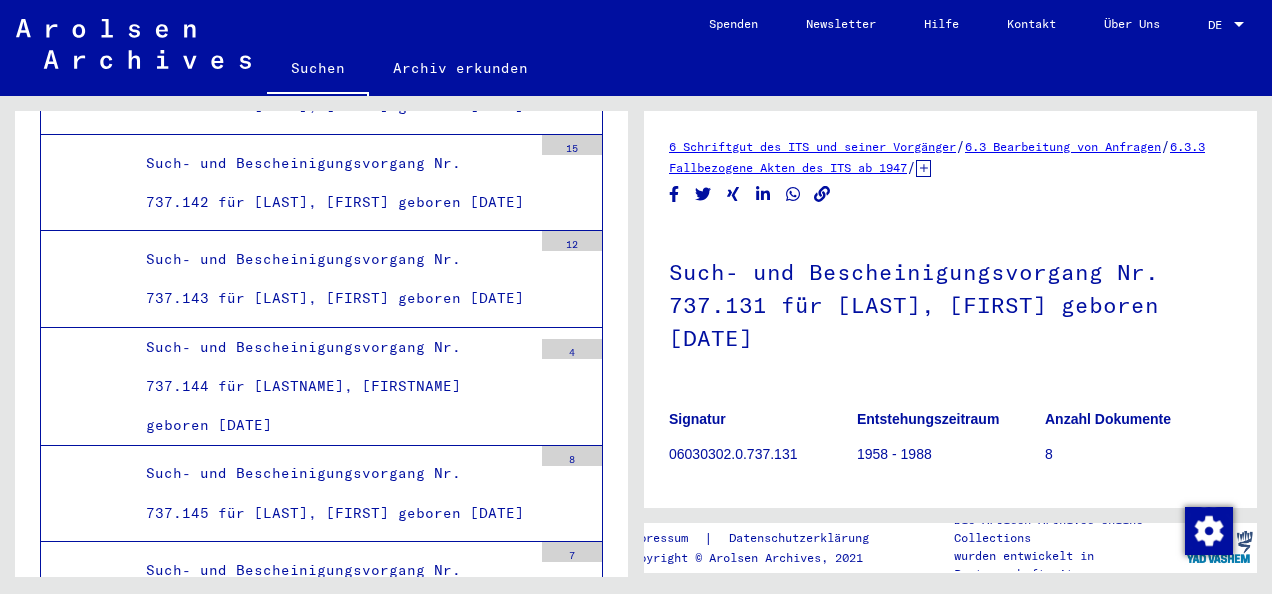 scroll, scrollTop: 0, scrollLeft: 0, axis: both 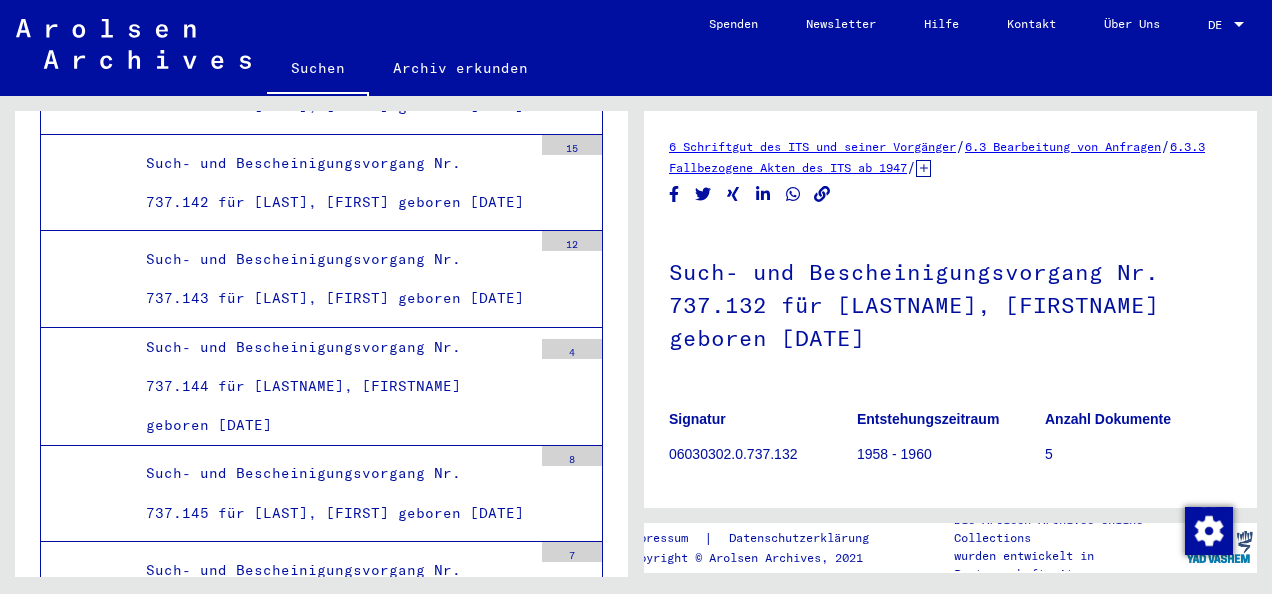 click on "Such- und Bescheinigungsvorgang Nr. [NUMBER] für [LAST], [FIRST] geboren [DATE]" at bounding box center [331, -761] 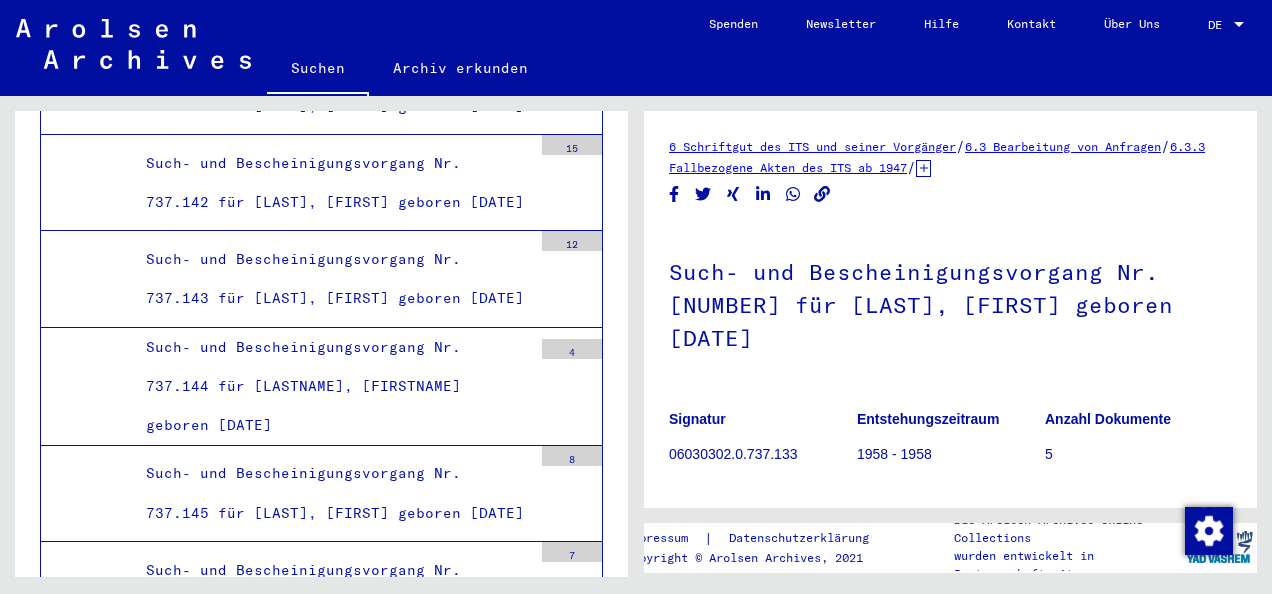 scroll, scrollTop: 0, scrollLeft: 0, axis: both 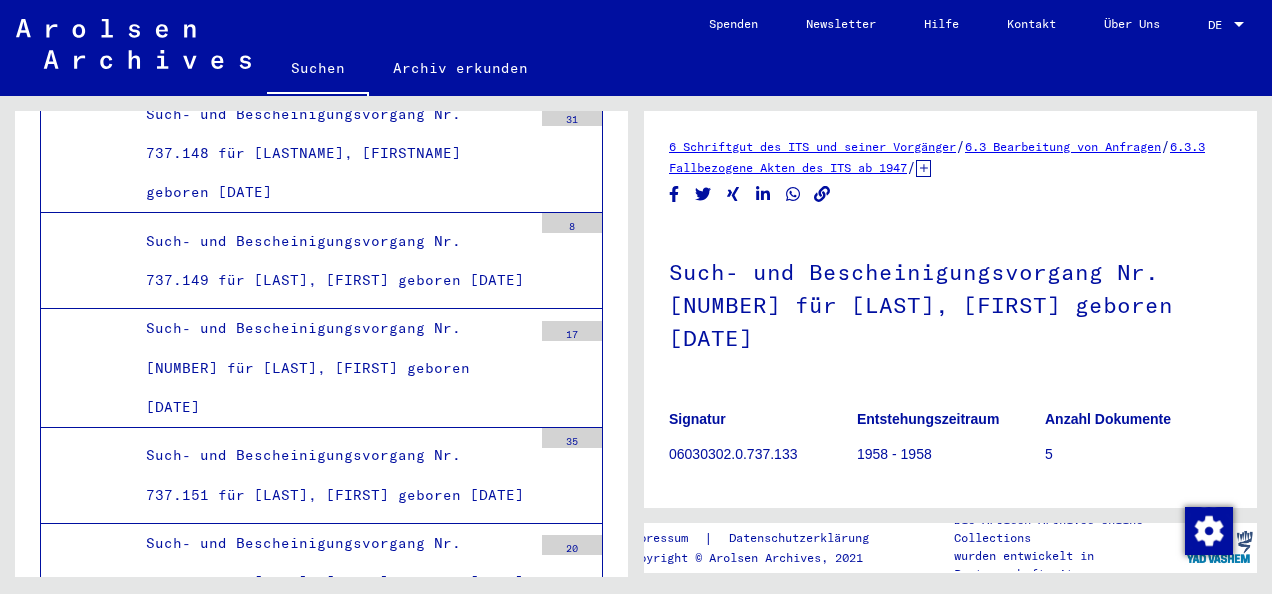 click on "Such- und Bescheinigungsvorgang Nr. 737.137 für [LASTNAME], [FIRSTNAME] geboren [DATE]" at bounding box center [331, -972] 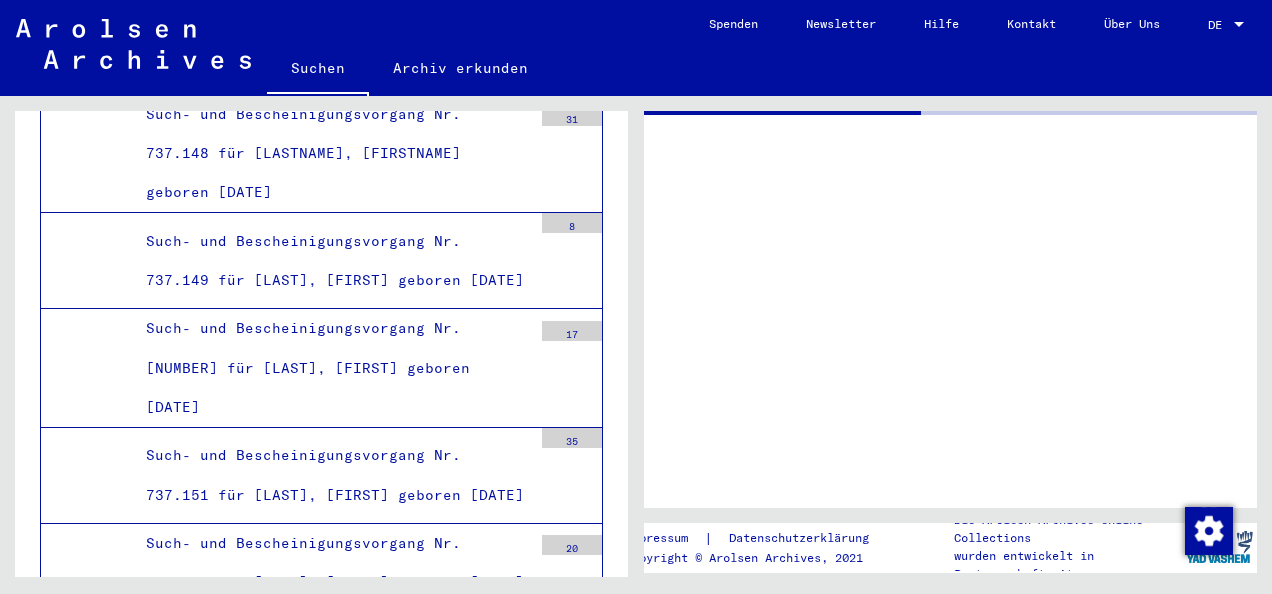 scroll, scrollTop: 54775, scrollLeft: 0, axis: vertical 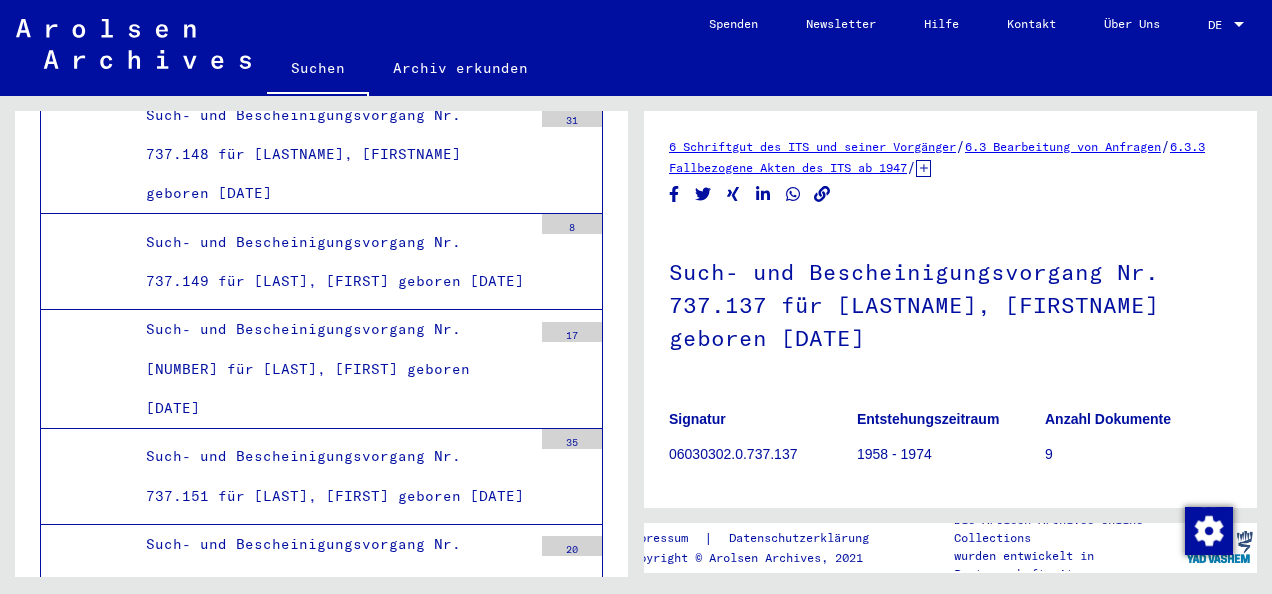 click on "Such- und Bescheinigungsvorgang Nr. 737.138 für [LAST], [FIRST] geboren [DATE]" at bounding box center [331, -864] 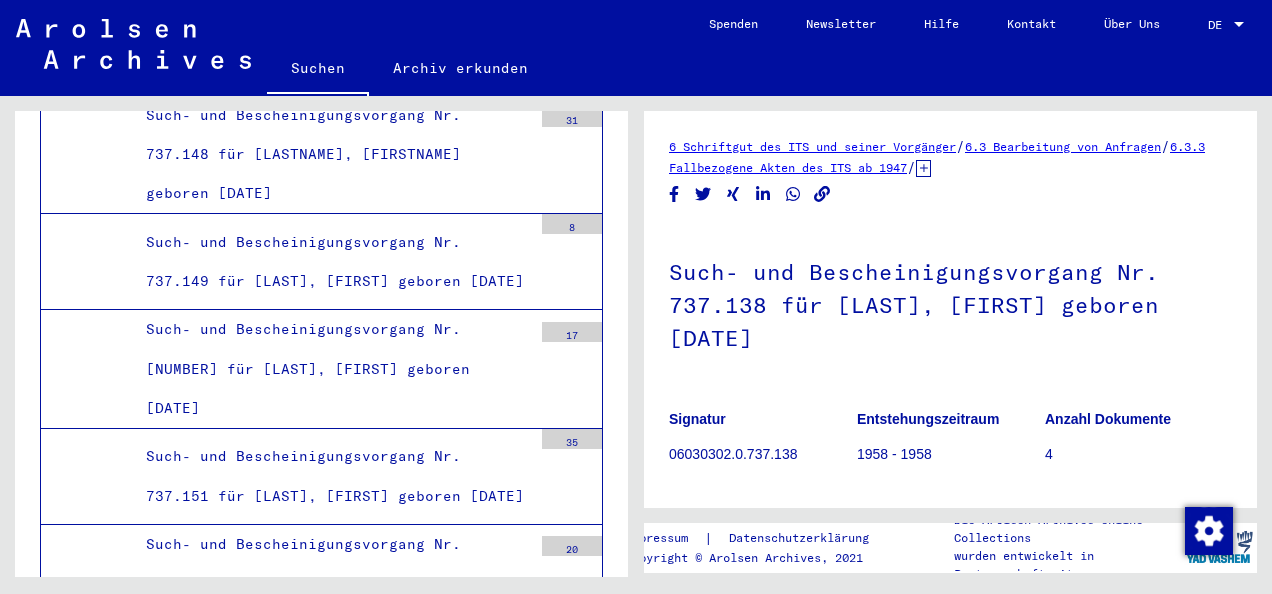 scroll, scrollTop: 0, scrollLeft: 0, axis: both 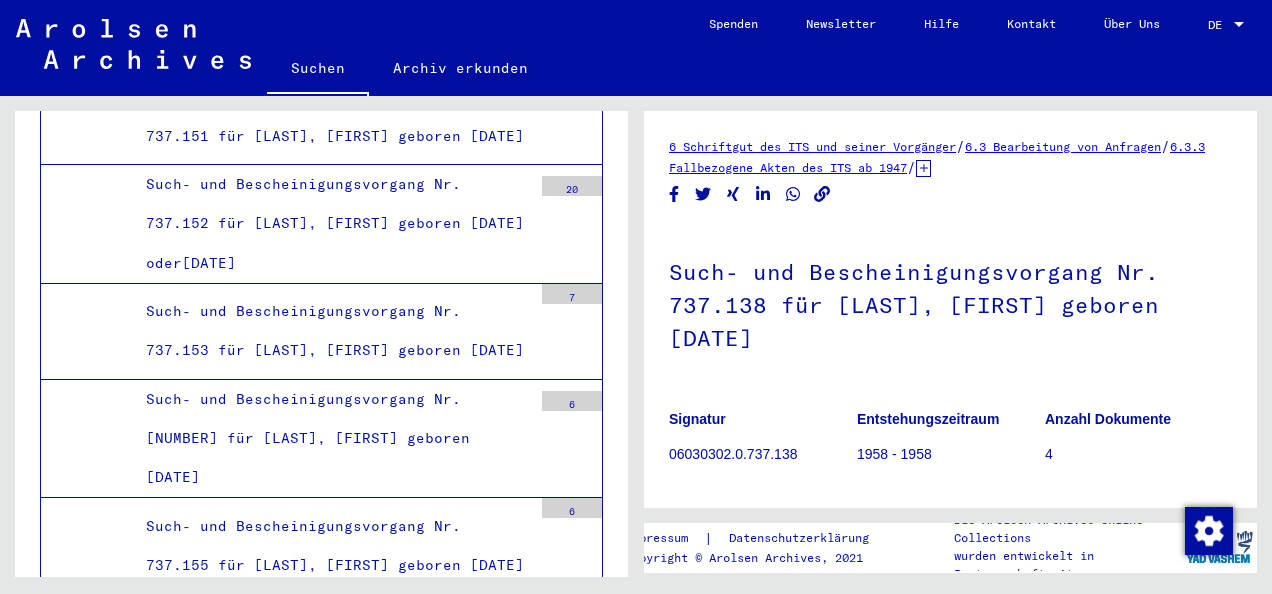 click on "Such- und Bescheinigungsvorgang Nr. 737.141 für [LAST], [FIRST] geboren [DATE]" at bounding box center [331, -913] 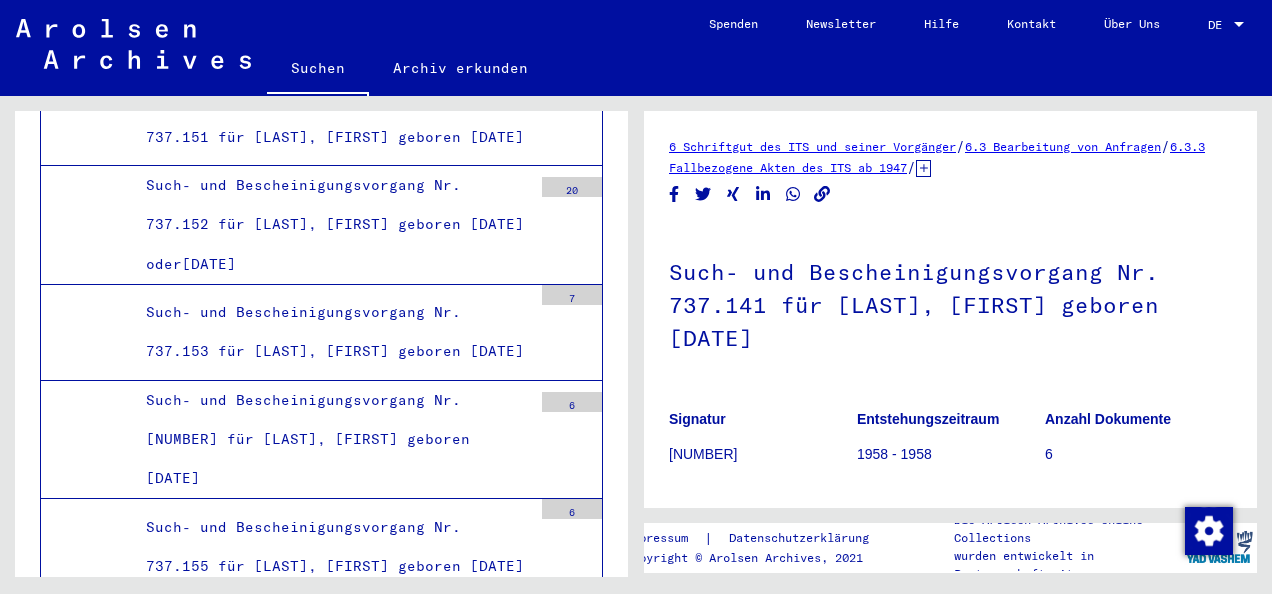 scroll, scrollTop: 0, scrollLeft: 0, axis: both 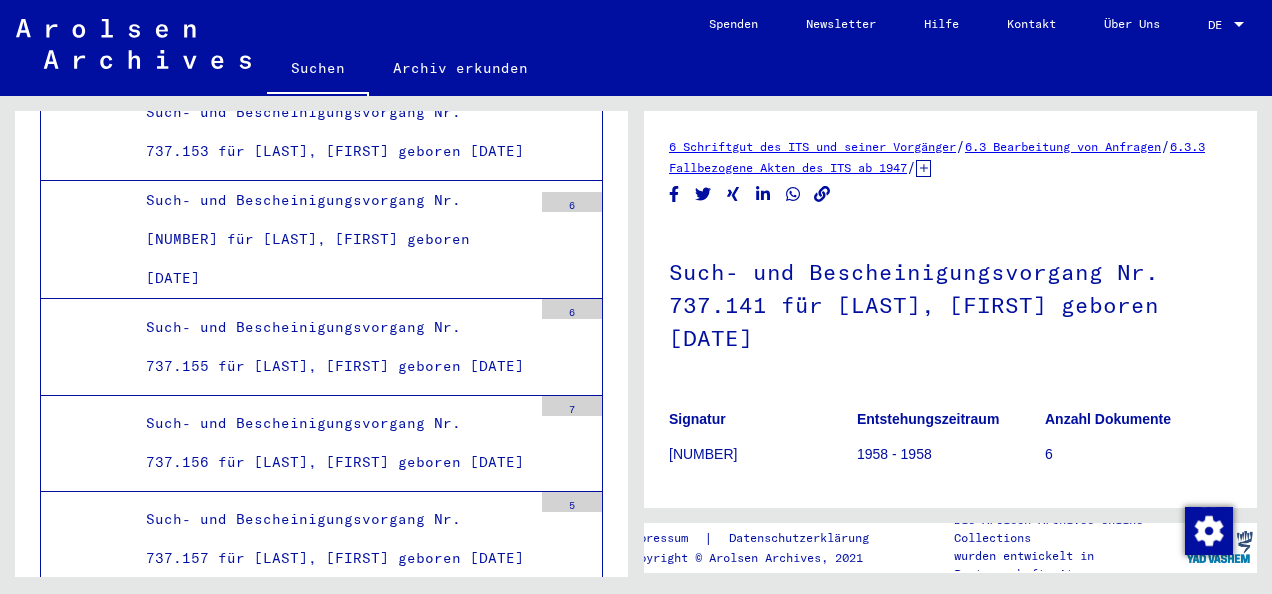 click on "Such- und Bescheinigungsvorgang Nr. 737.143 für [LAST], [FIRST] geboren [DATE]" at bounding box center (331, -919) 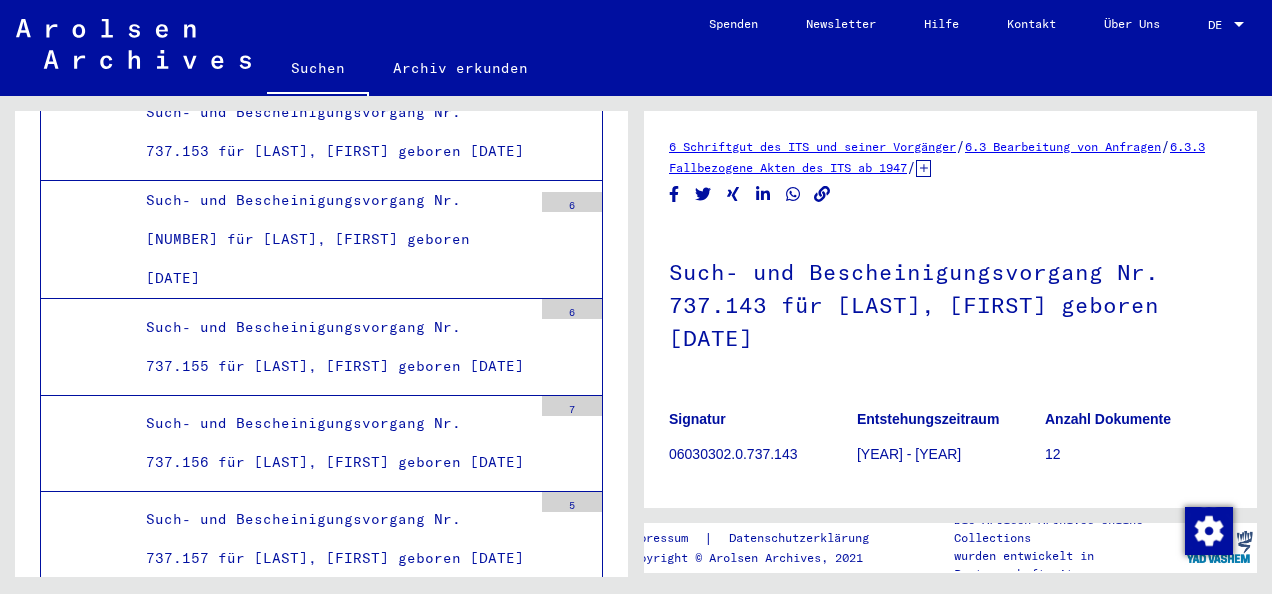scroll, scrollTop: 0, scrollLeft: 0, axis: both 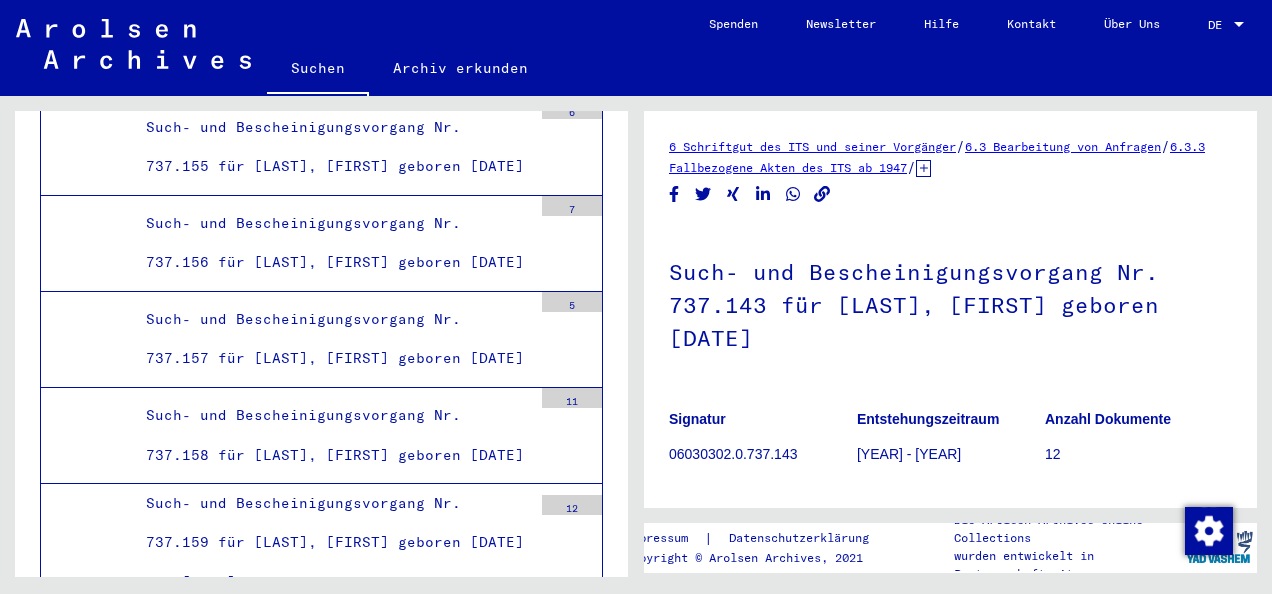 click on "Such- und Bescheinigungsvorgang Nr. 737.145 für [LAST], [FIRST] geboren [DATE]" at bounding box center (331, -905) 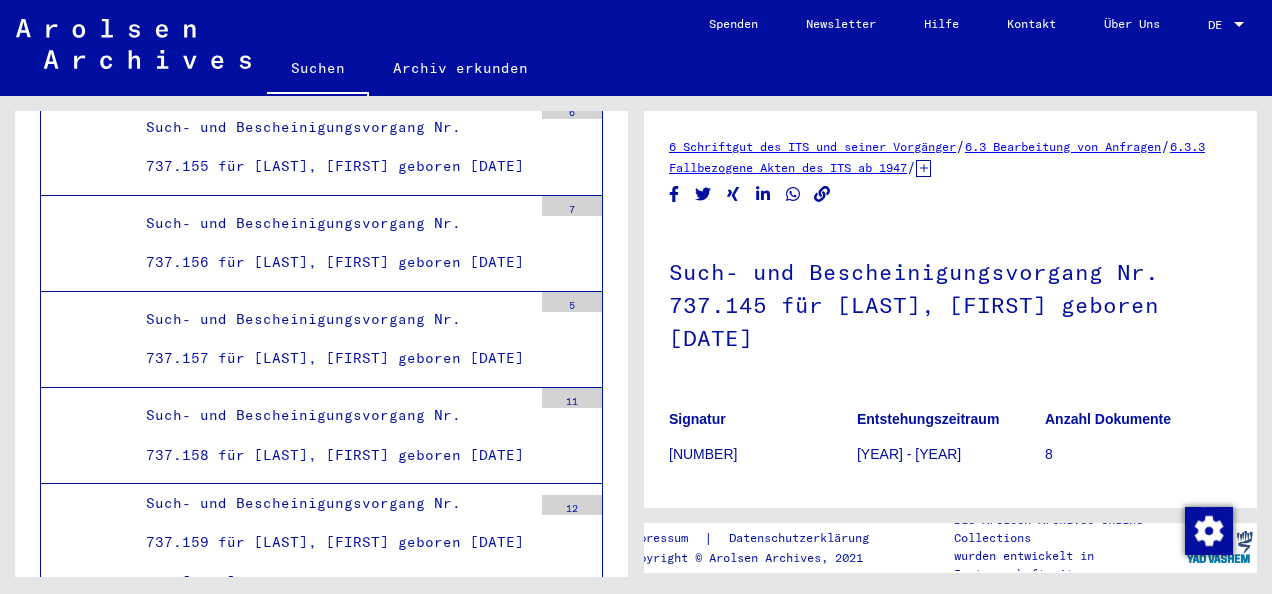 scroll, scrollTop: 0, scrollLeft: 0, axis: both 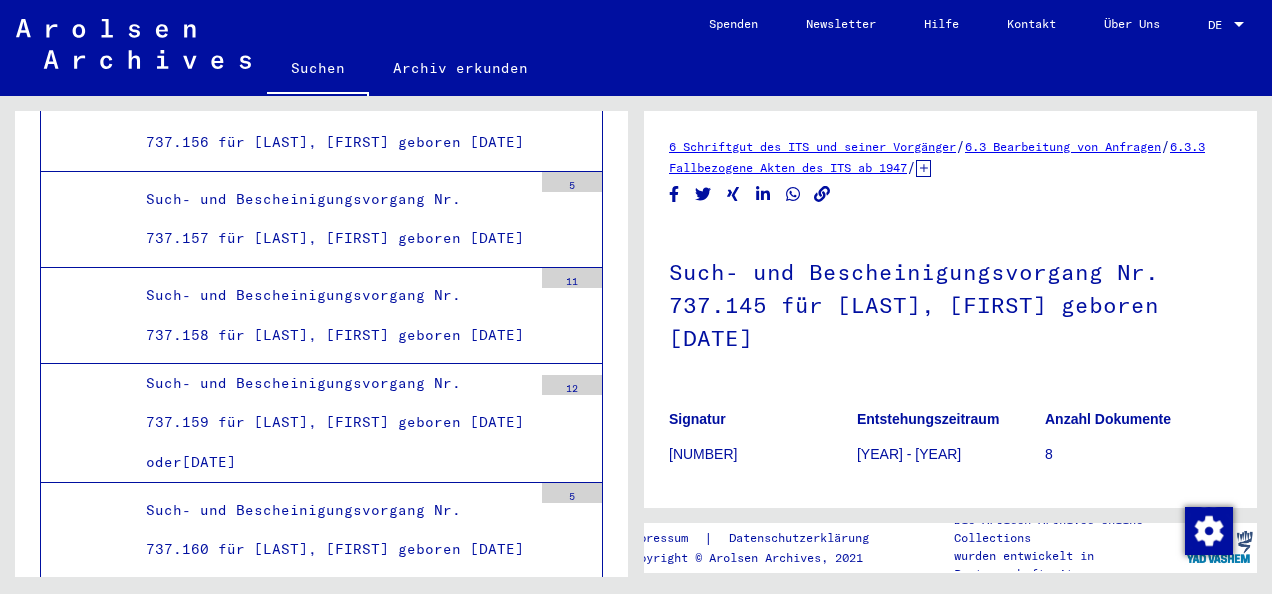 click on "Such- und Bescheinigungsvorgang Nr. 737.146 für [LAST], [FIRST] geboren [DATE]" at bounding box center (331, -928) 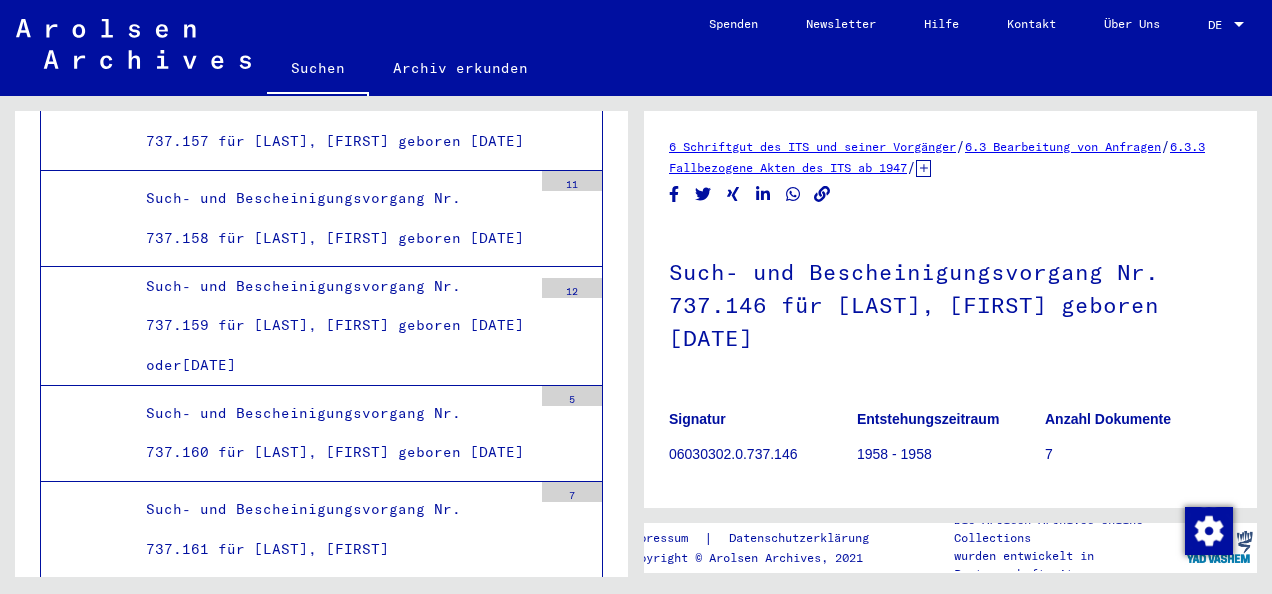 scroll, scrollTop: 55774, scrollLeft: 0, axis: vertical 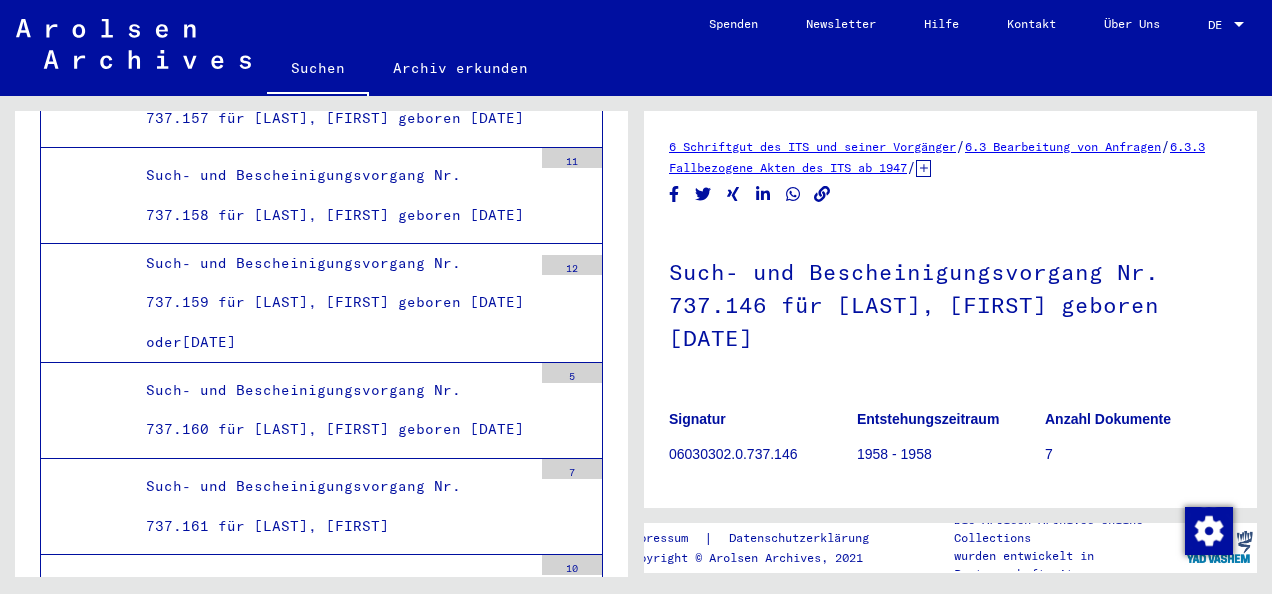 click on "Such- und Bescheinigungsvorgang Nr. 737.147 für [LAST], [FIRST] geboren [DATE]" at bounding box center (331, -952) 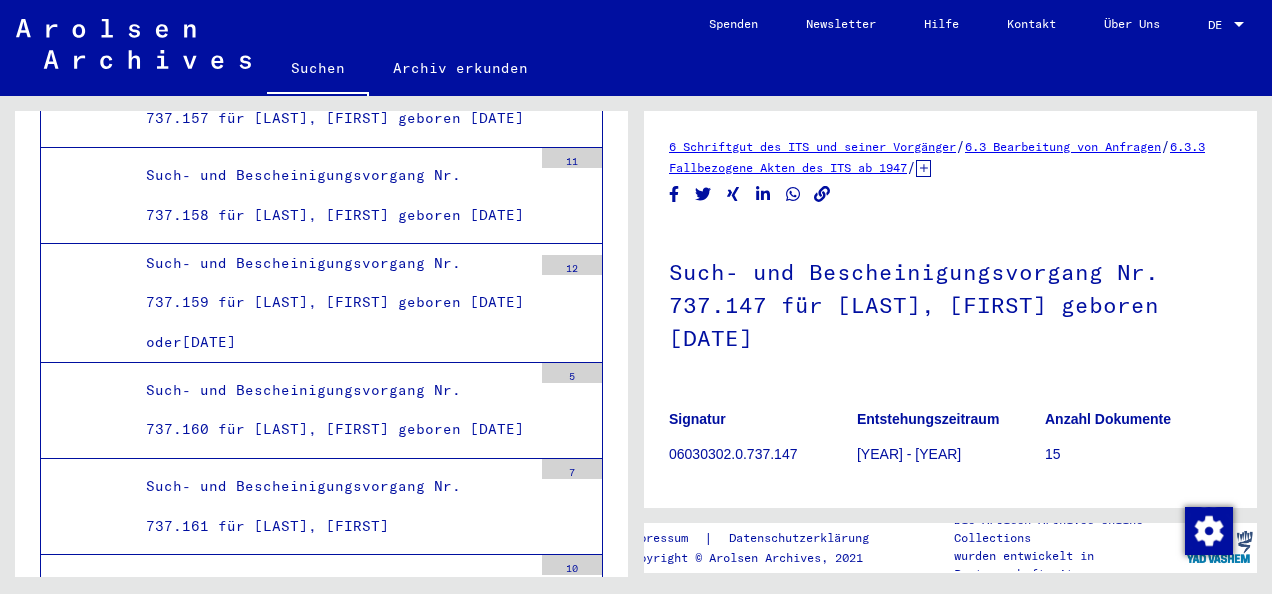 scroll, scrollTop: 55814, scrollLeft: 0, axis: vertical 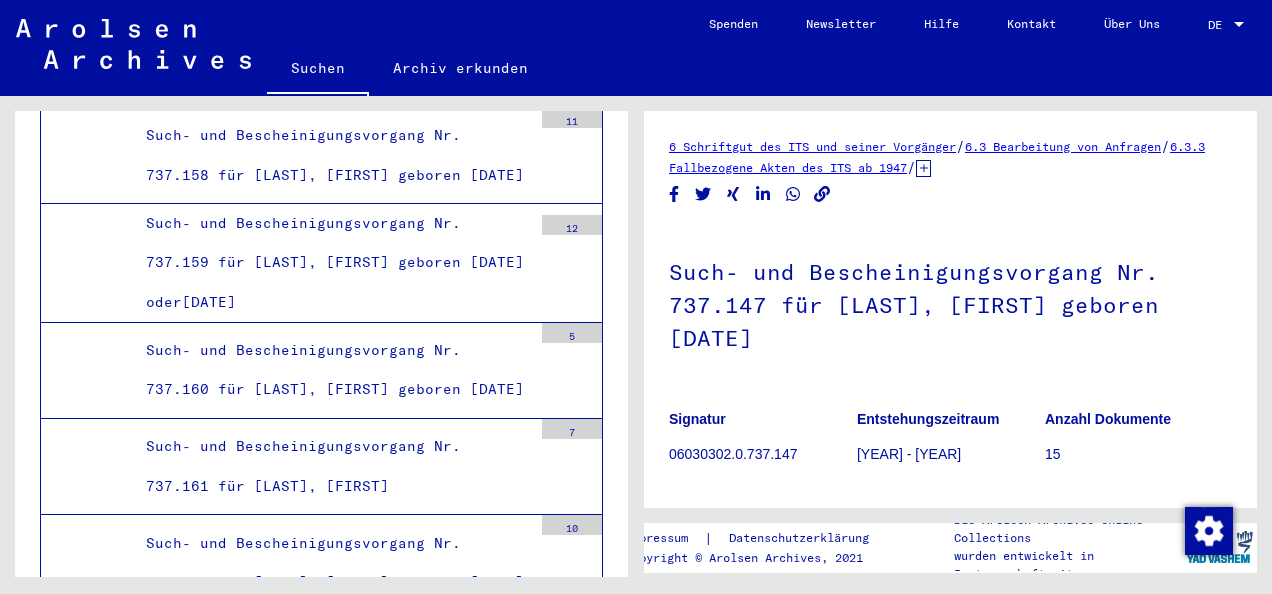 click on "Such- und Bescheinigungsvorgang Nr. 737.148 für [LASTNAME], [FIRSTNAME] geboren [DATE]" at bounding box center (331, -884) 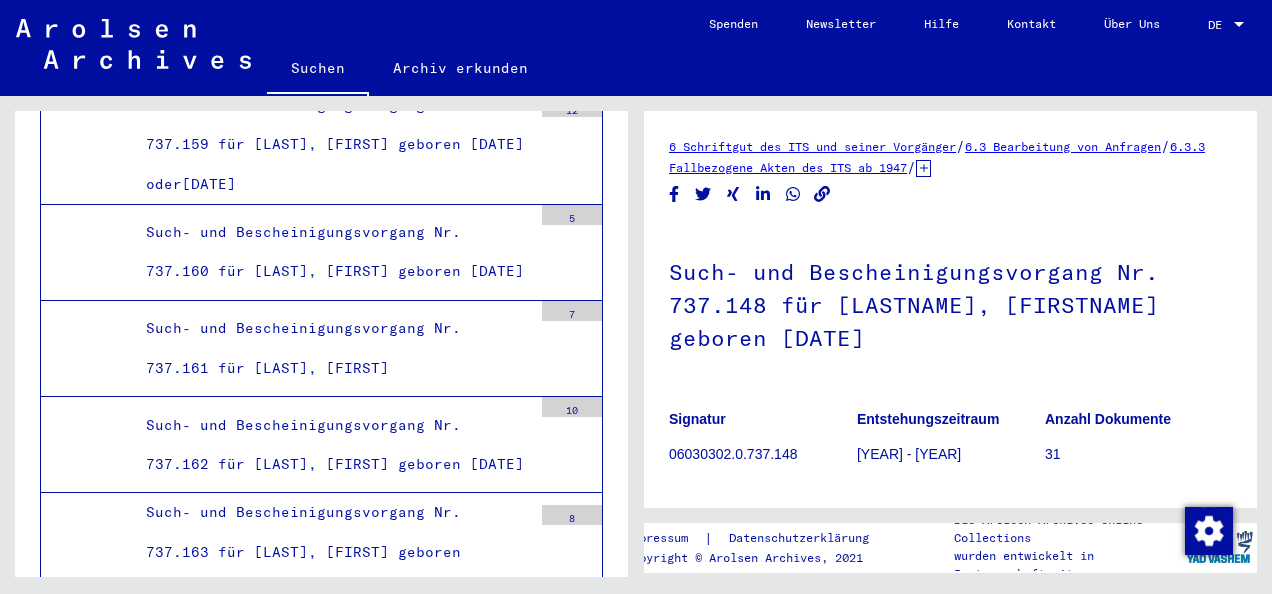 scroll, scrollTop: 55934, scrollLeft: 0, axis: vertical 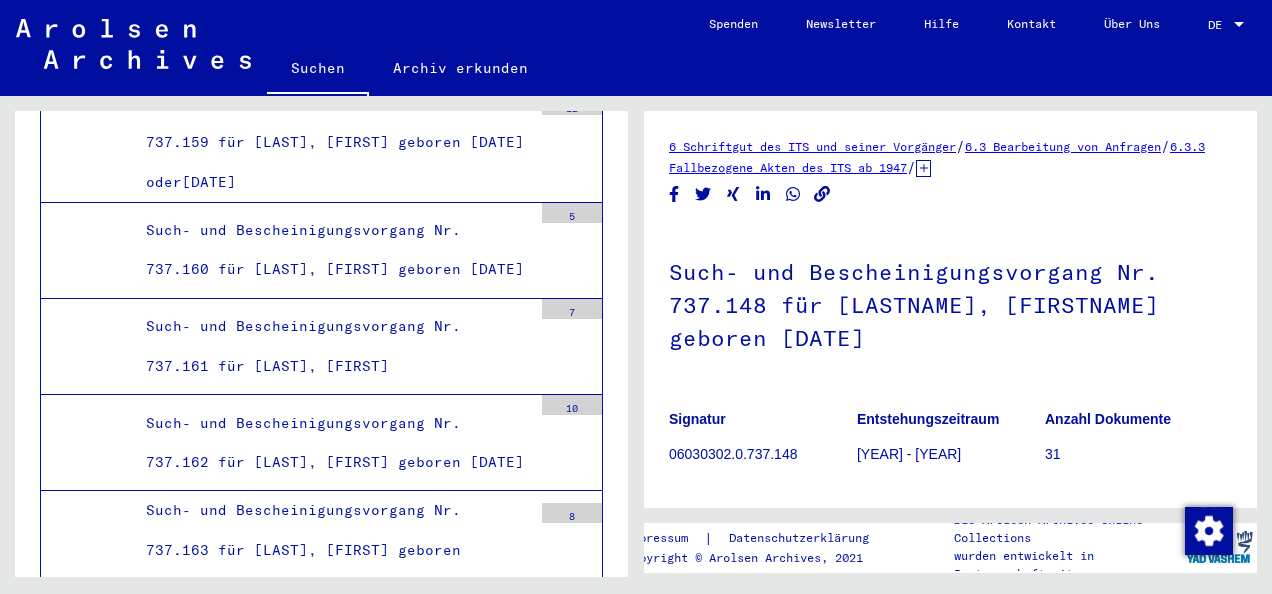 click on "Such- und Bescheinigungsvorgang Nr. 737.149 für [LAST], [FIRST] geboren [DATE]" at bounding box center [331, -897] 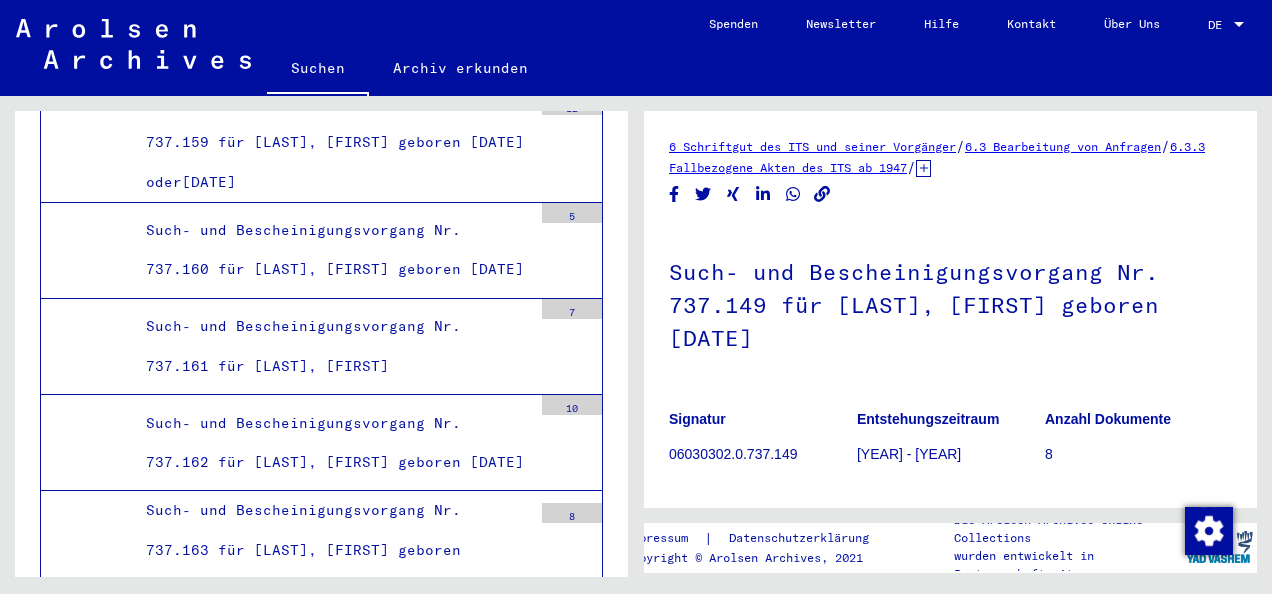 scroll, scrollTop: 0, scrollLeft: 0, axis: both 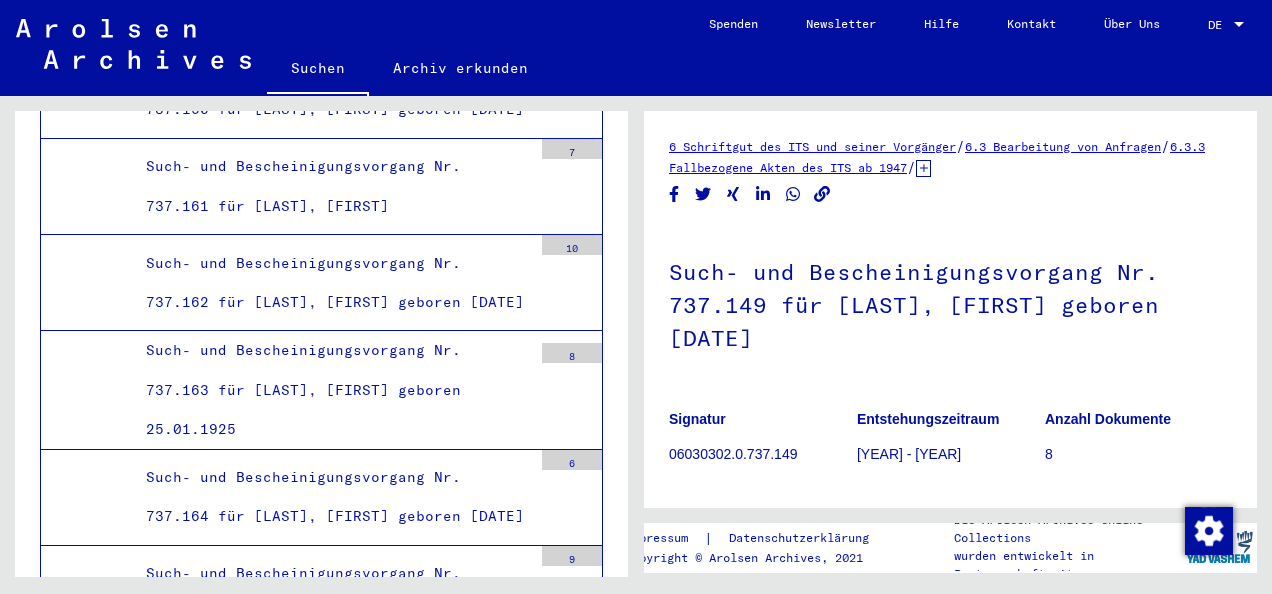 click on "Such- und Bescheinigungsvorgang Nr. [NUMBER] für [LAST], [FIRST] geboren [DATE]" at bounding box center (331, -950) 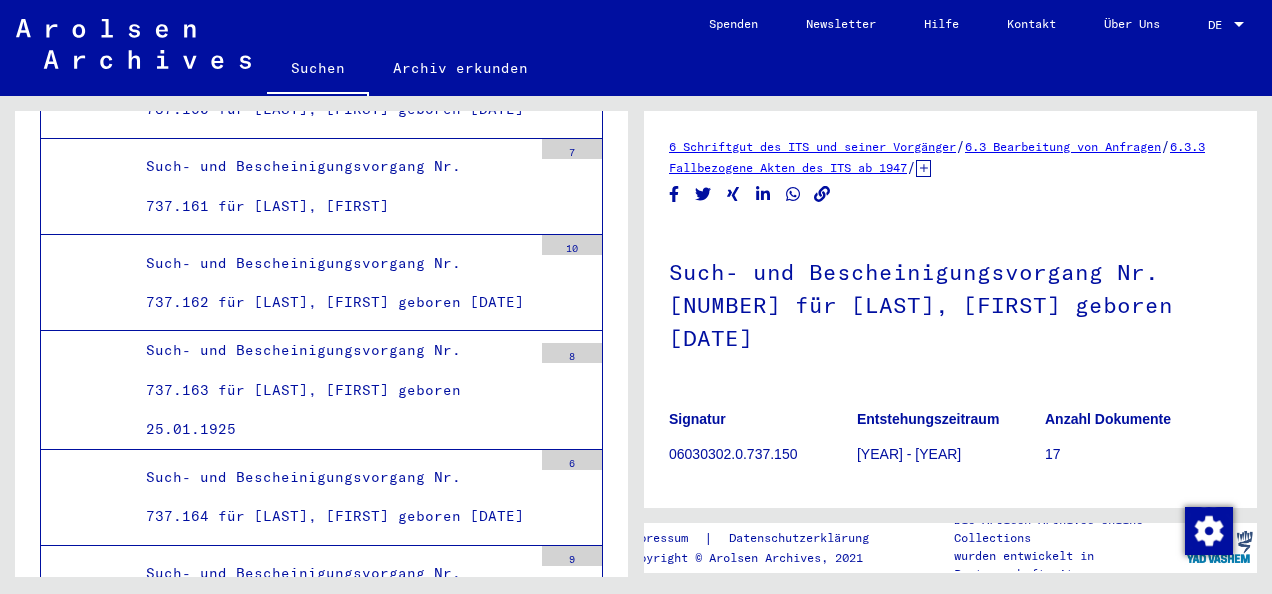 scroll, scrollTop: 0, scrollLeft: 0, axis: both 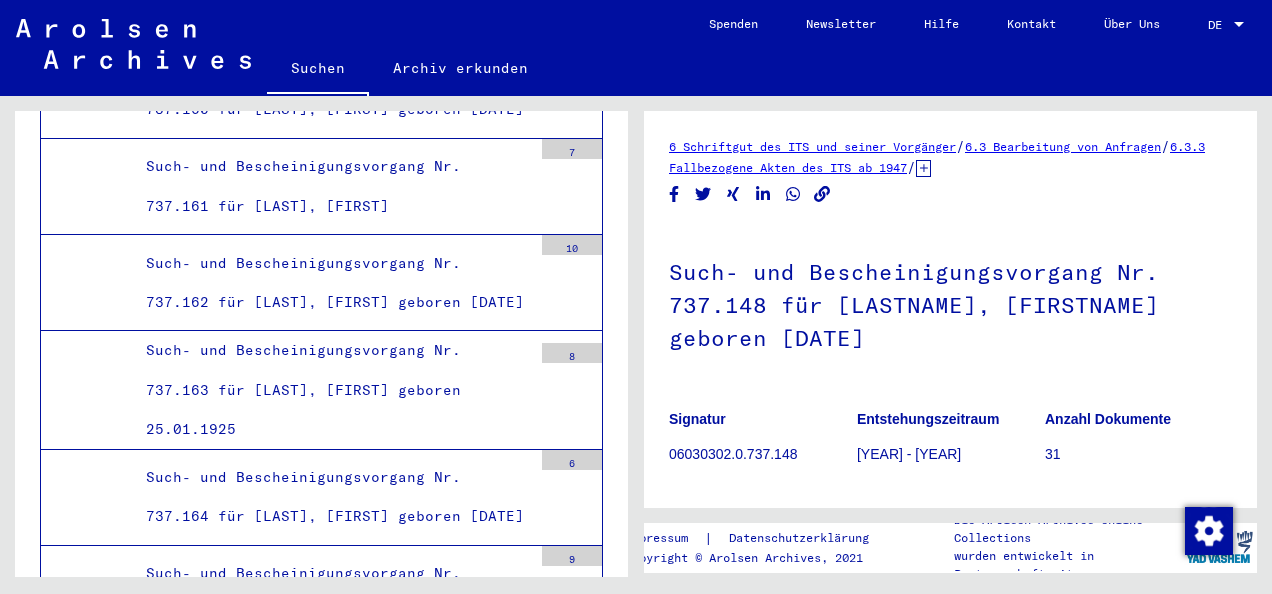 click on "Such- und Bescheinigungsvorgang Nr. 737.147 für [LAST], [FIRST] geboren [DATE]" at bounding box center [331, -1273] 